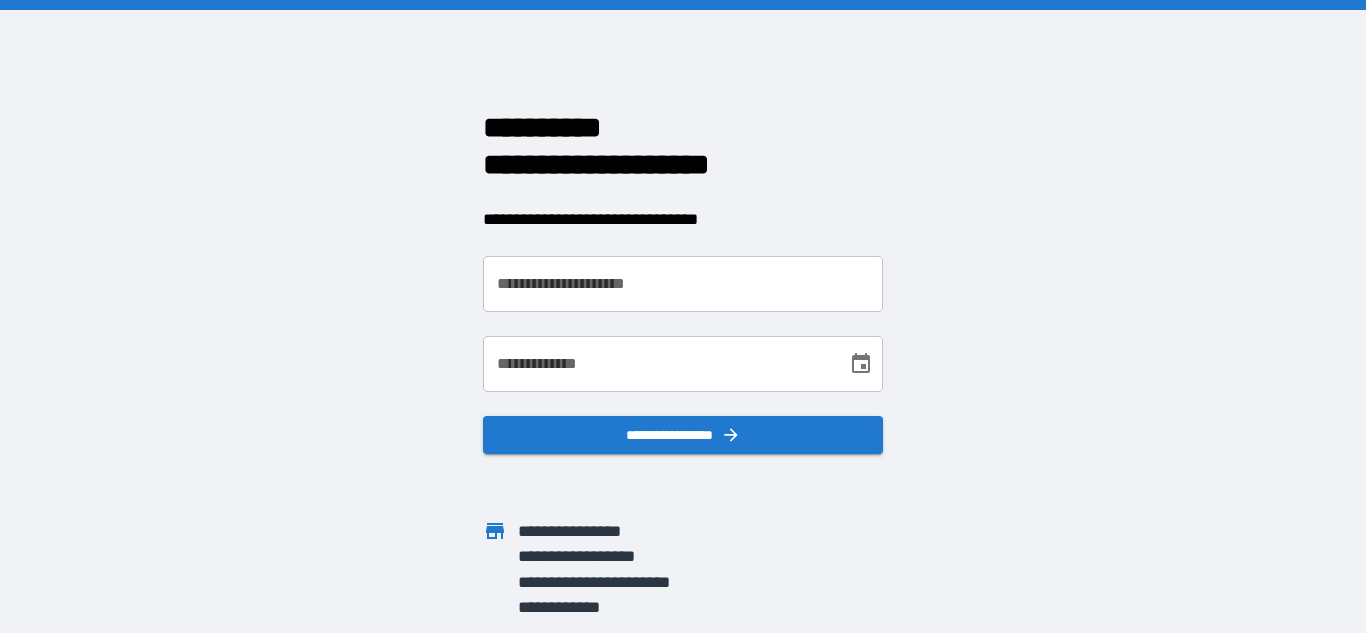 scroll, scrollTop: 0, scrollLeft: 0, axis: both 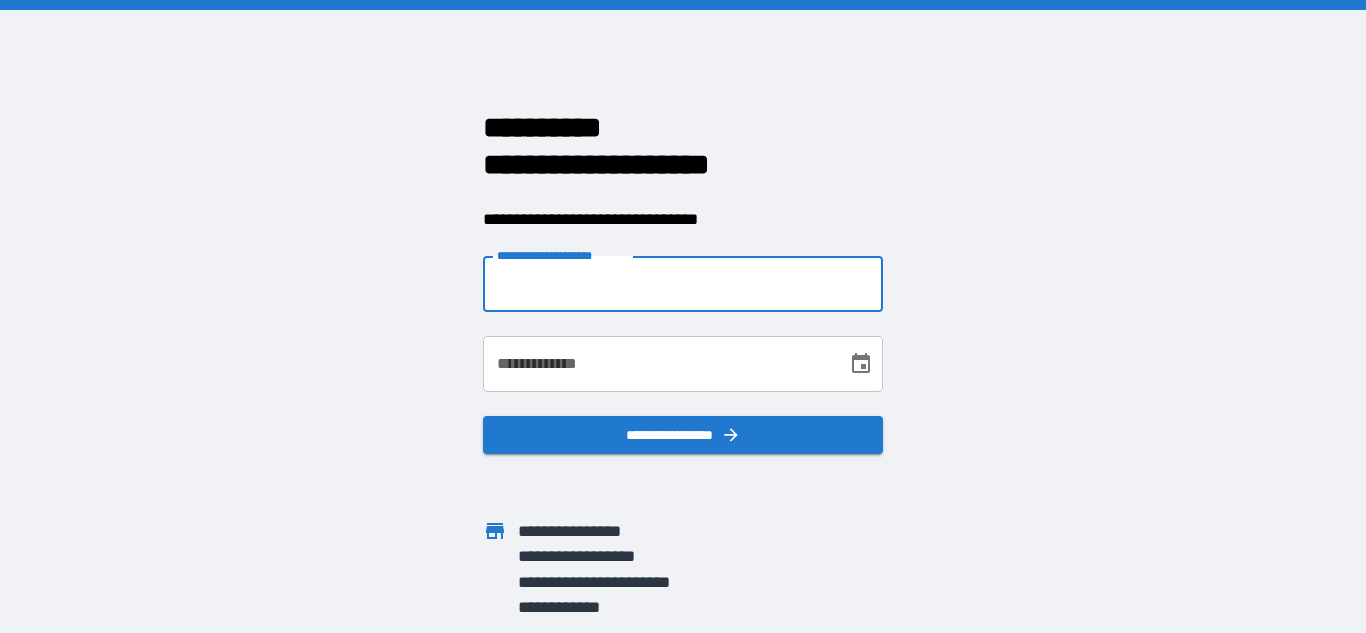 click on "**********" at bounding box center (683, 284) 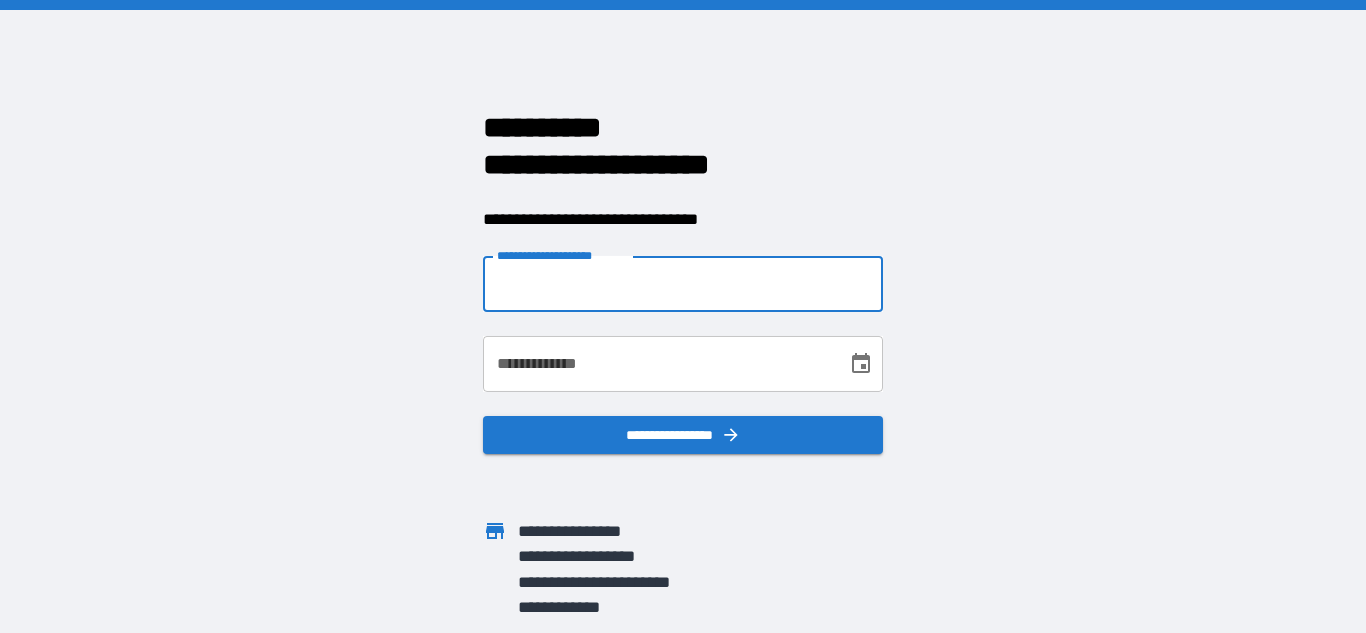 type on "**********" 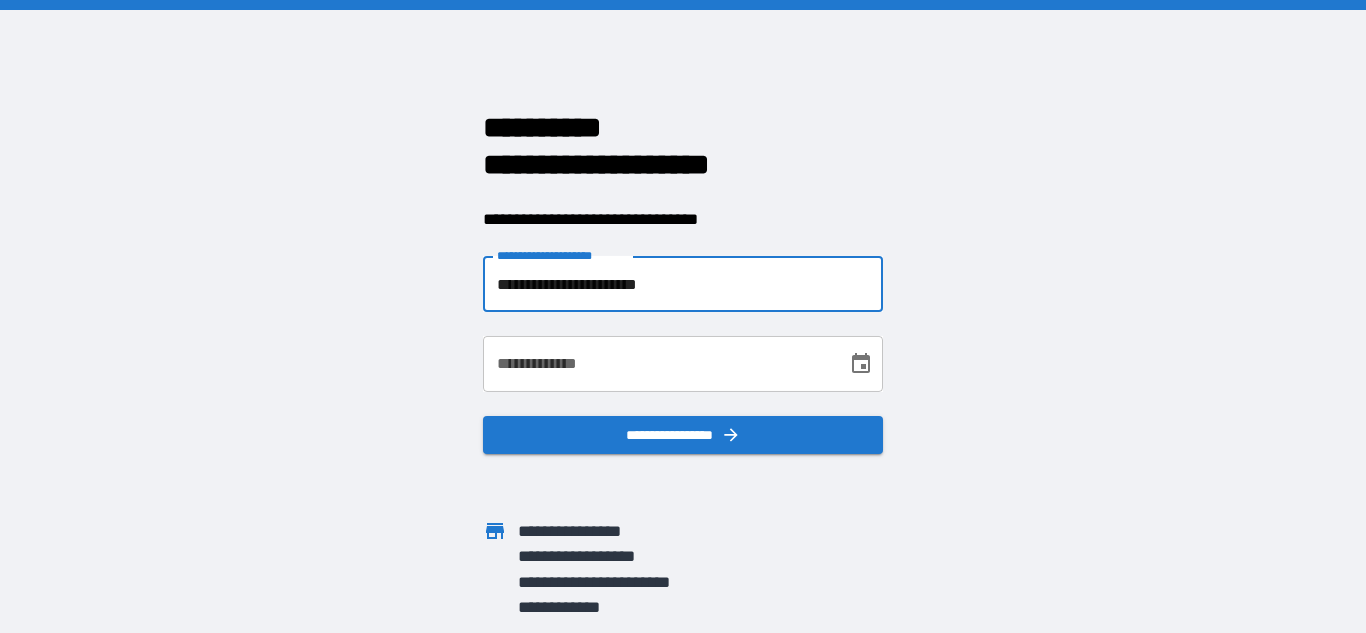click on "**********" at bounding box center (658, 364) 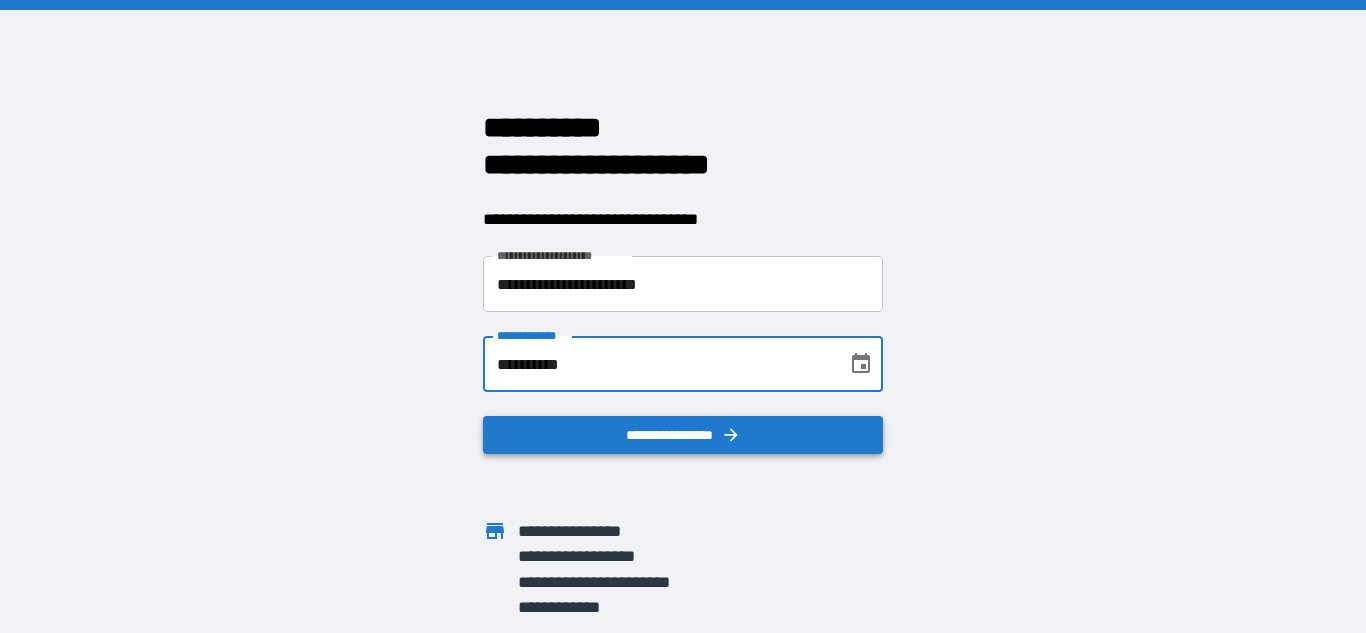 type on "**********" 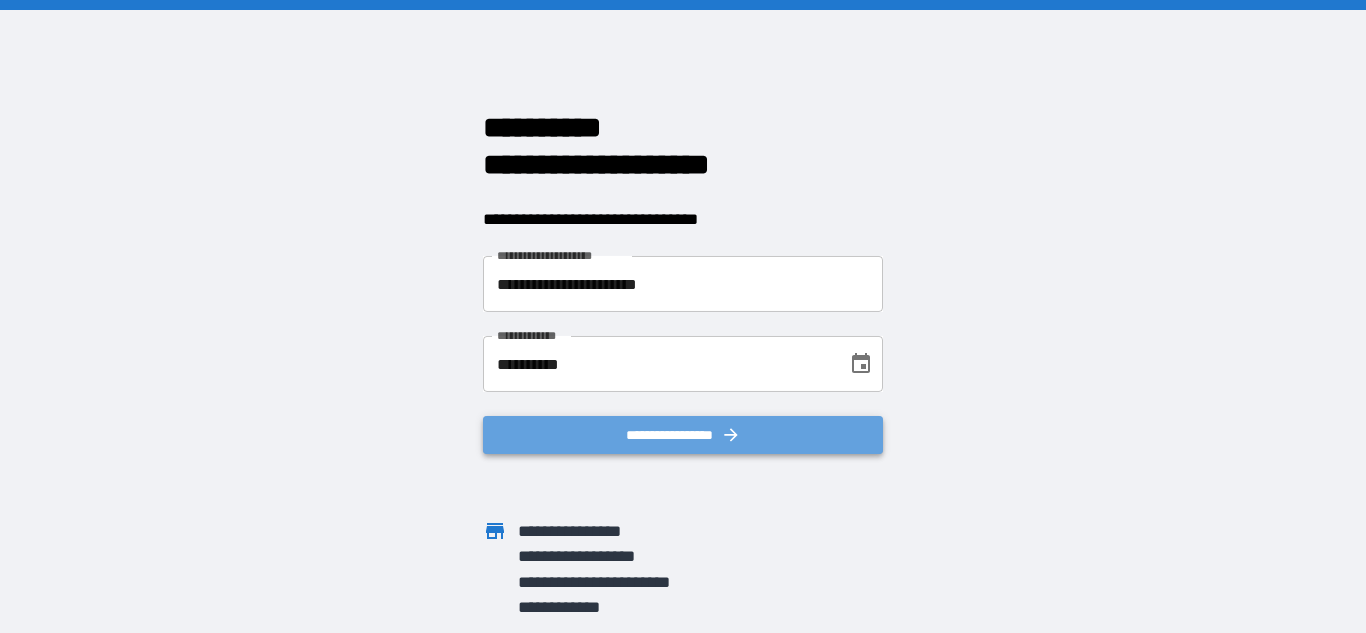 click on "**********" at bounding box center (683, 435) 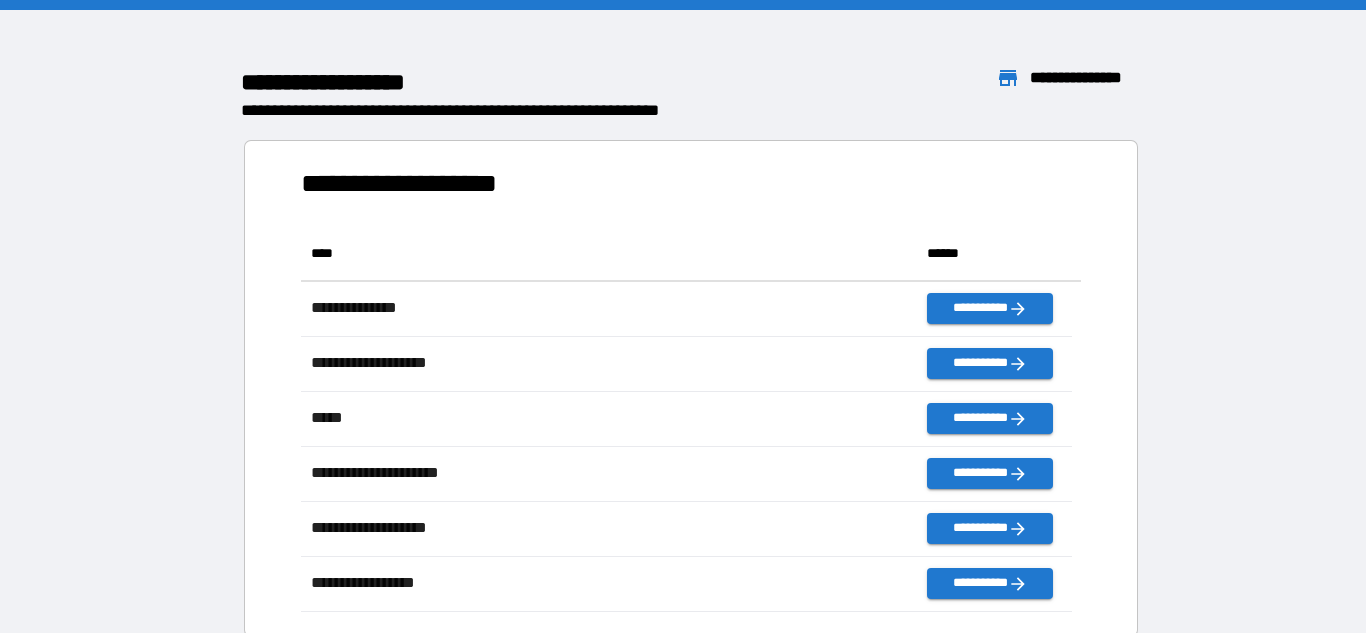 scroll, scrollTop: 16, scrollLeft: 16, axis: both 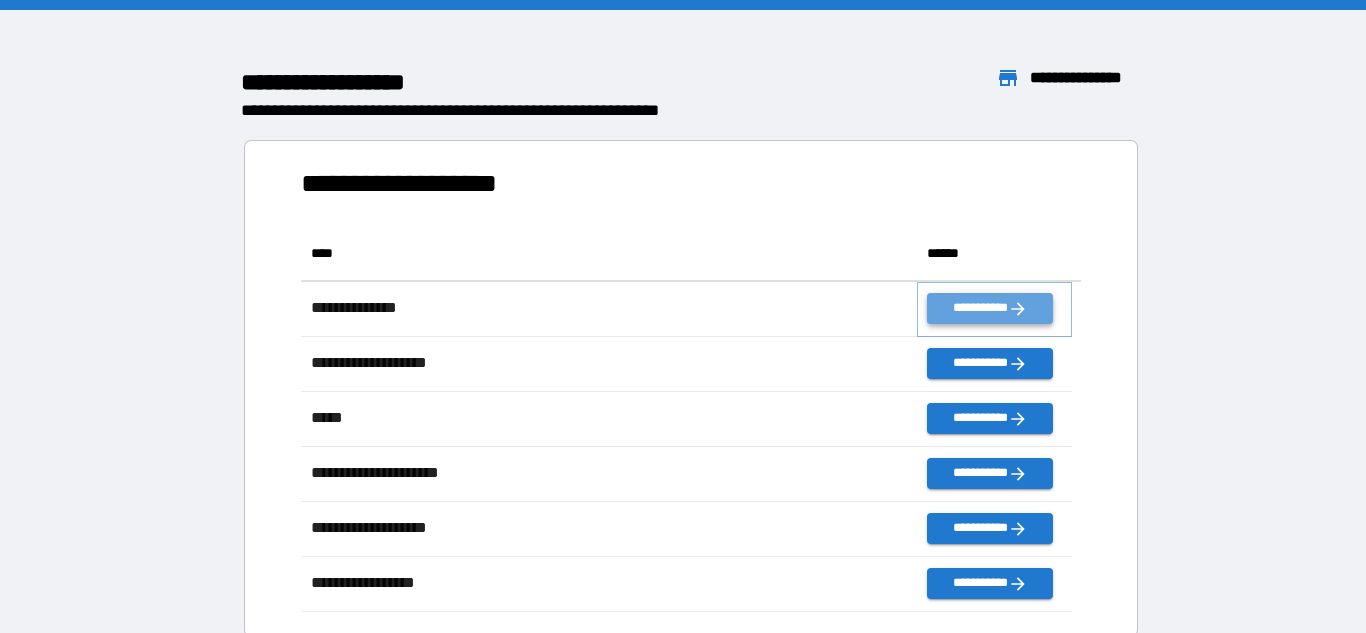 click on "**********" at bounding box center (989, 308) 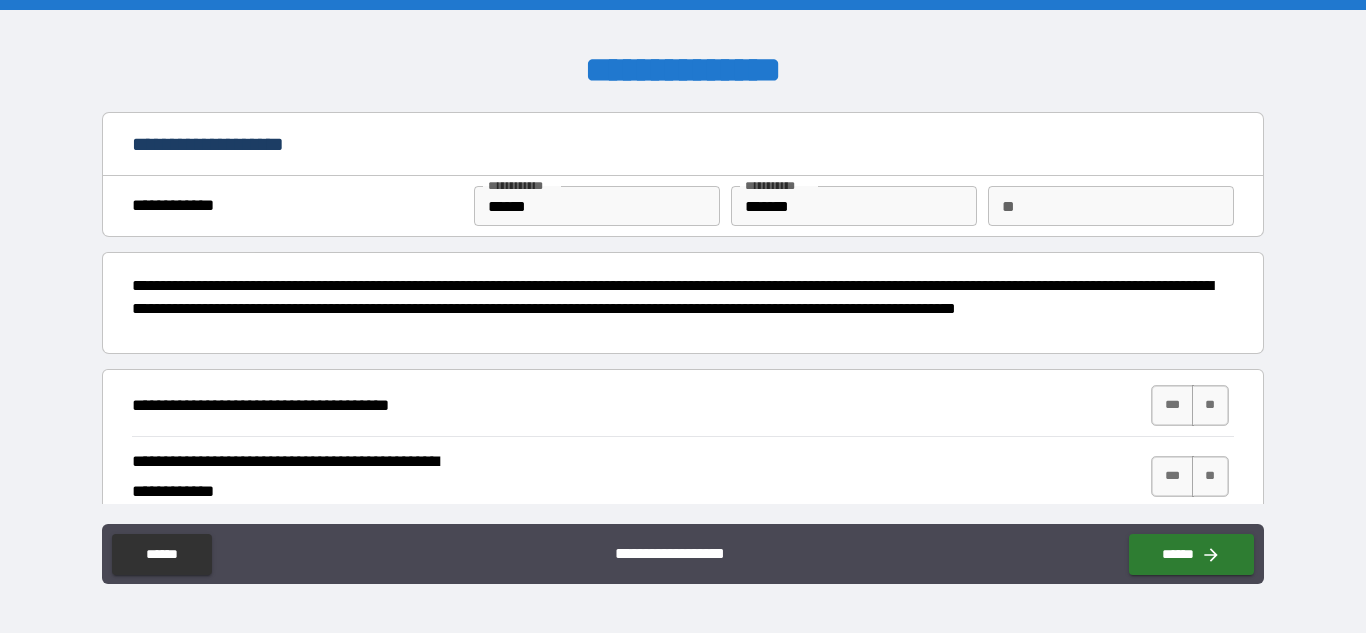 click on "******" at bounding box center [597, 206] 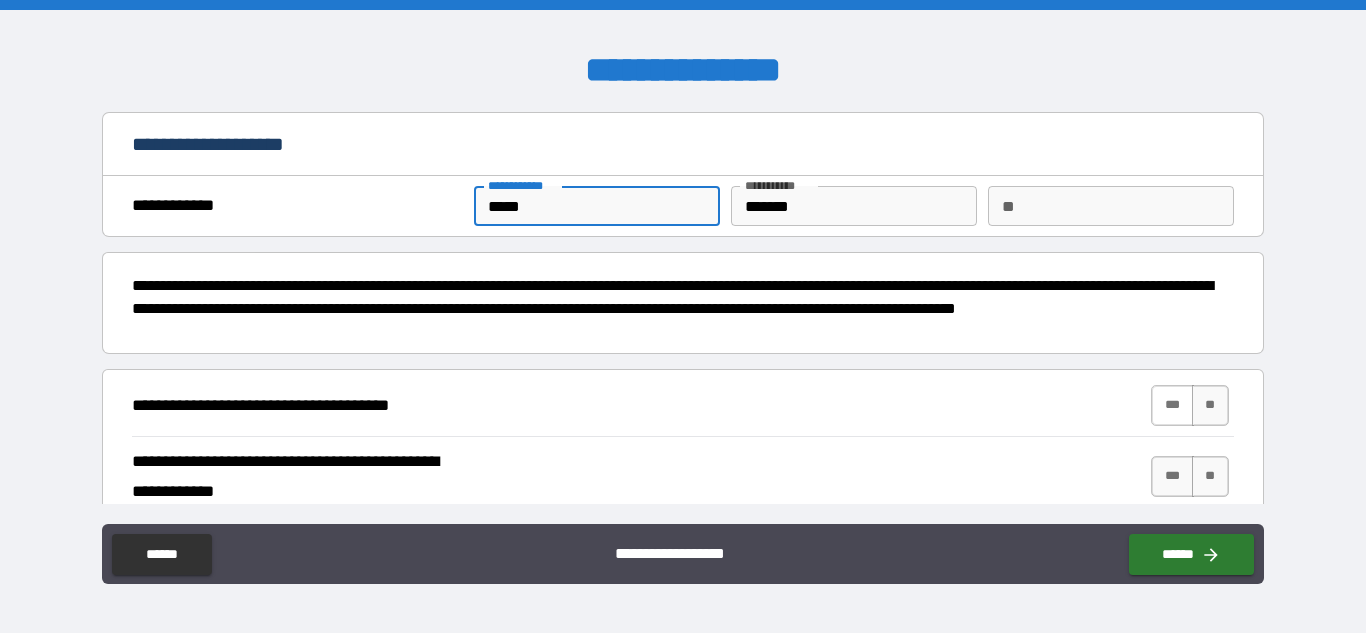 type on "*****" 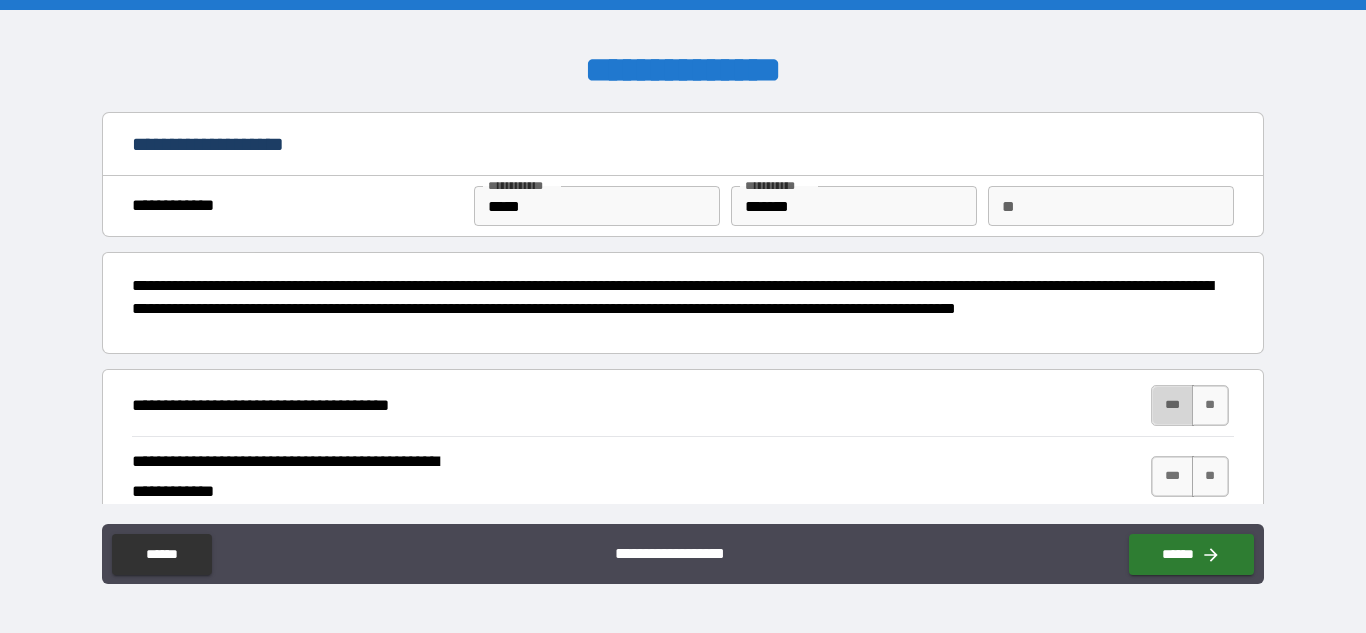 click on "***" at bounding box center (1172, 405) 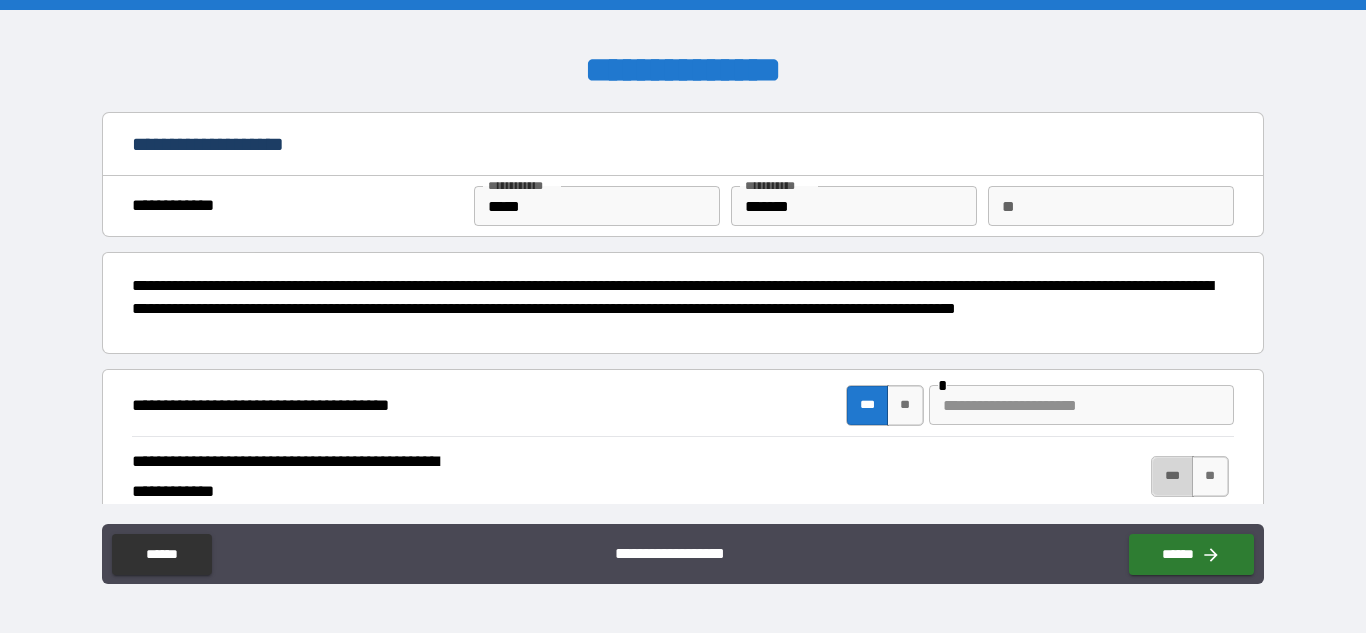 click on "***" at bounding box center [1172, 476] 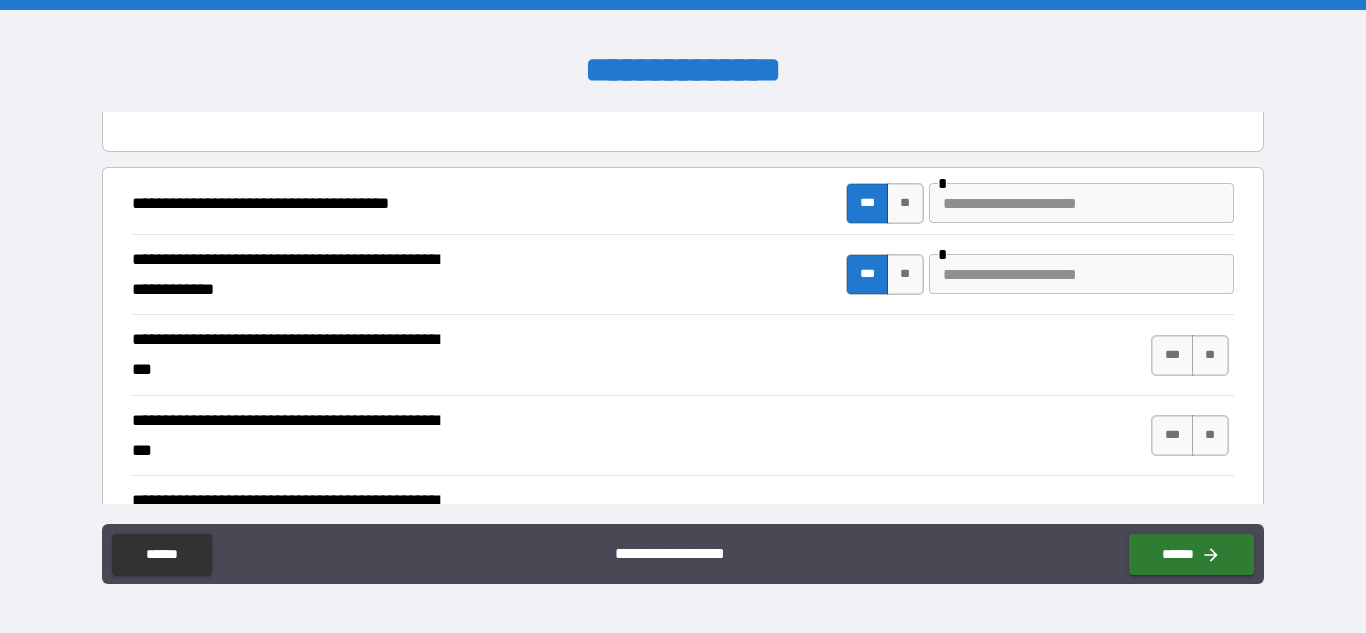 scroll, scrollTop: 261, scrollLeft: 0, axis: vertical 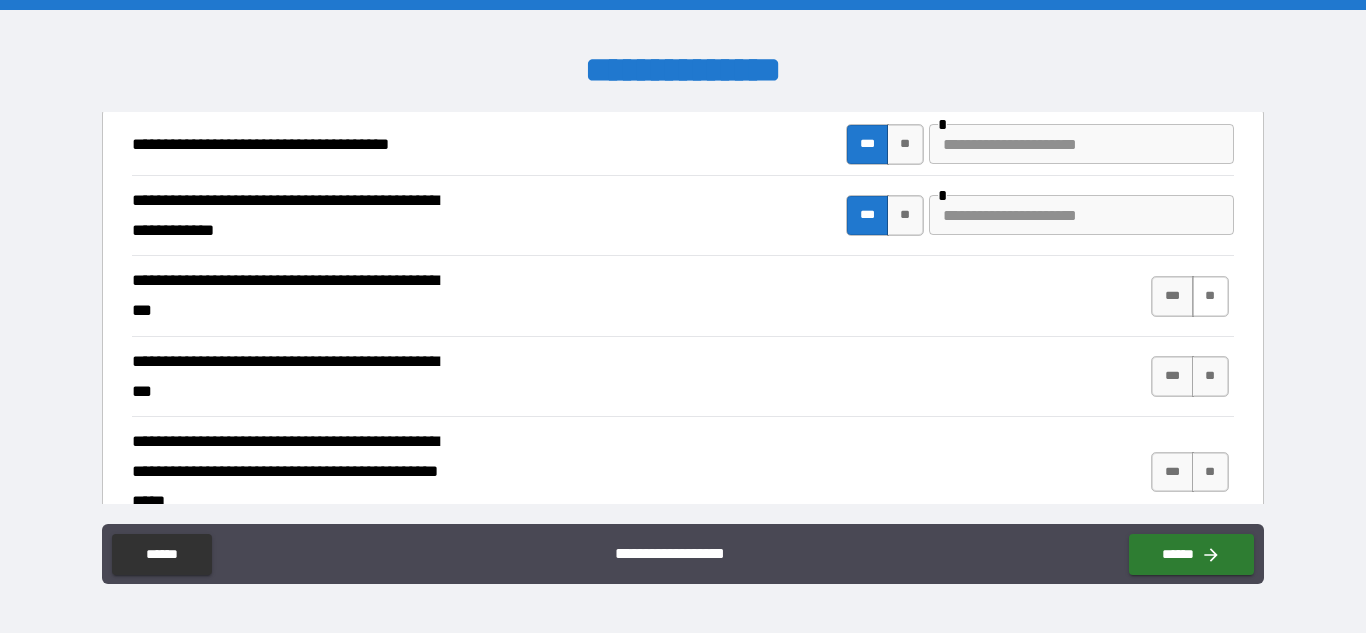 click on "**" at bounding box center [1210, 296] 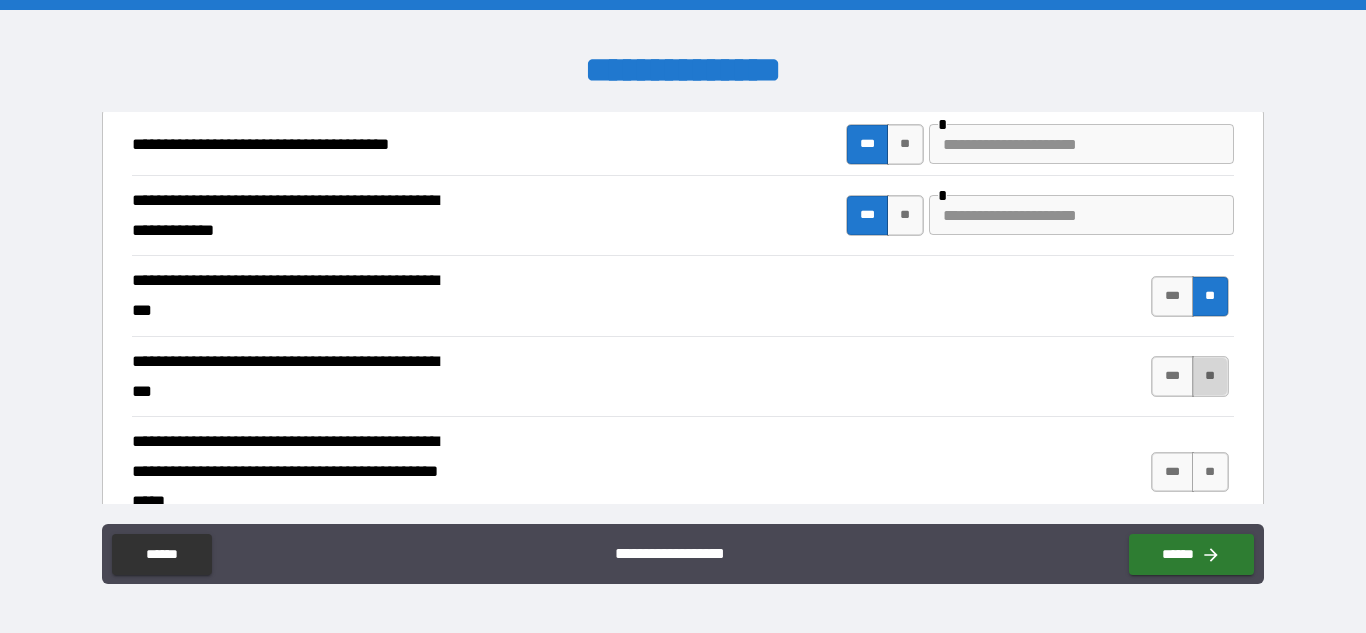click on "**" at bounding box center [1210, 376] 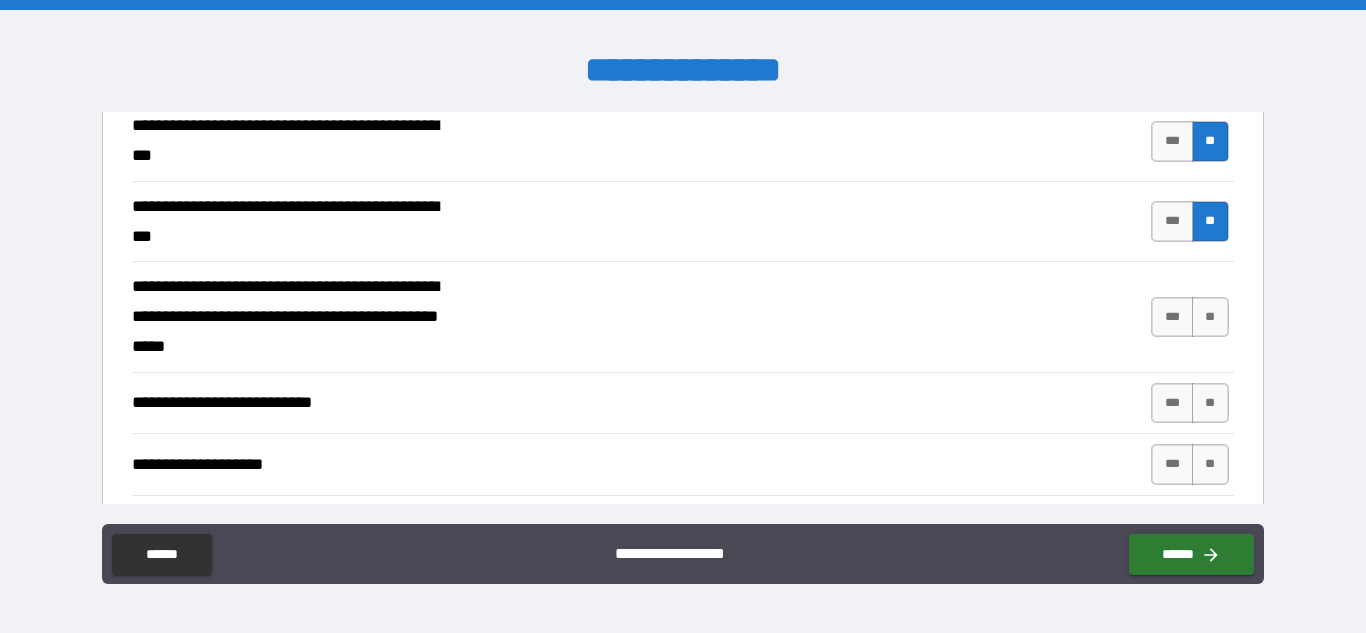 scroll, scrollTop: 441, scrollLeft: 0, axis: vertical 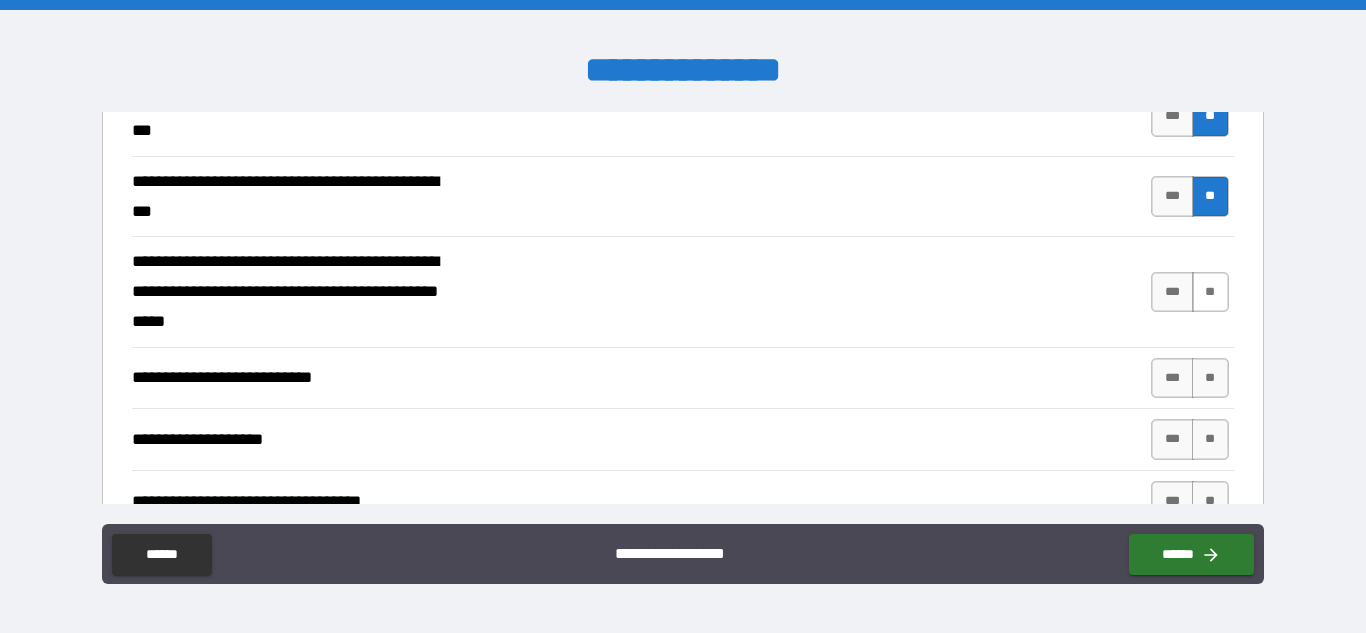 click on "**" at bounding box center [1210, 292] 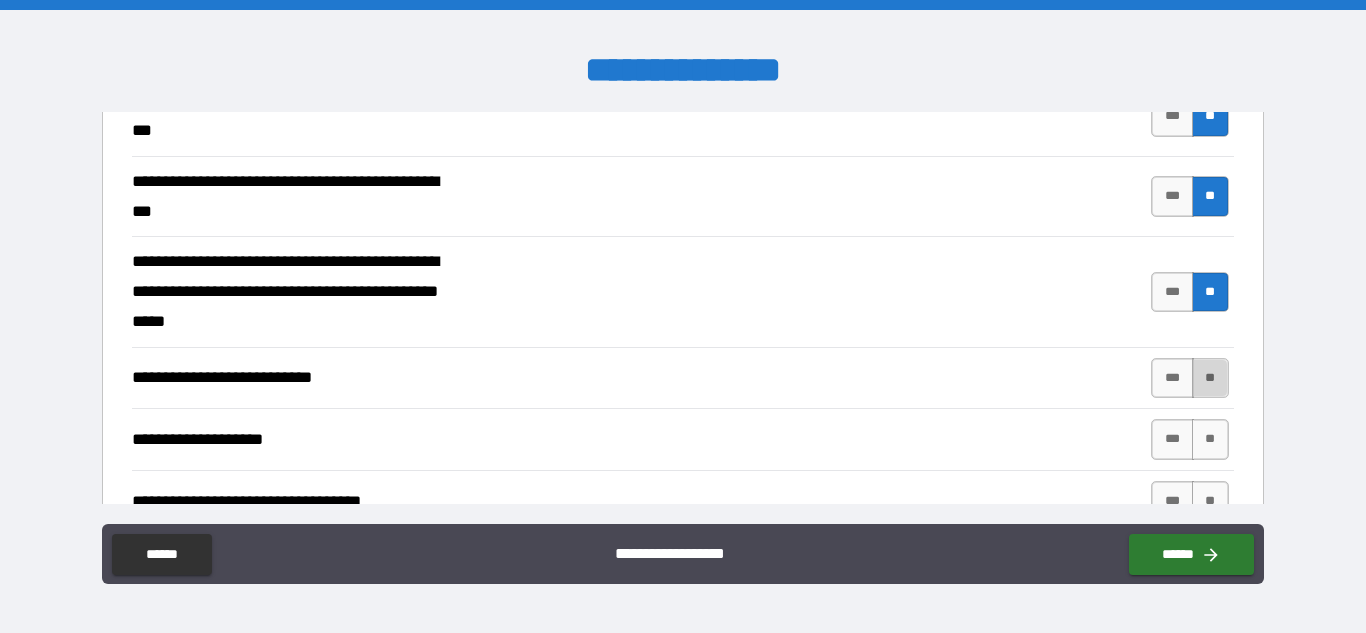 click on "**" at bounding box center (1210, 378) 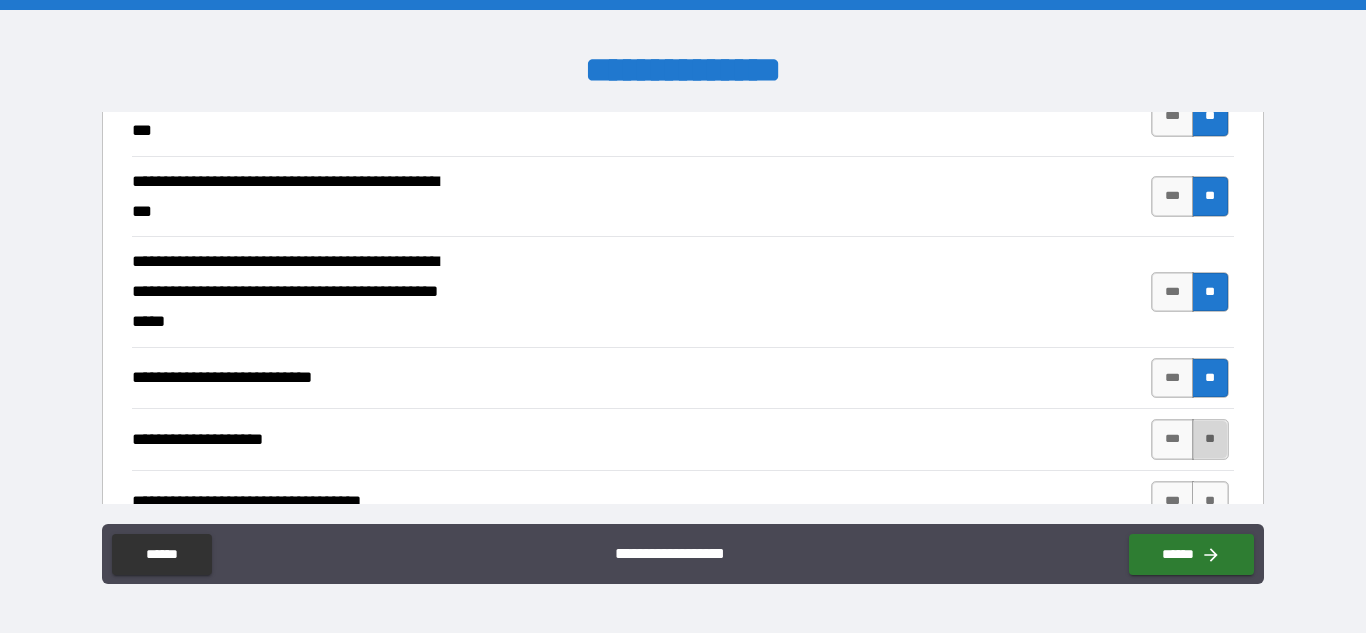 click on "**" at bounding box center [1210, 439] 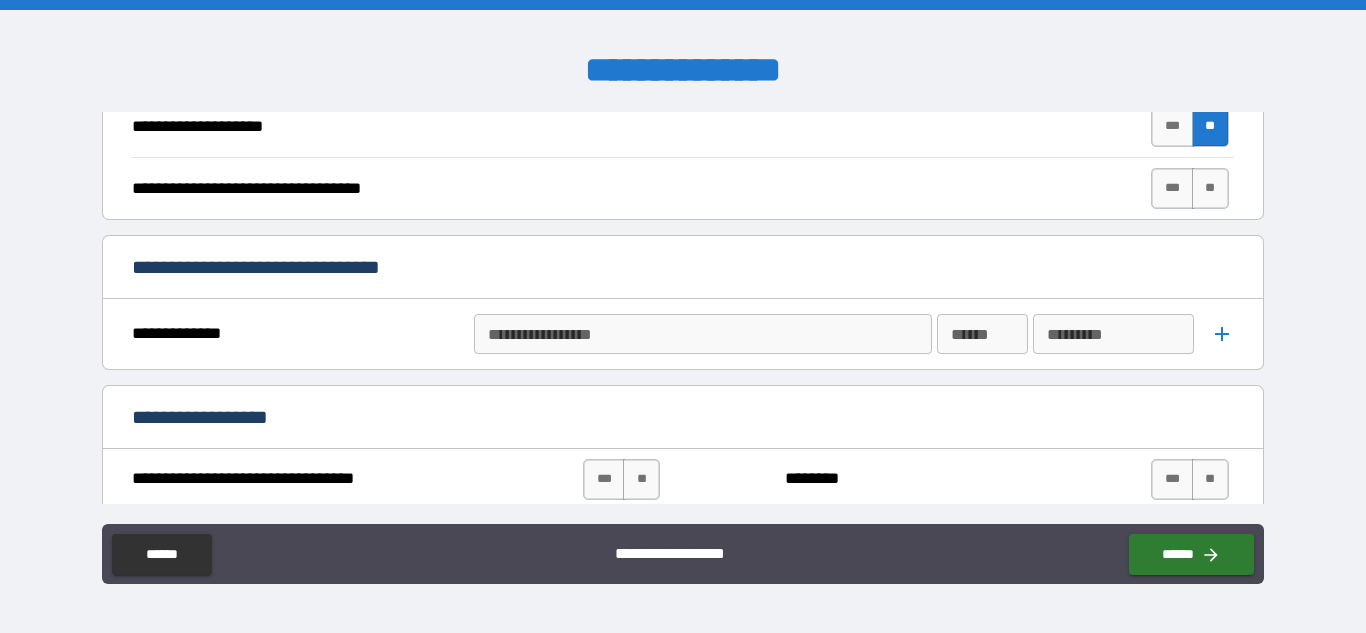 scroll, scrollTop: 756, scrollLeft: 0, axis: vertical 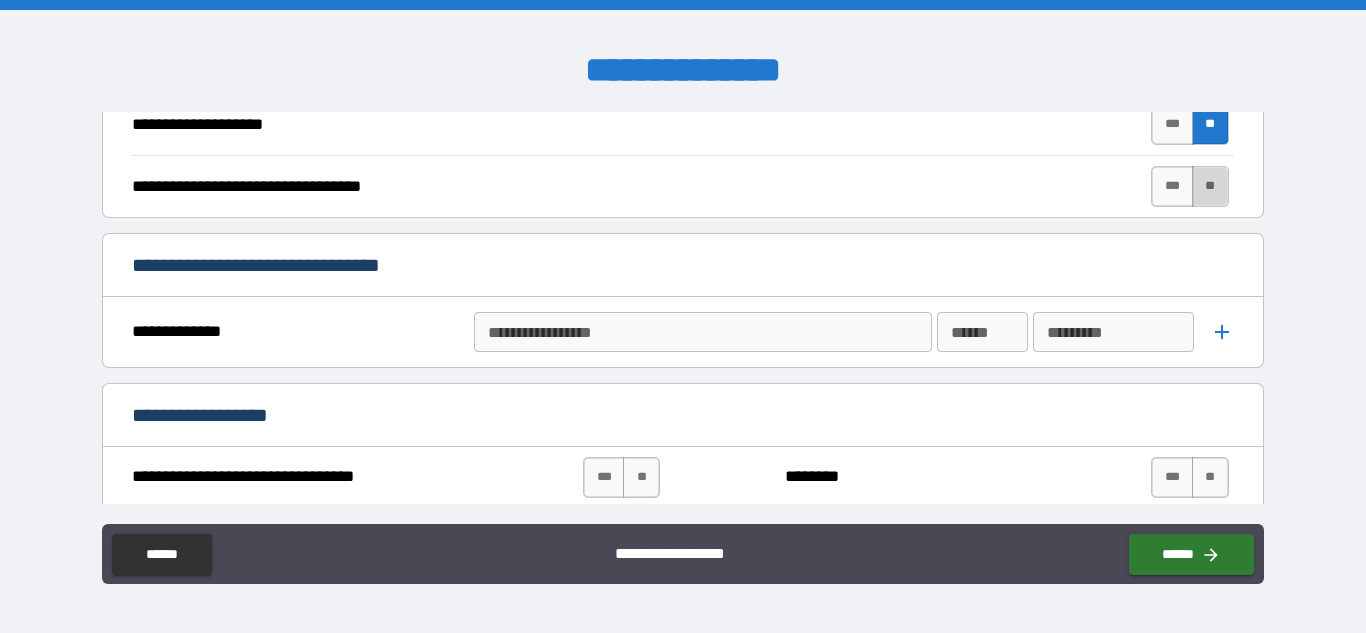 click on "**" at bounding box center (1210, 186) 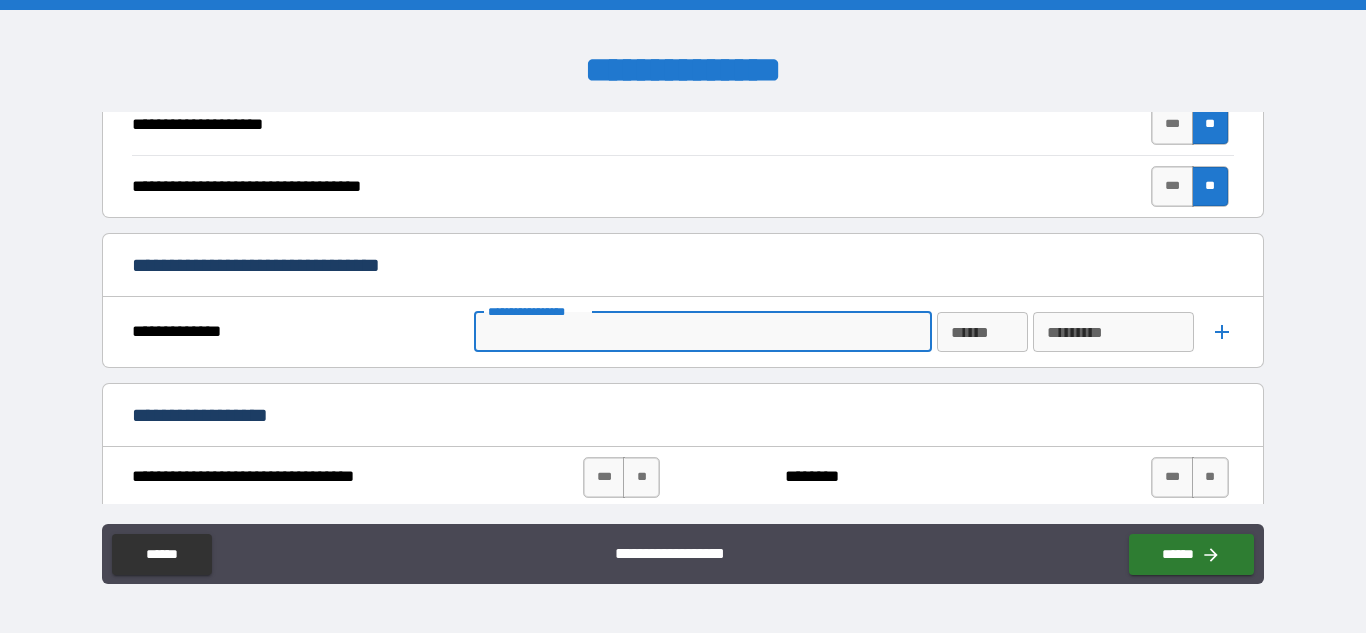 click on "**********" at bounding box center (701, 332) 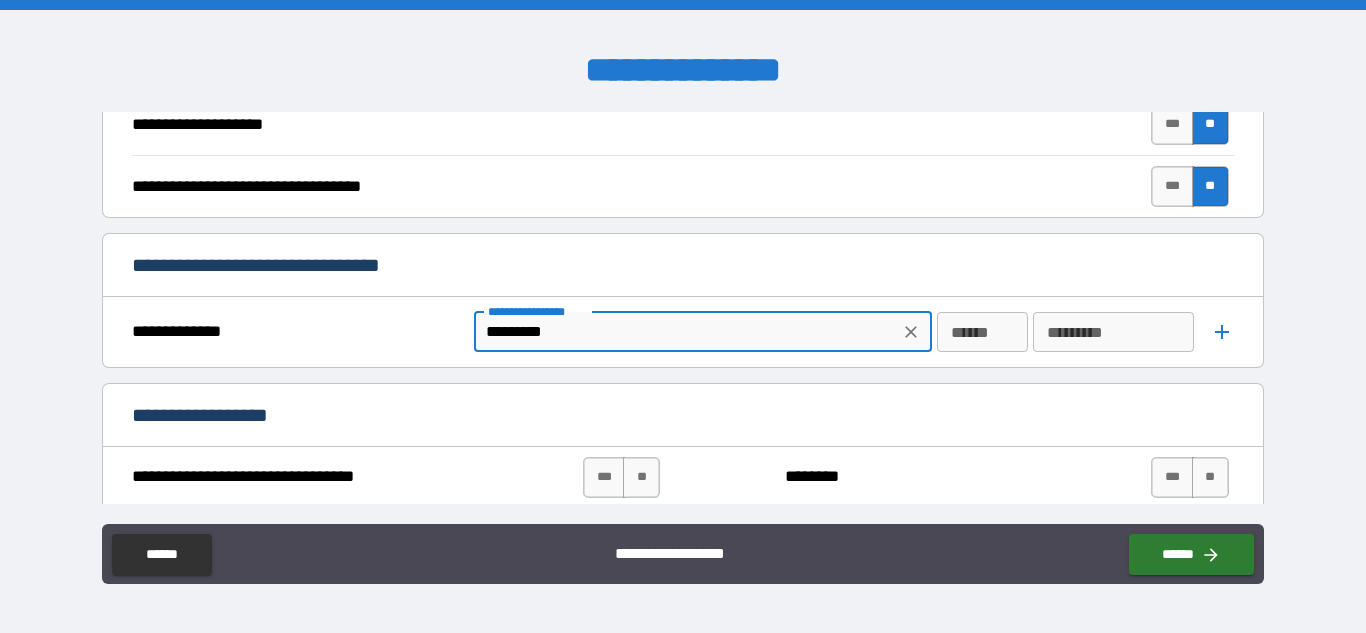 type on "*********" 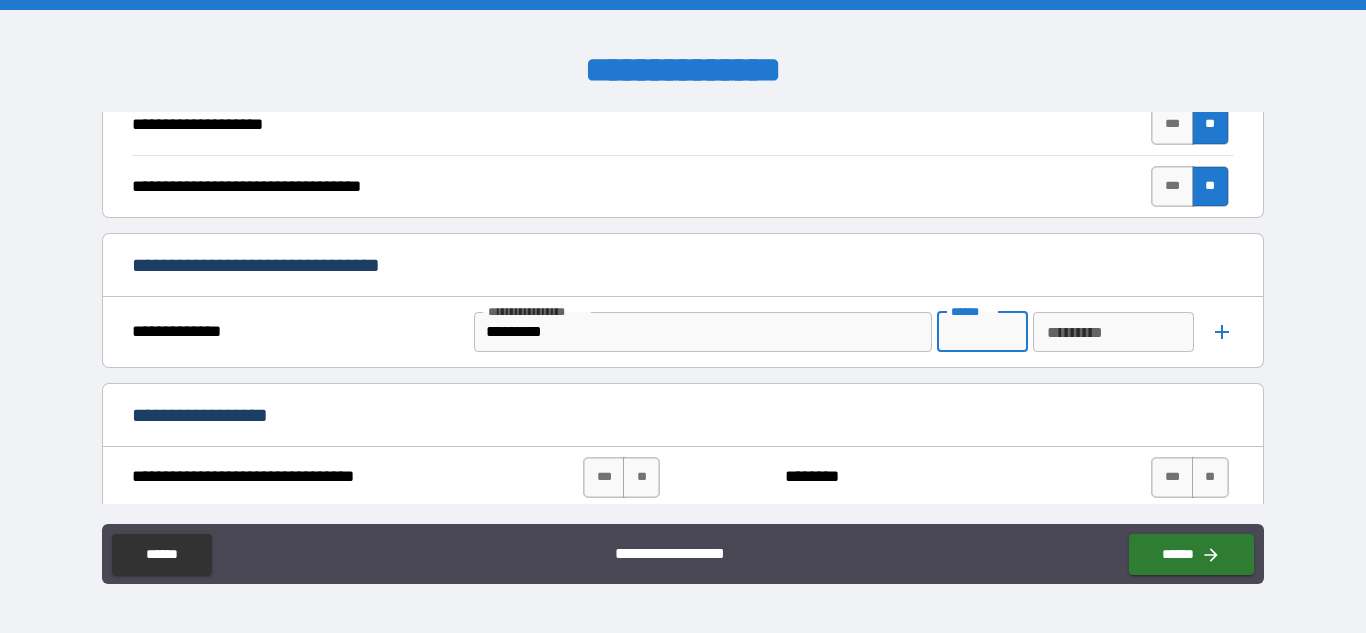 click on "******" at bounding box center (983, 332) 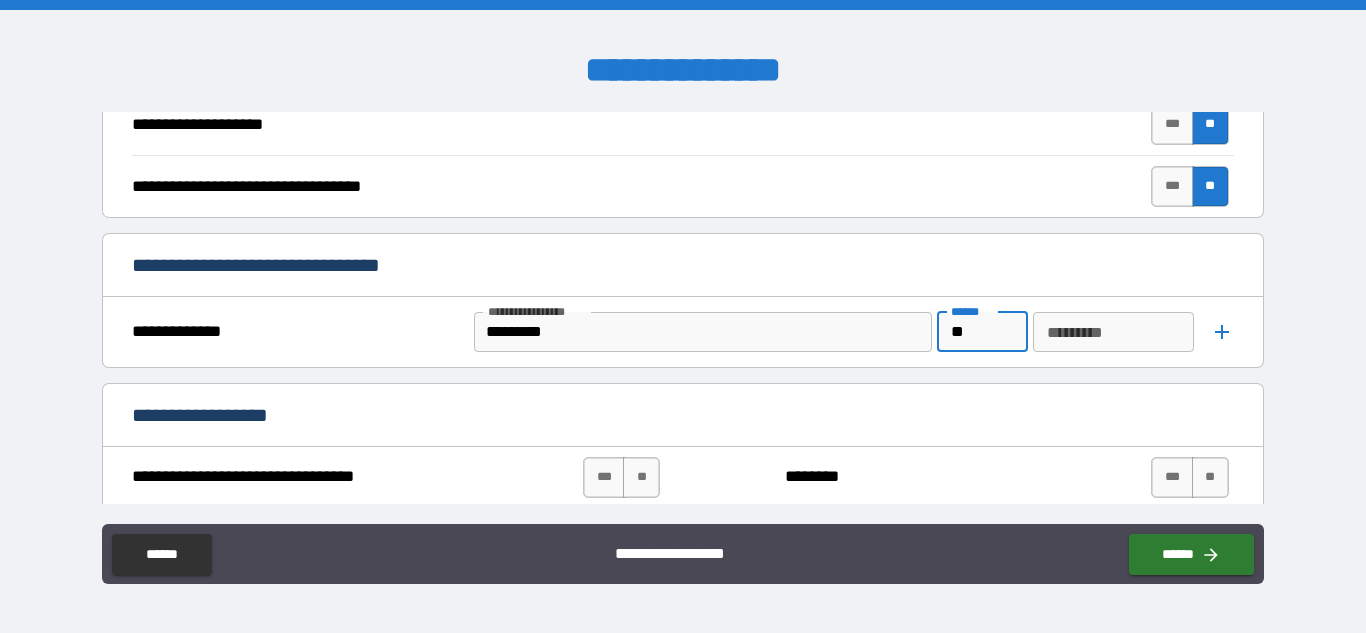 type on "**" 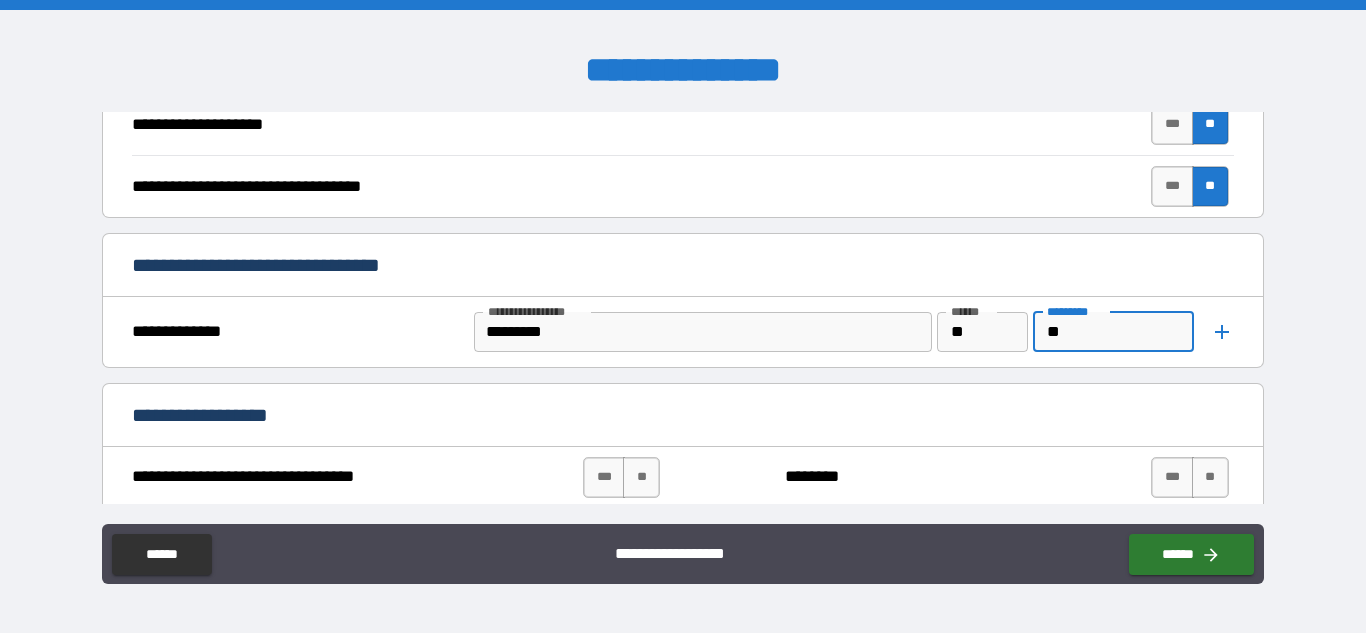 type on "**" 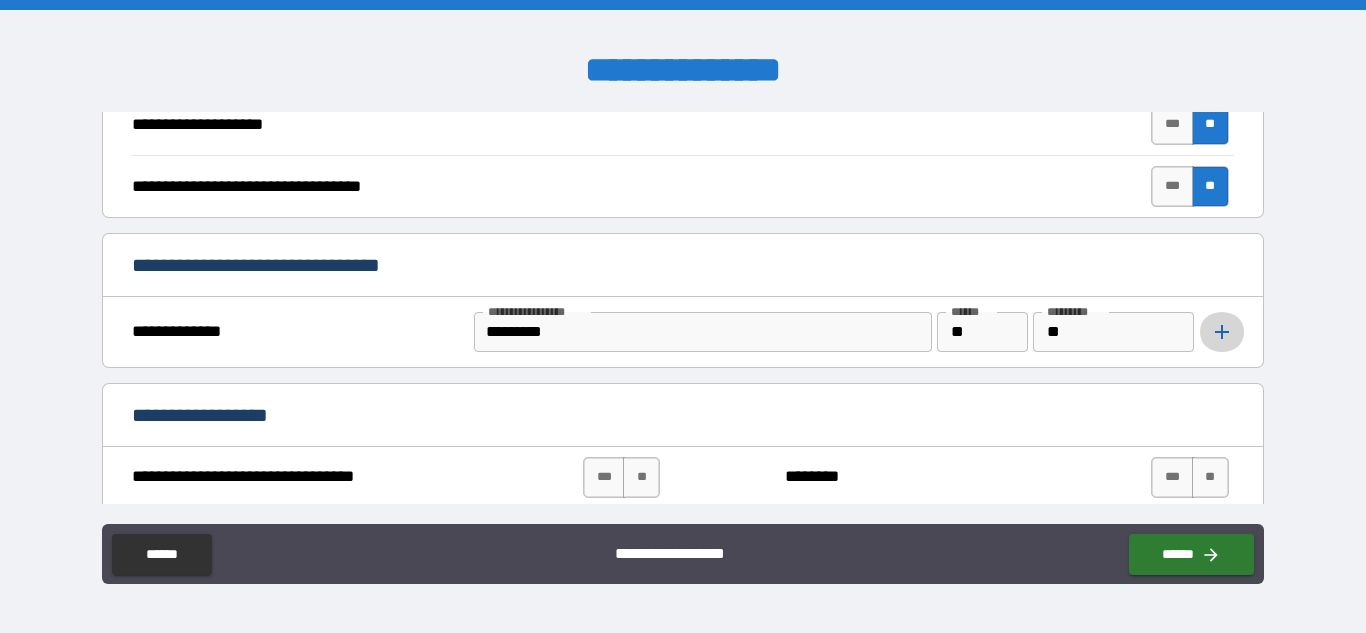 click 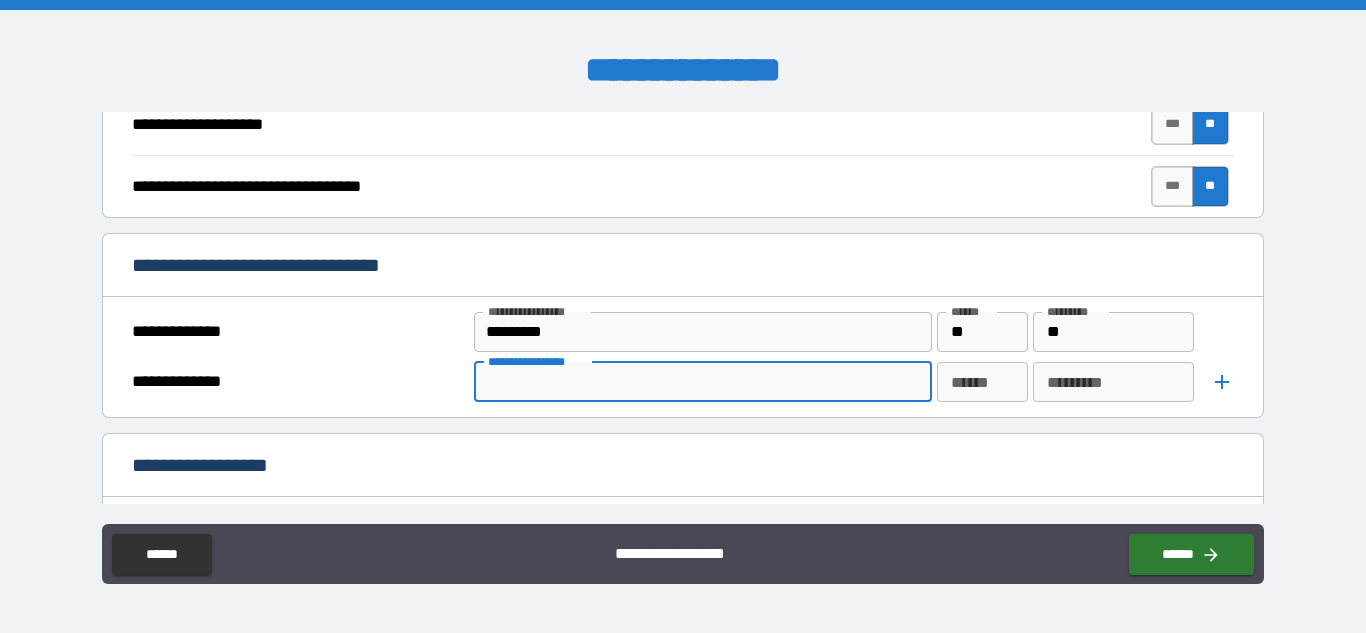click on "**********" at bounding box center [701, 382] 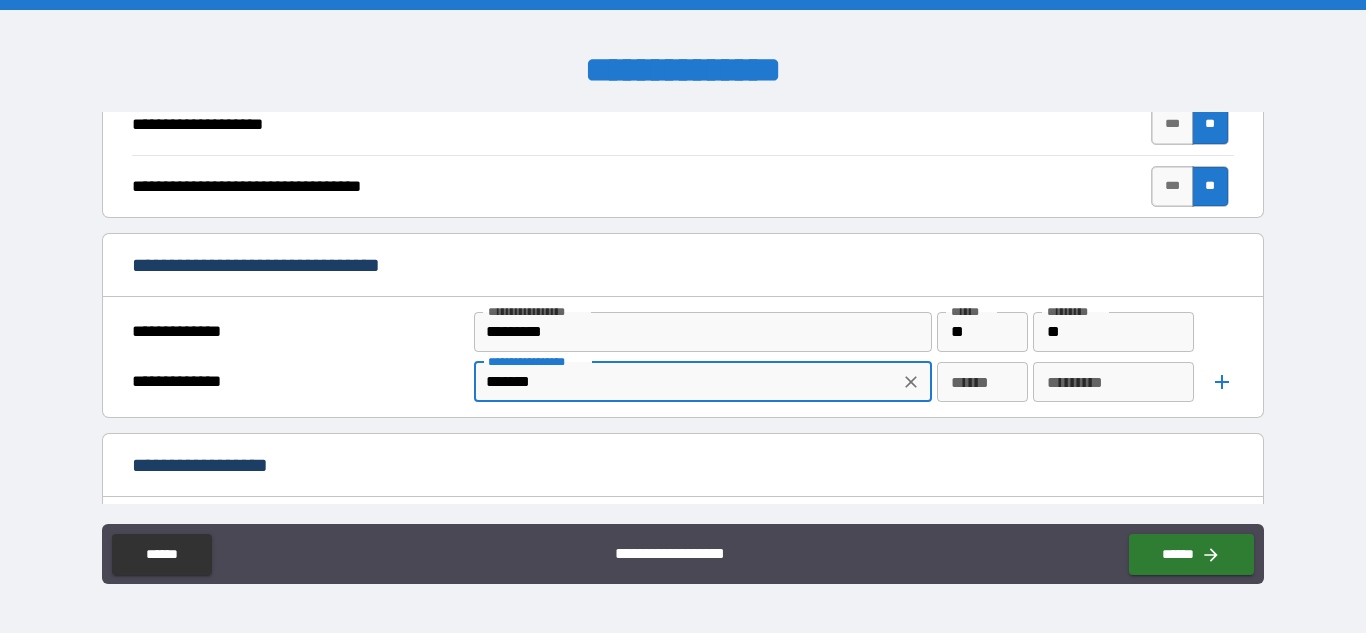 click on "*******" at bounding box center (686, 382) 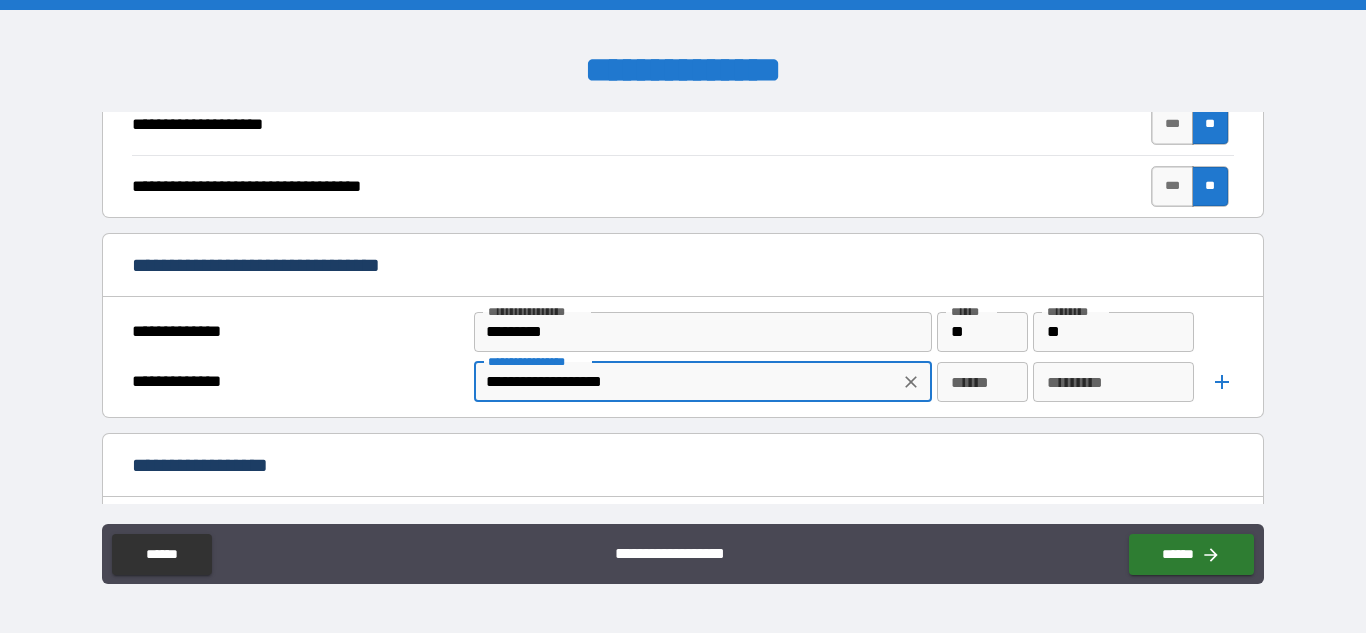 type on "**********" 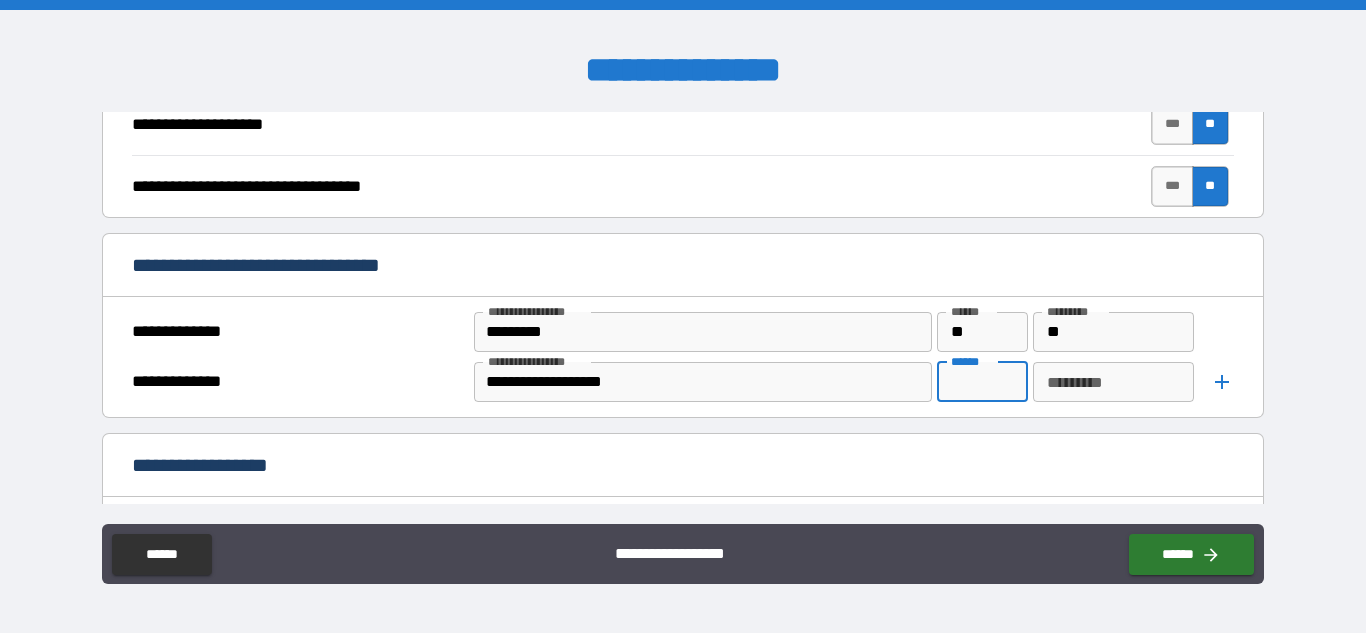 click on "******" at bounding box center [983, 382] 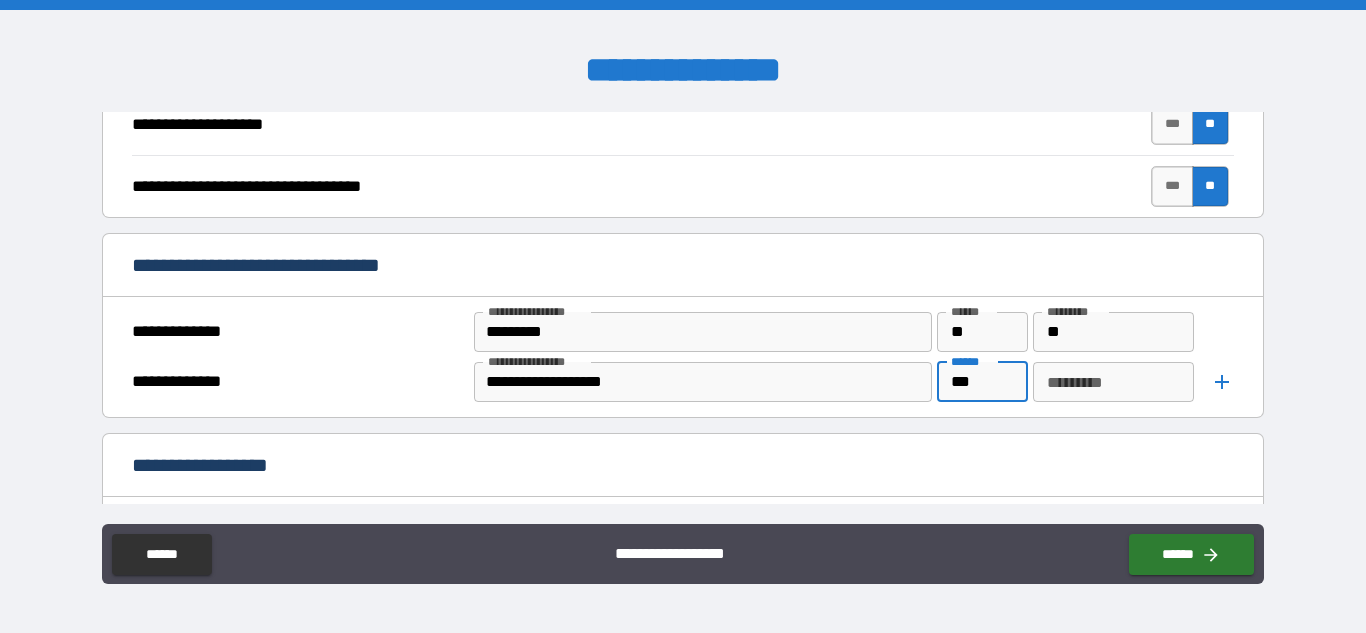 type on "***" 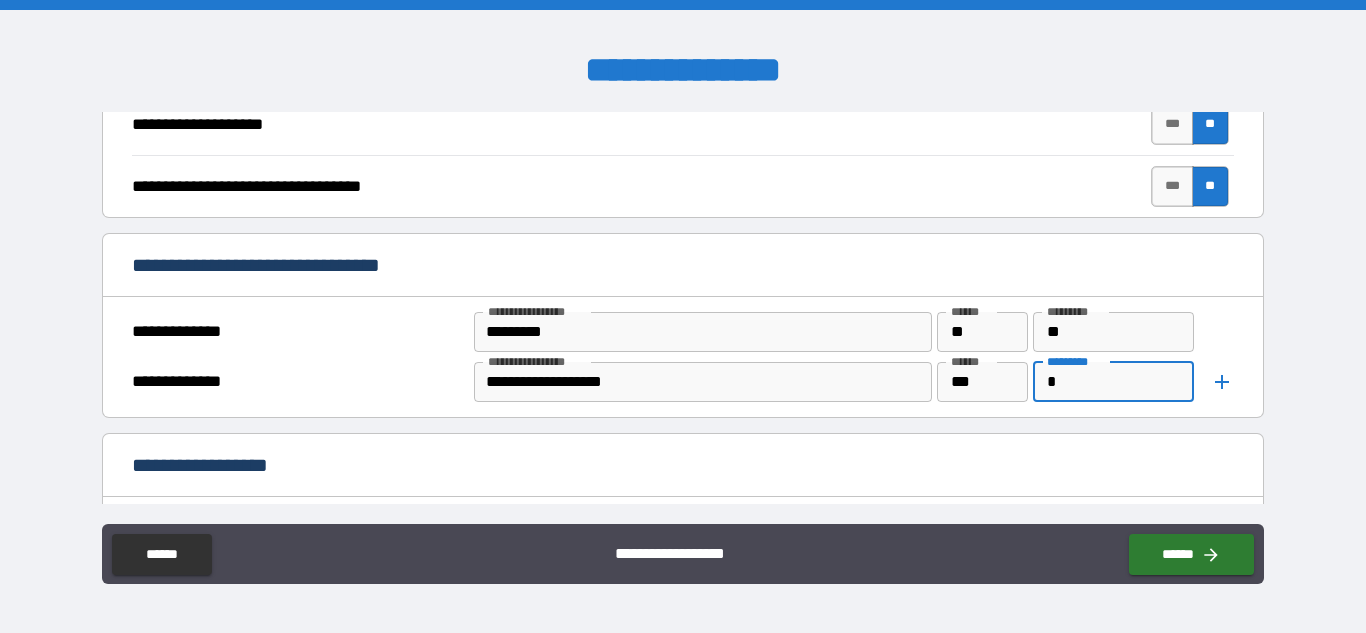 type on "*" 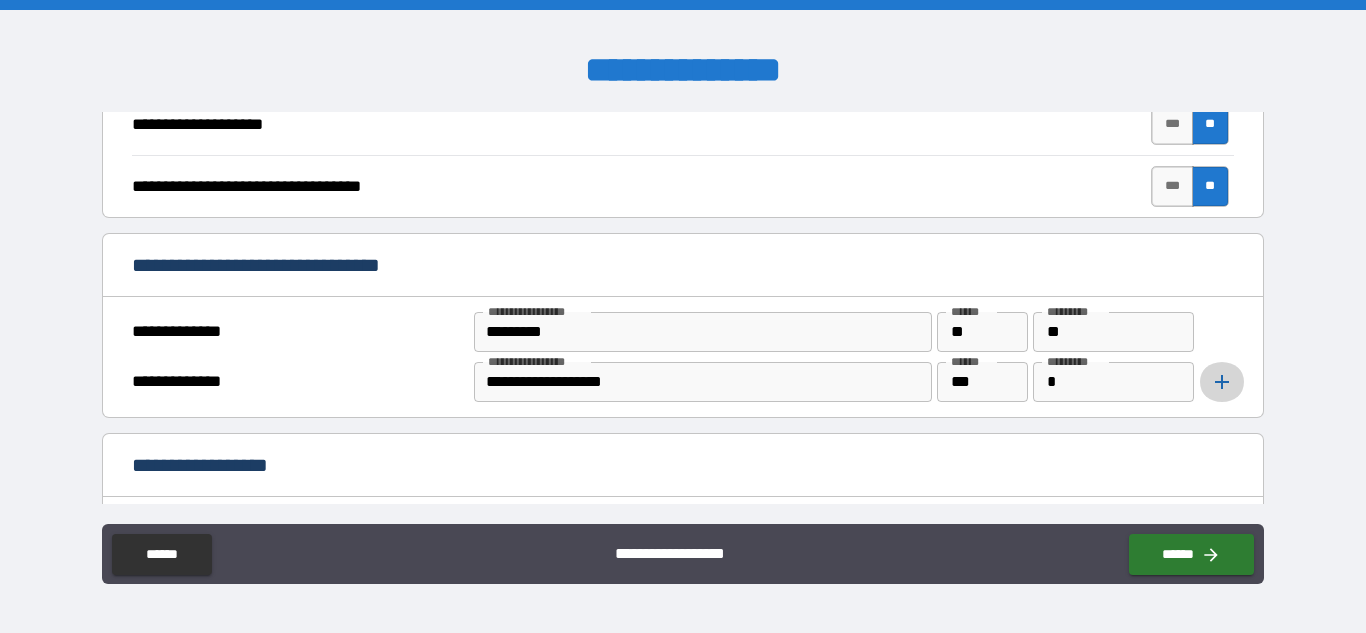 click 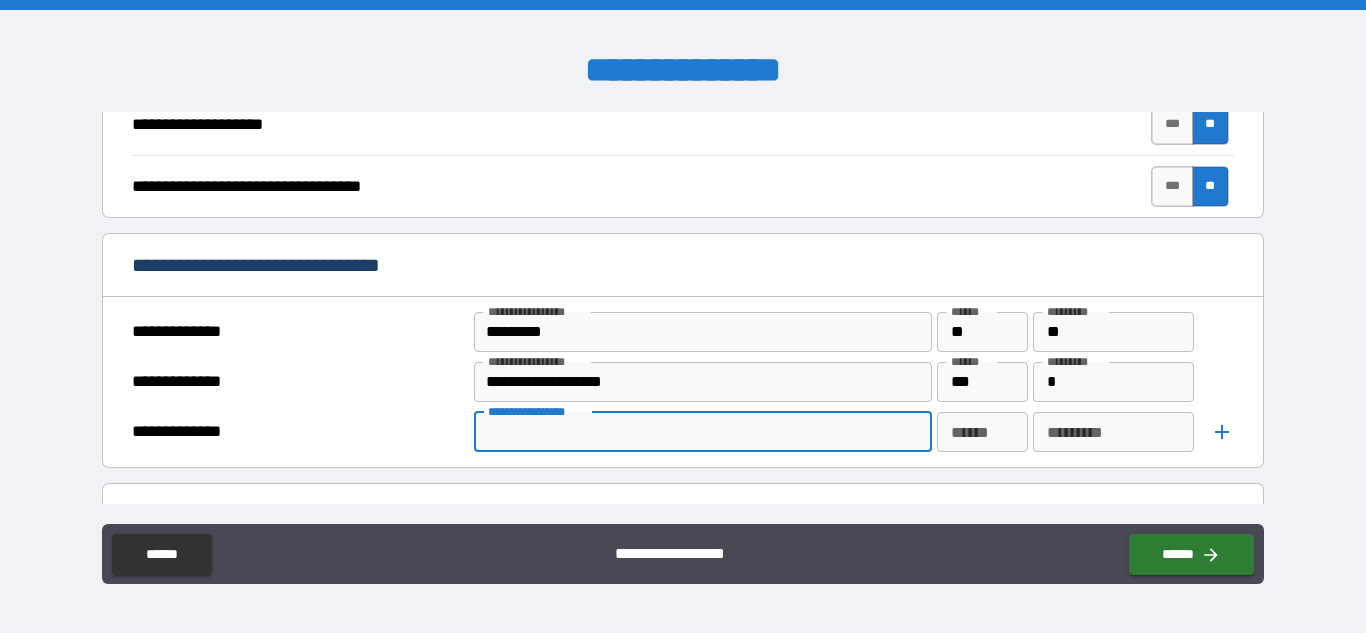 click on "**********" at bounding box center [701, 432] 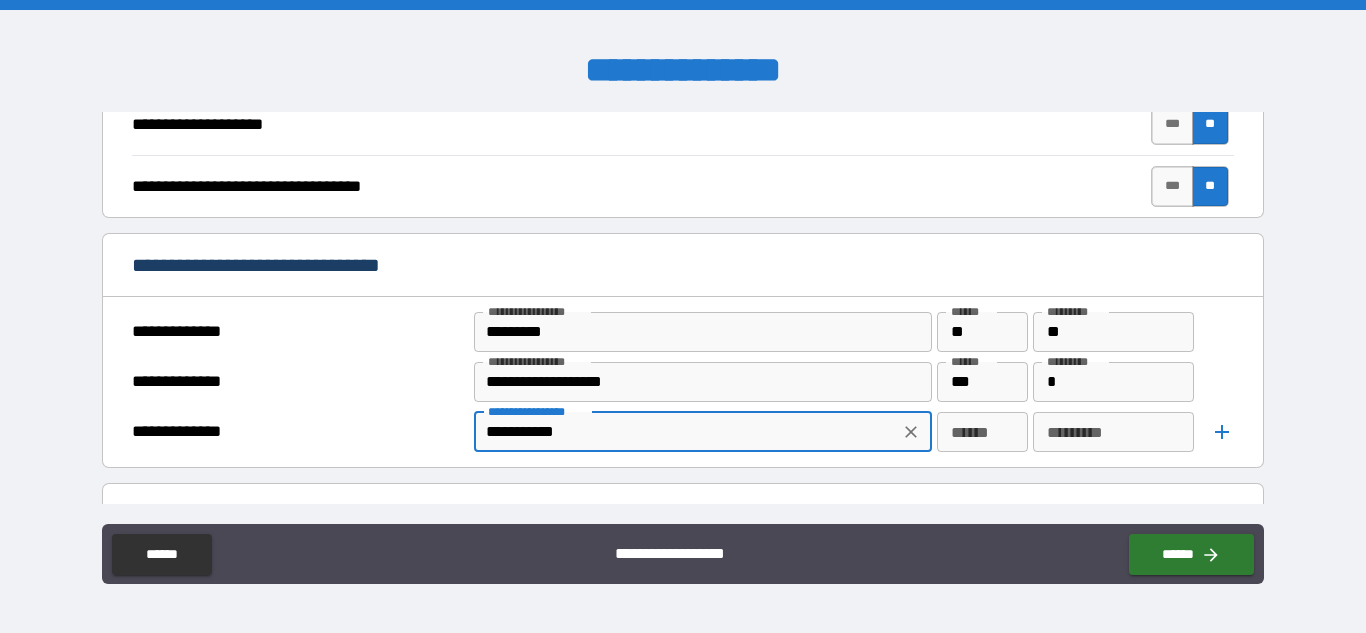 type on "**********" 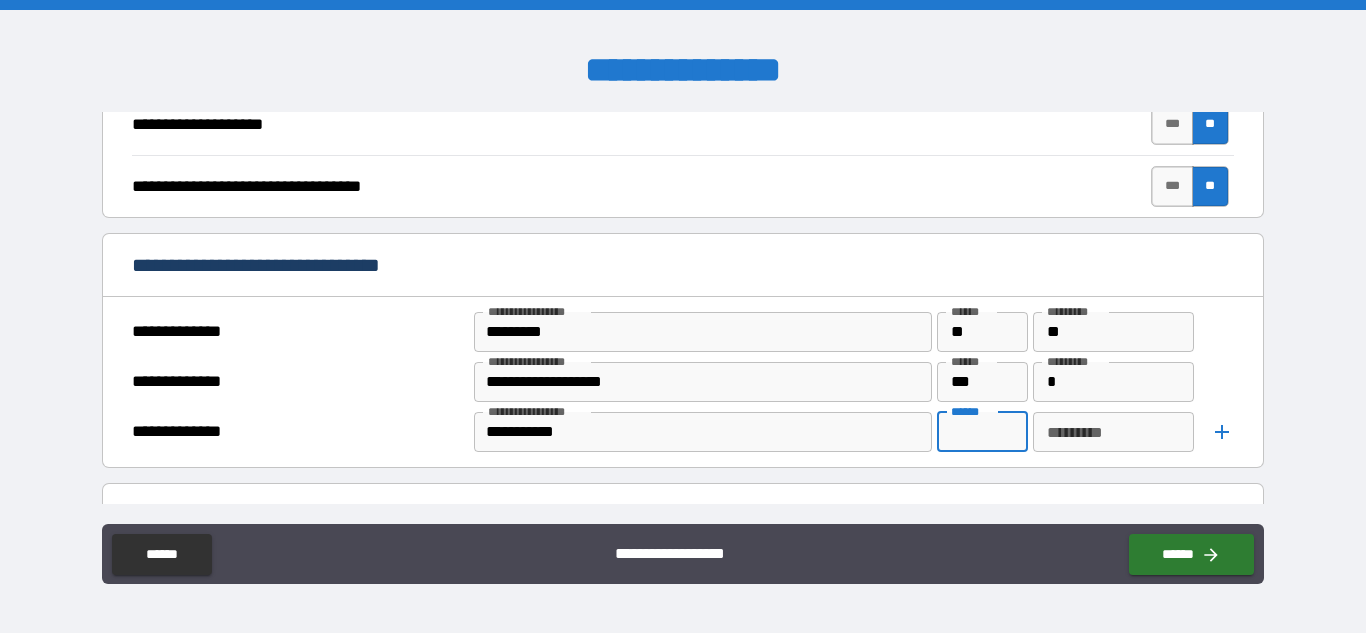 click on "******" at bounding box center (983, 432) 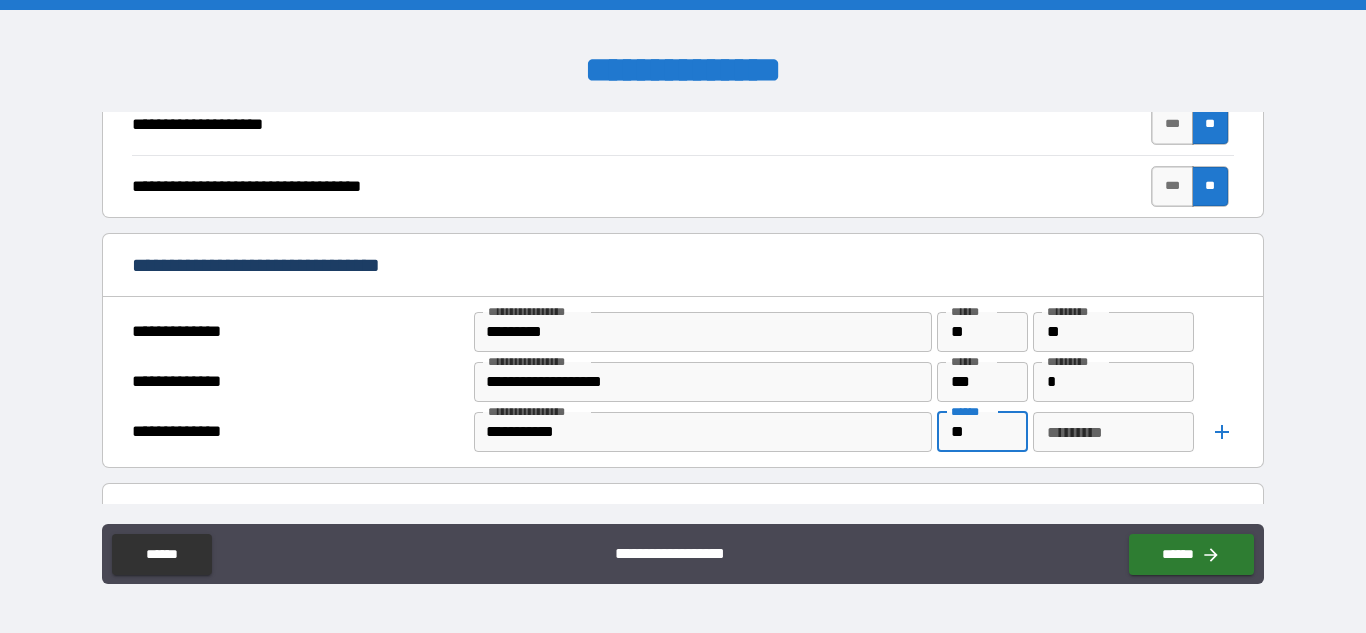 type on "**" 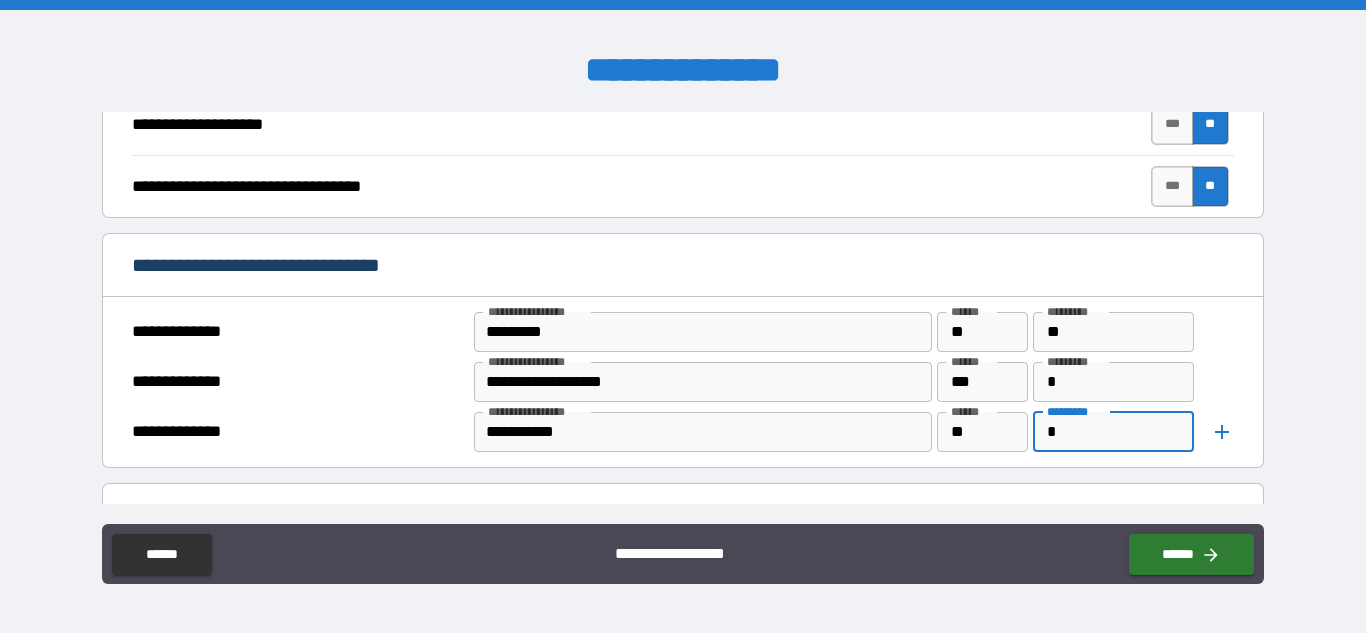 type on "*" 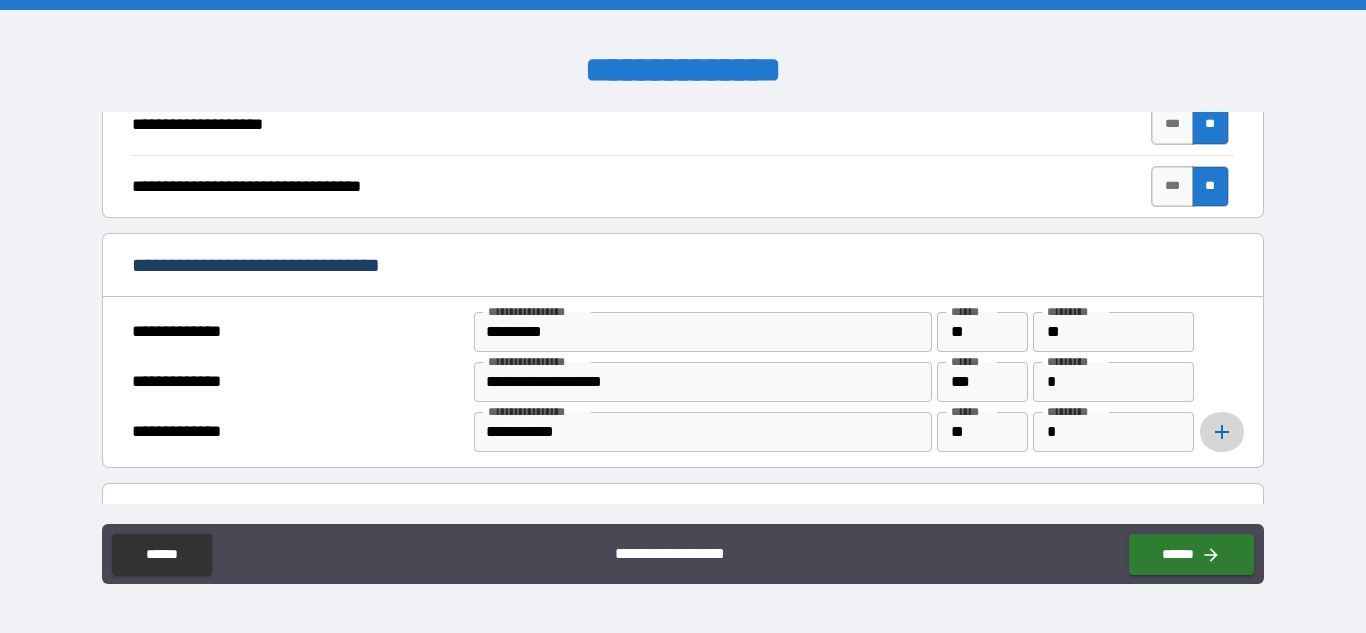 click 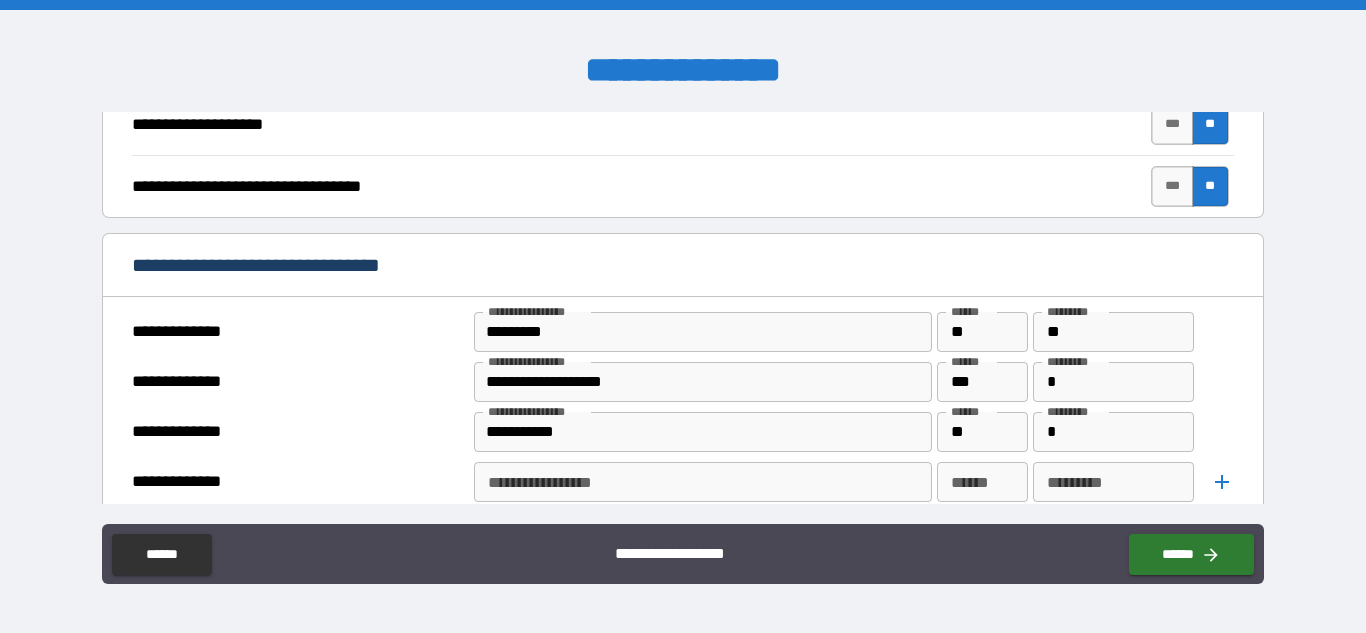 click on "[FIRST] [LAST] [STREET] [CITY] [STATE]" at bounding box center (682, 432) 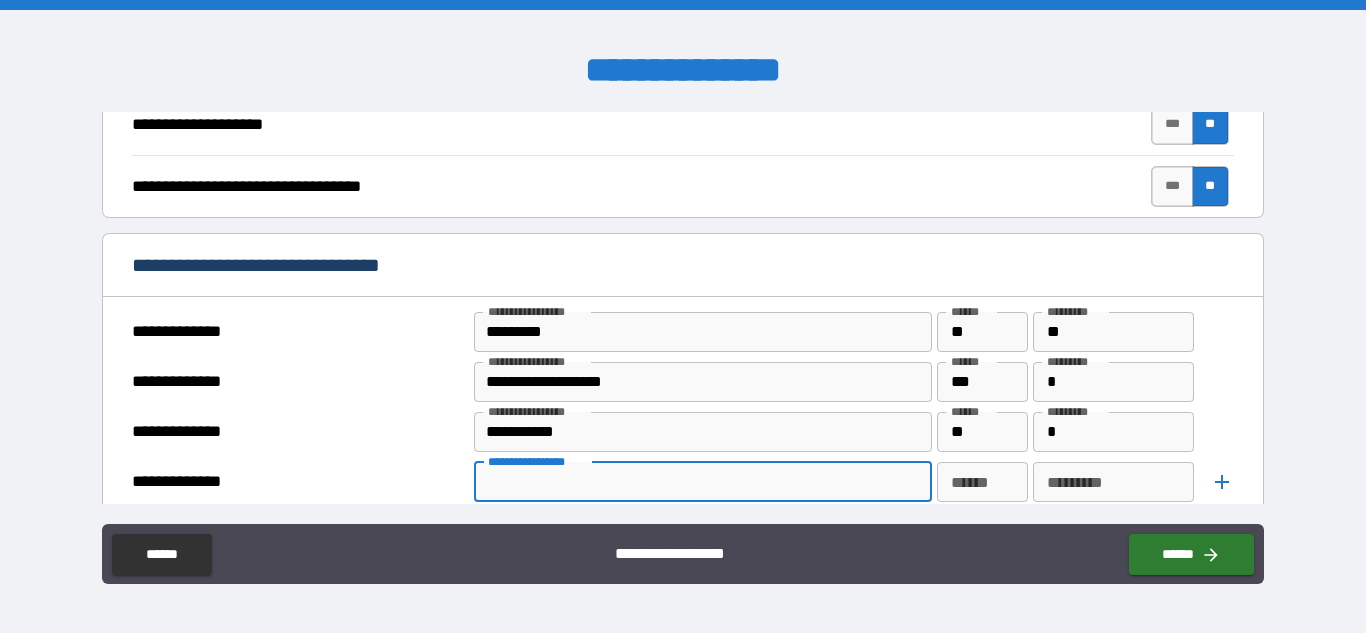 click on "**********" at bounding box center [701, 482] 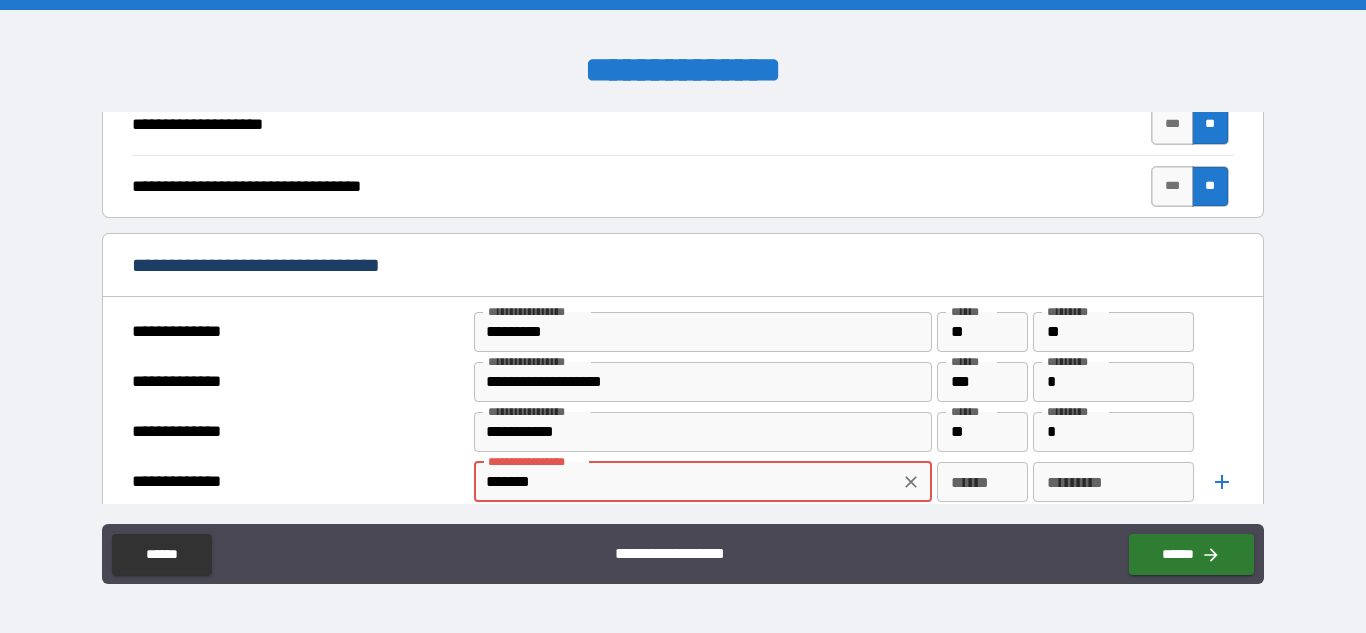 type on "*******" 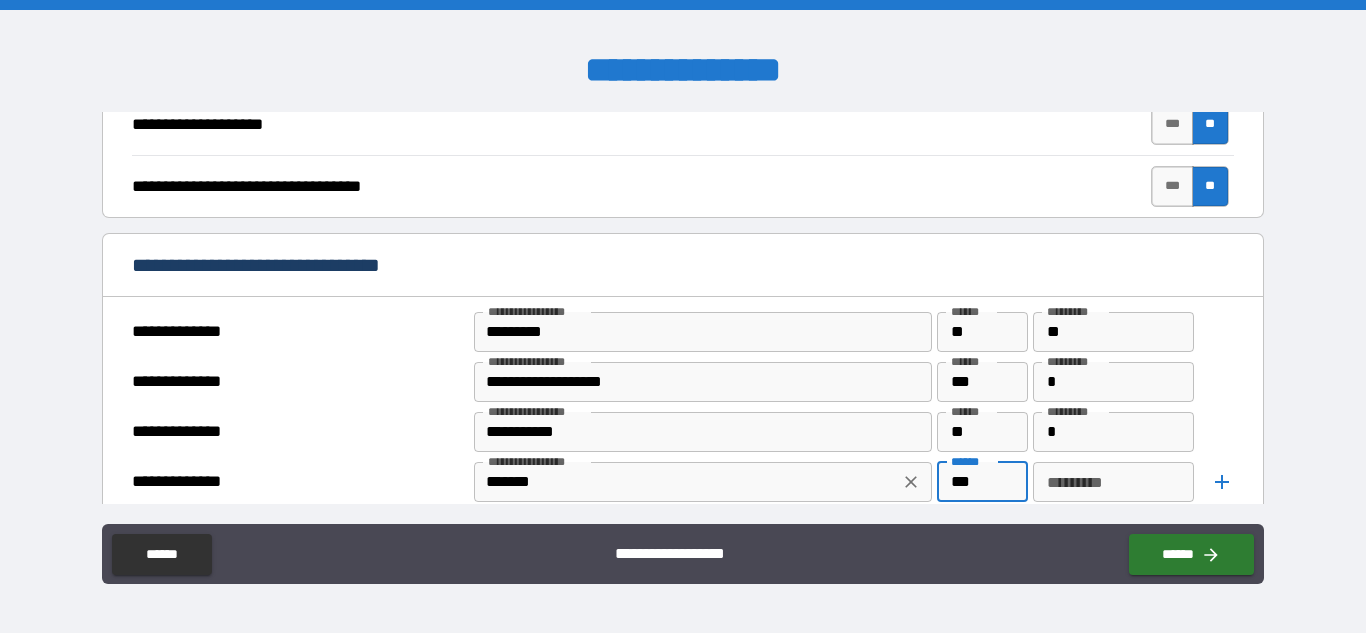 type on "***" 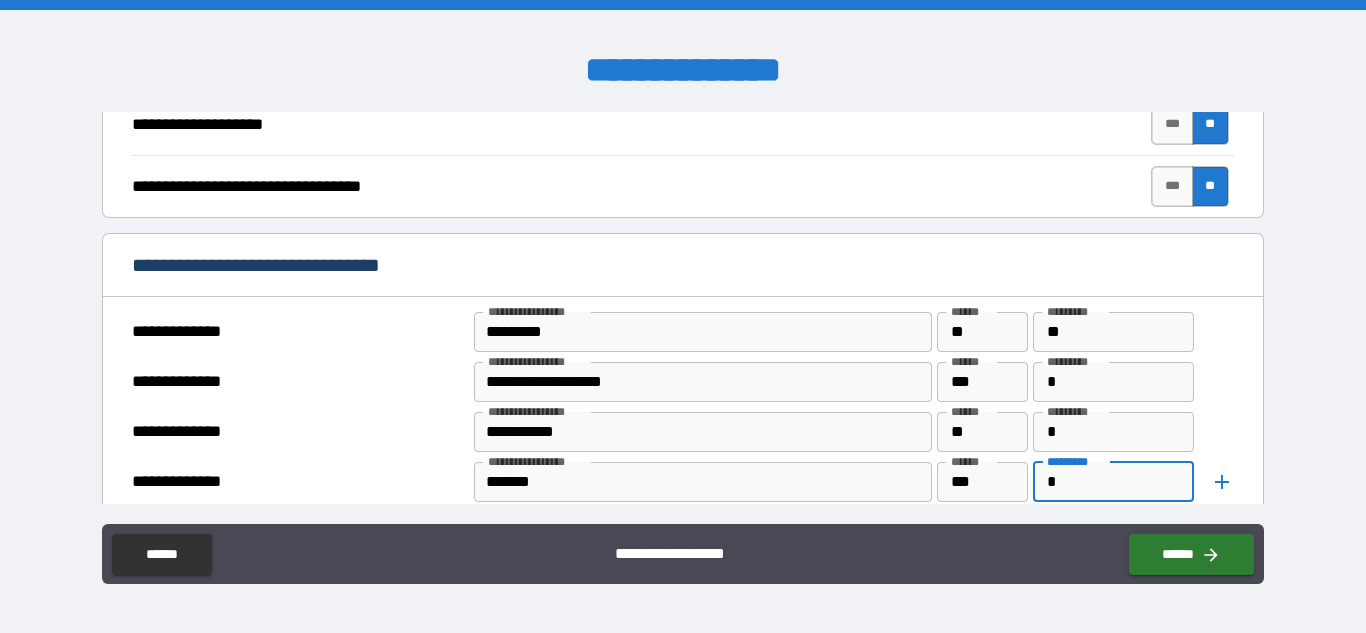 type on "*" 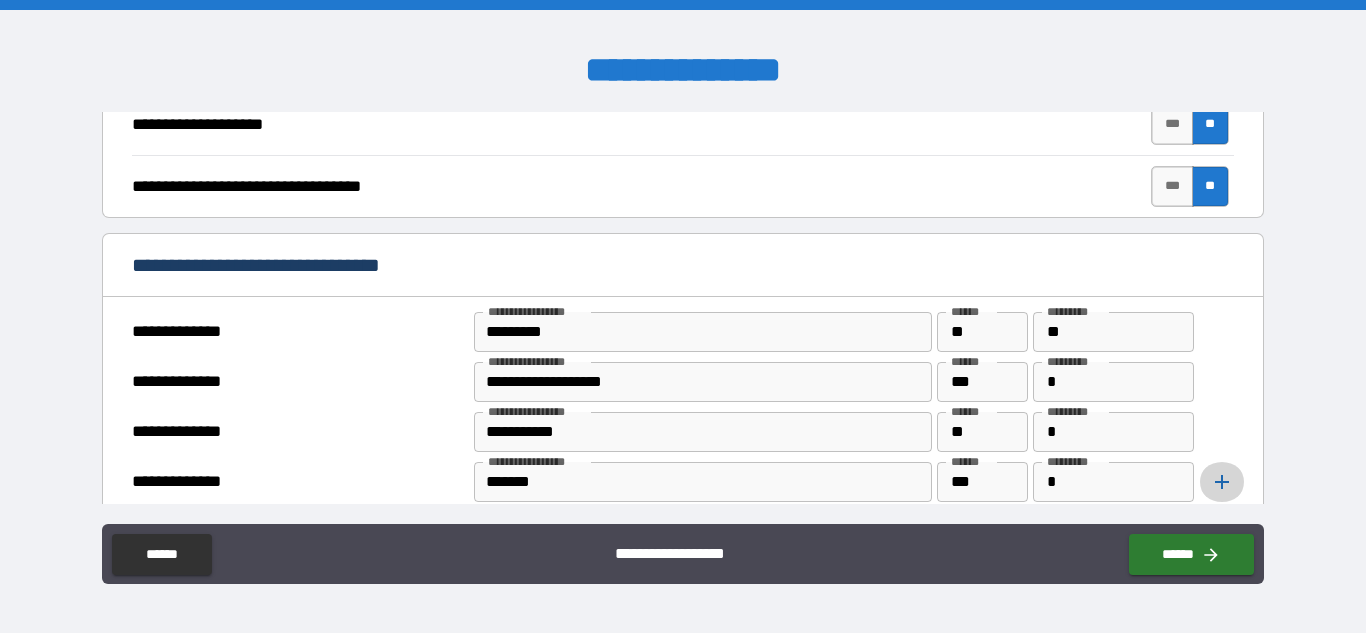 click 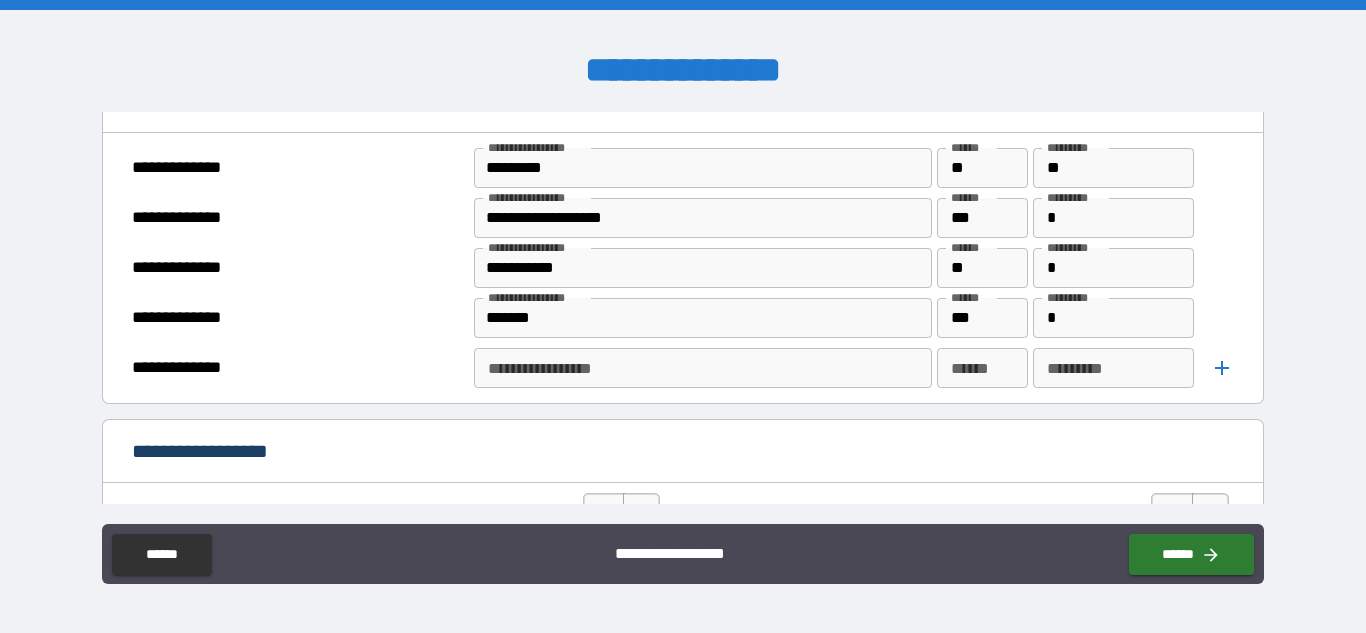 scroll, scrollTop: 925, scrollLeft: 0, axis: vertical 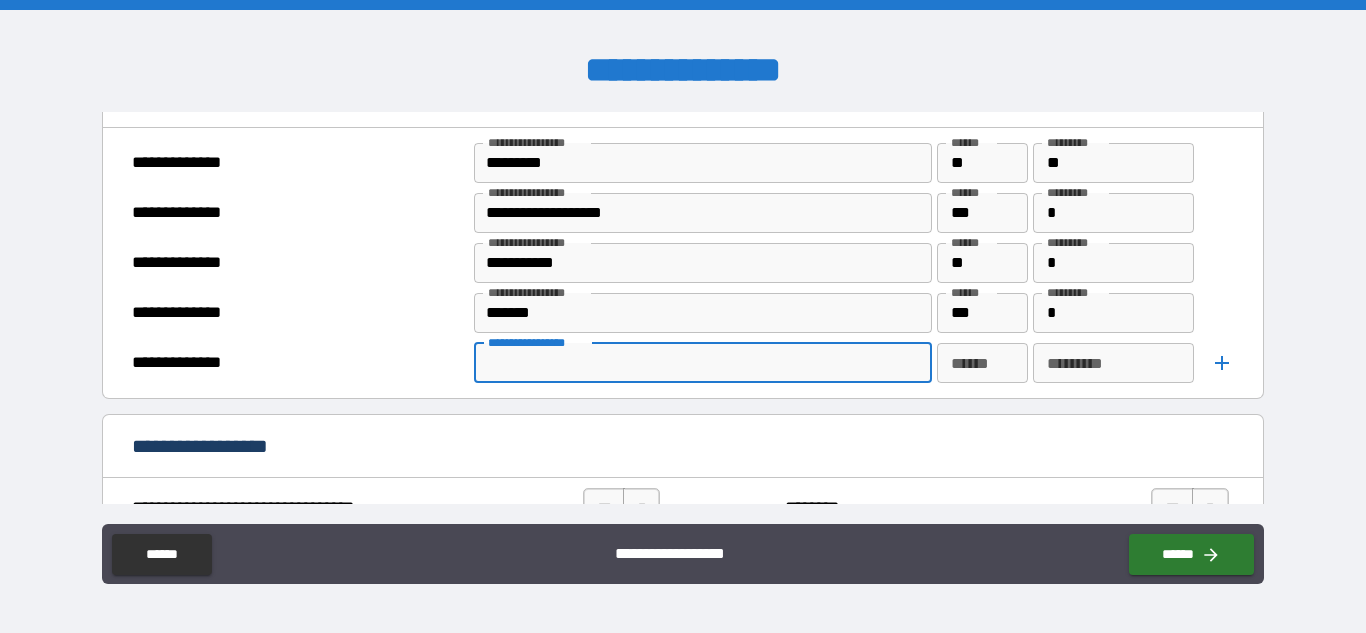click on "**********" at bounding box center (701, 363) 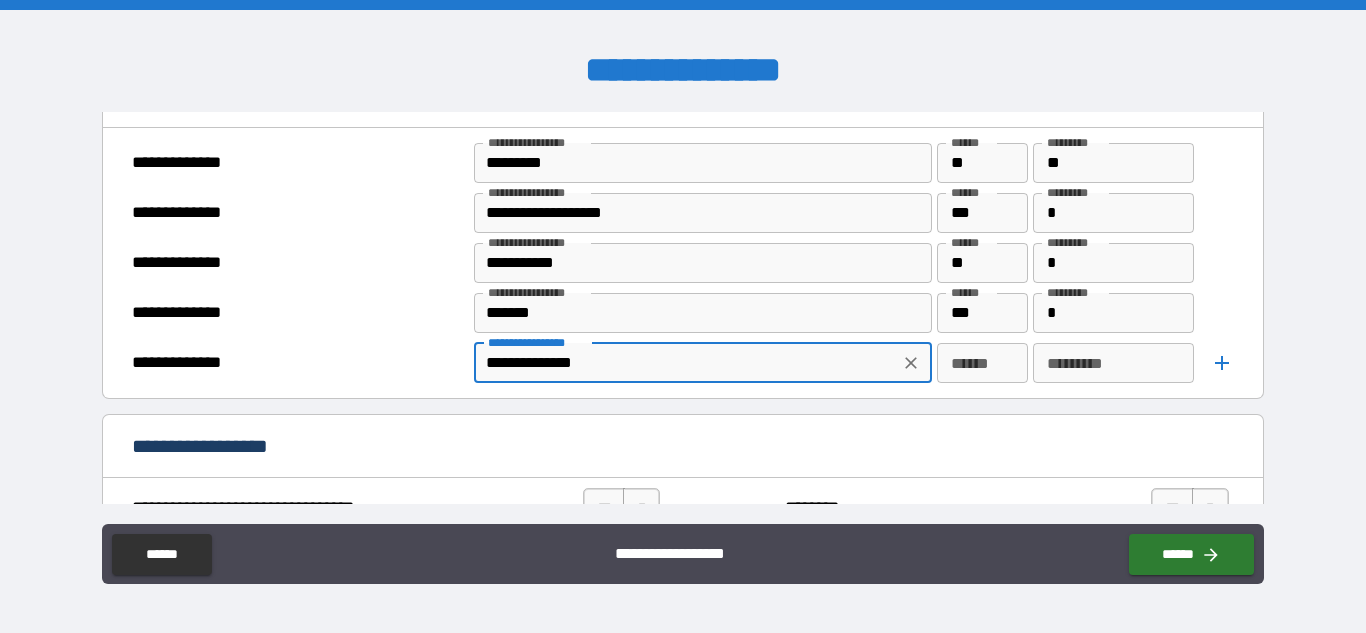 type on "**********" 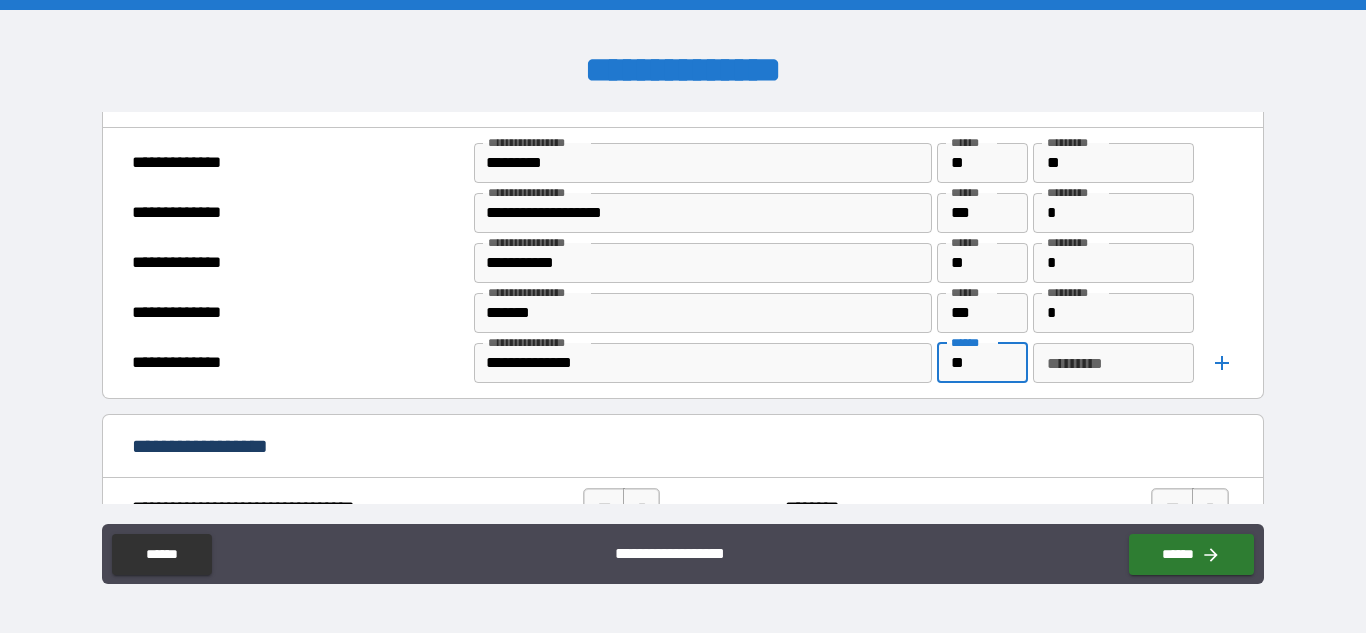 type on "**" 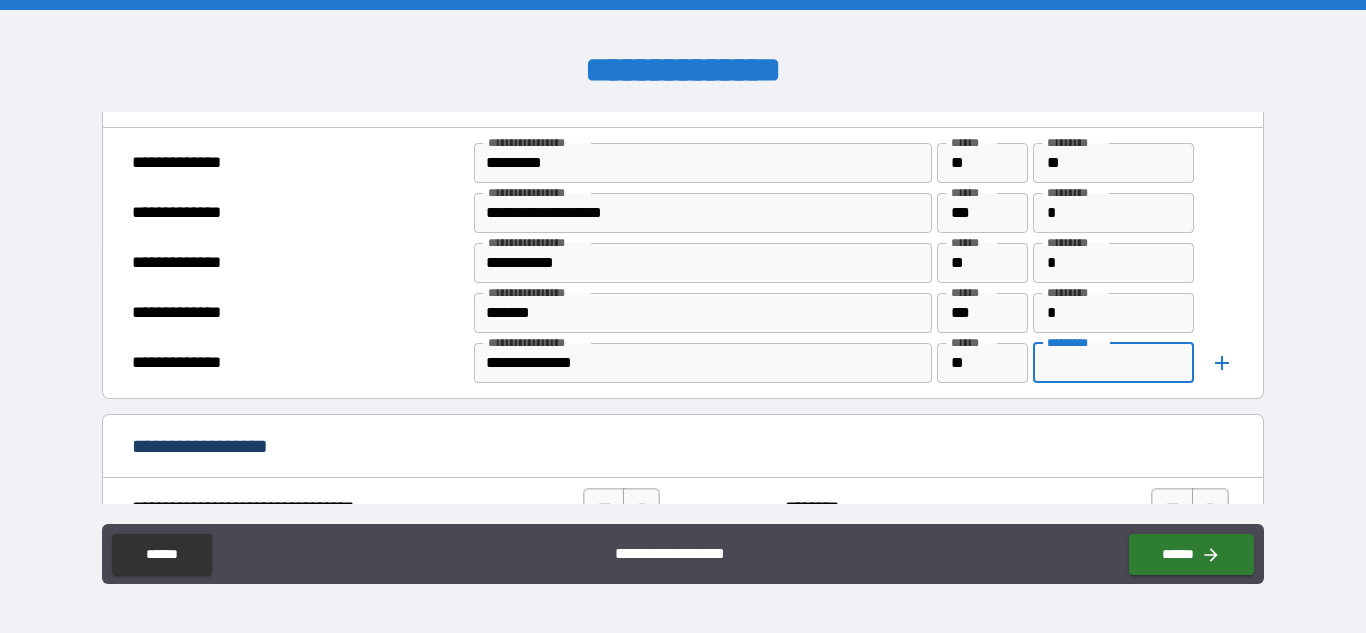 click on "********* *********" at bounding box center (1113, 363) 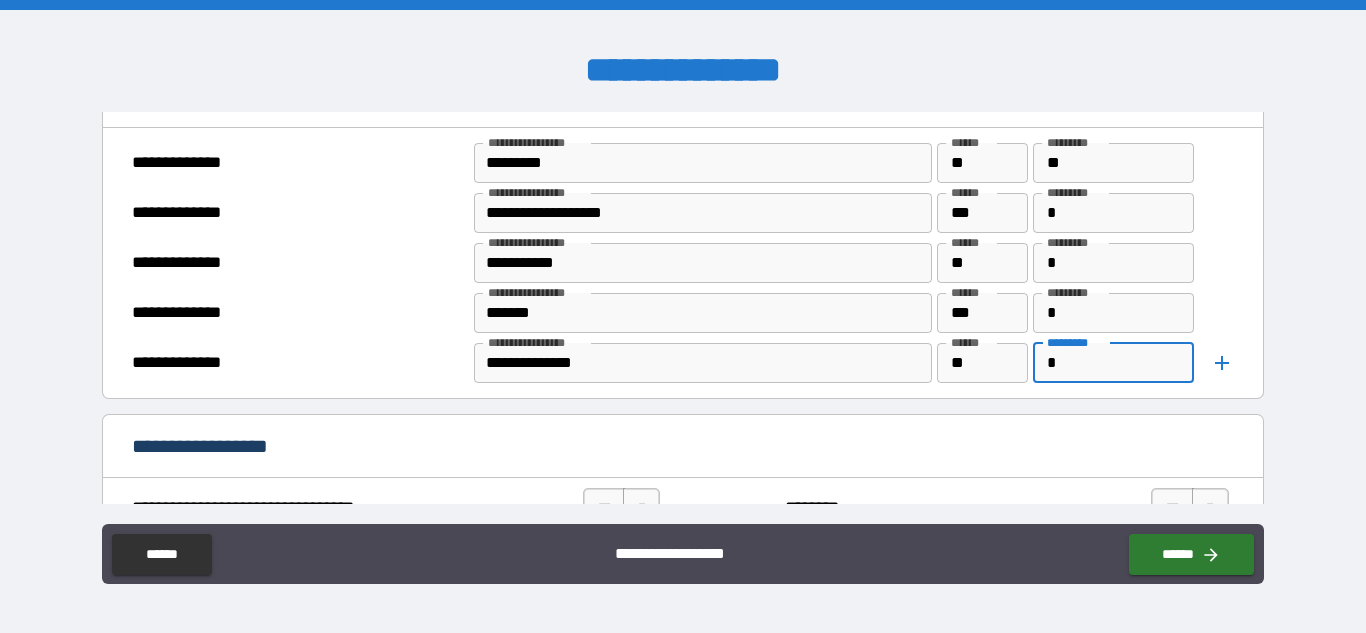 type on "*" 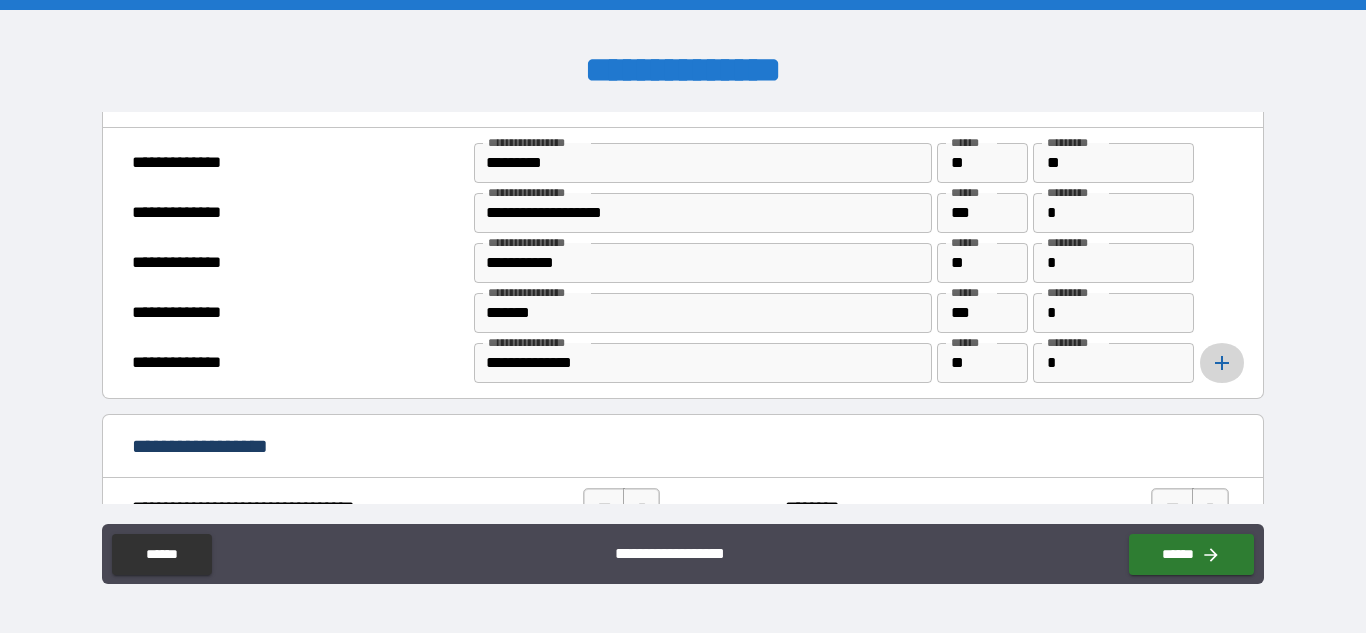 click 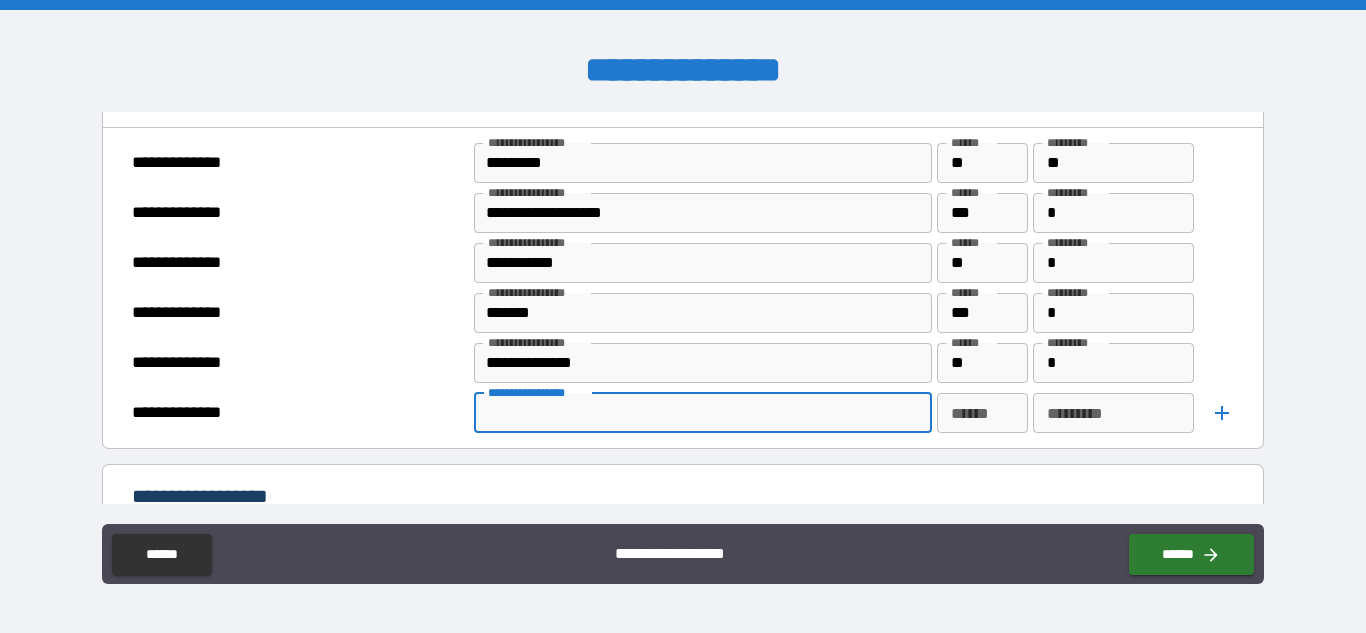 click on "**********" at bounding box center (701, 413) 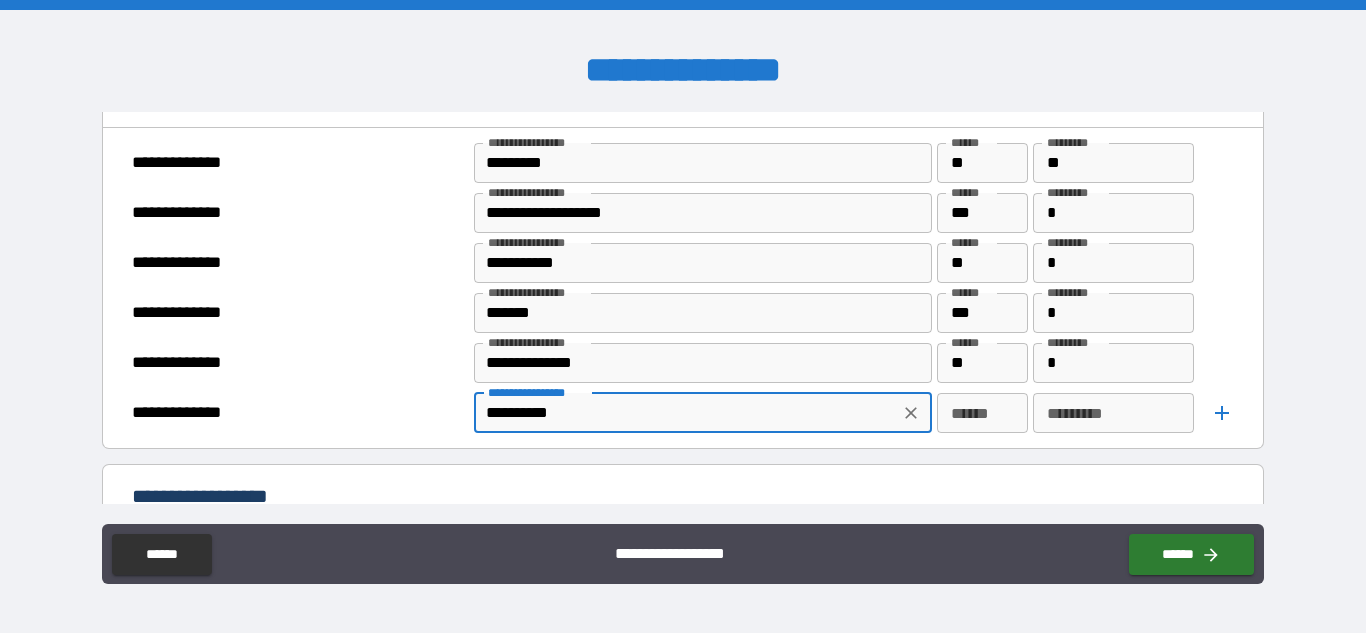 type on "**********" 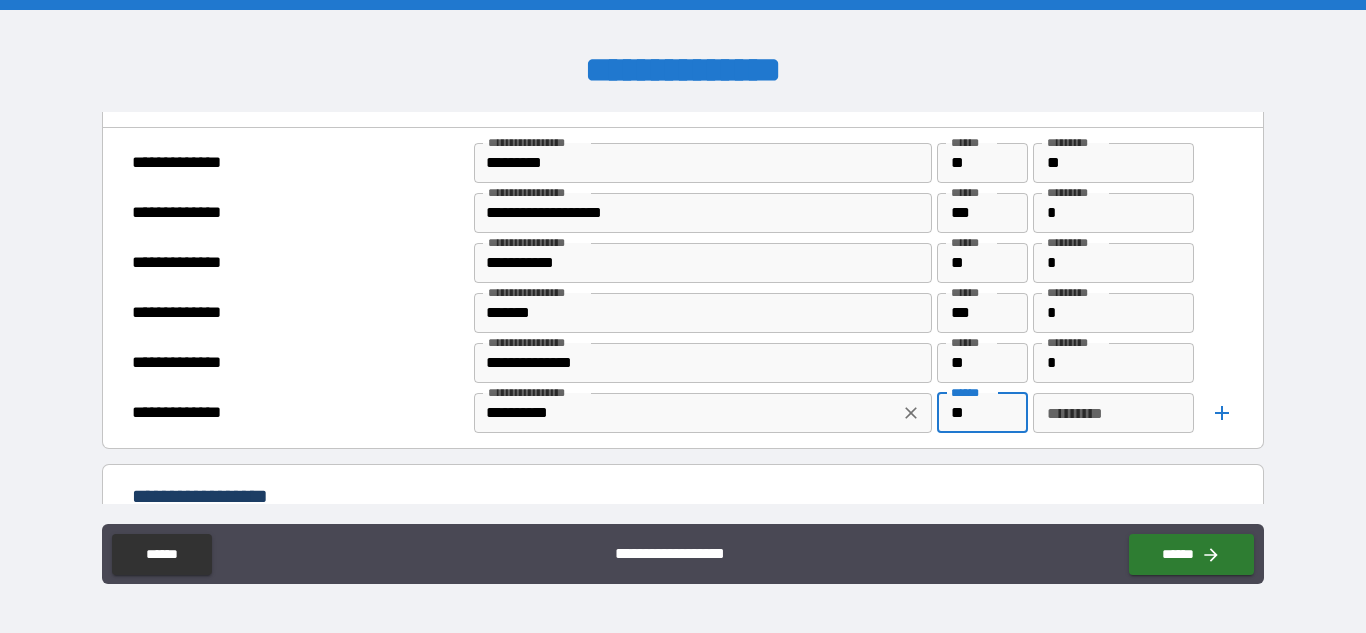 type on "**" 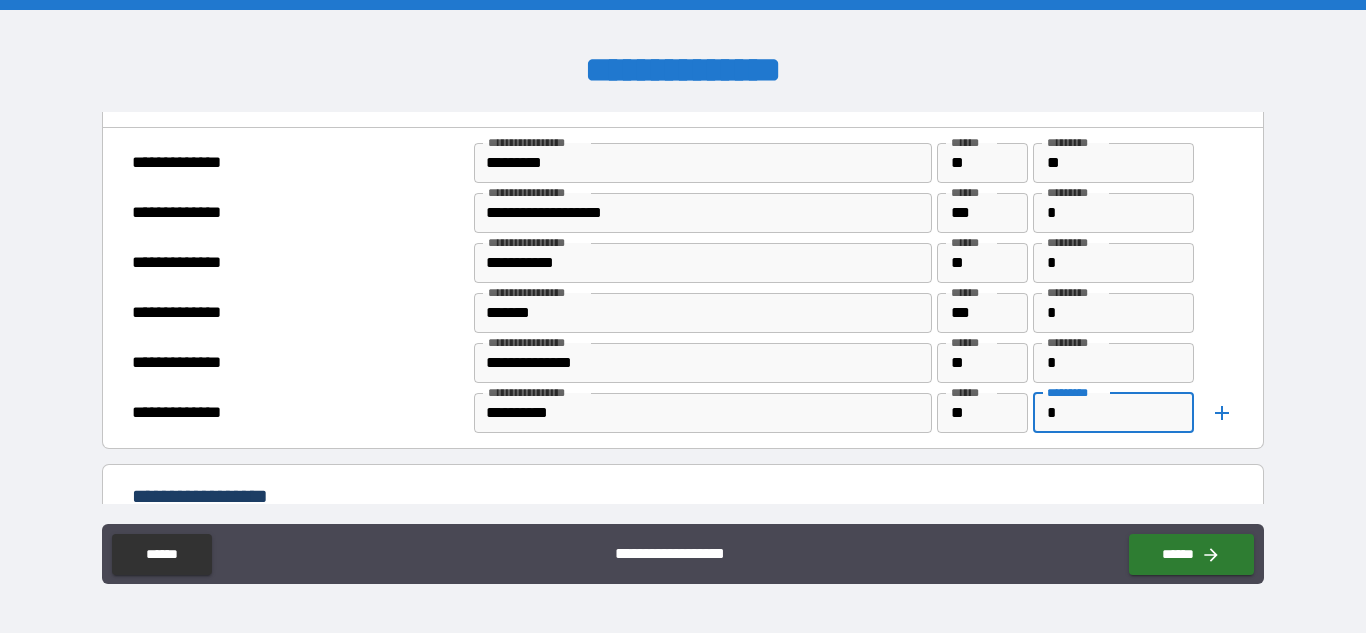 type on "*" 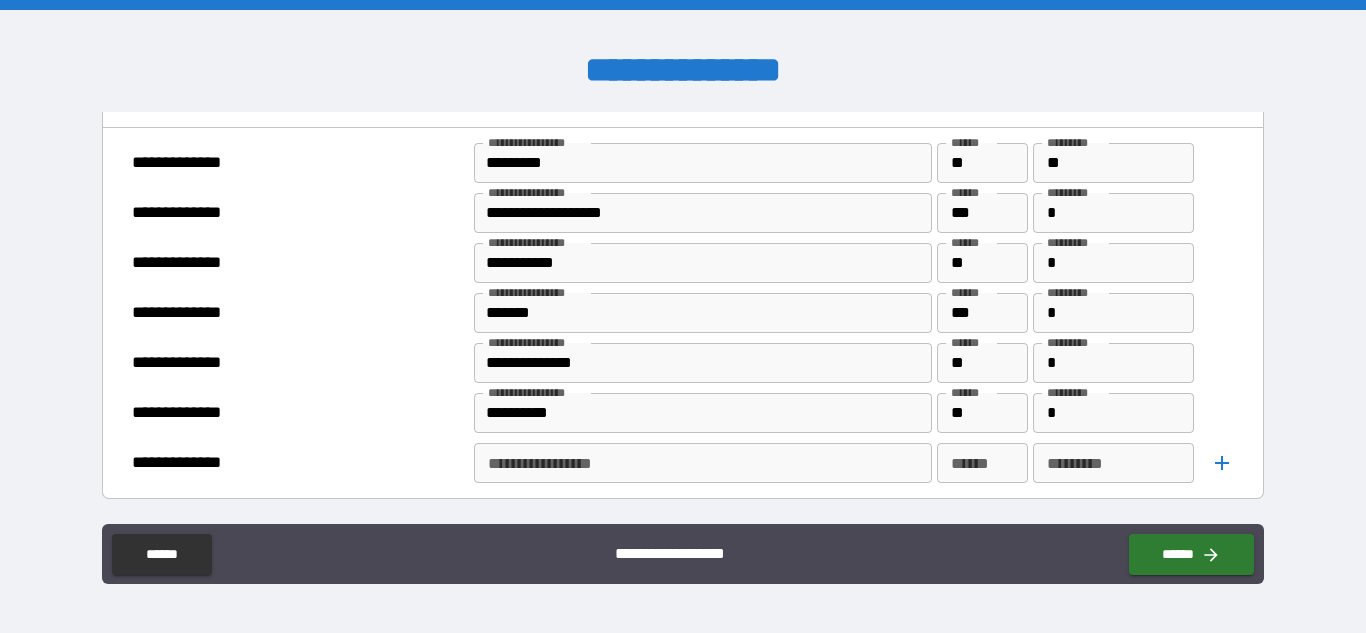 click on "**********" at bounding box center [703, 463] 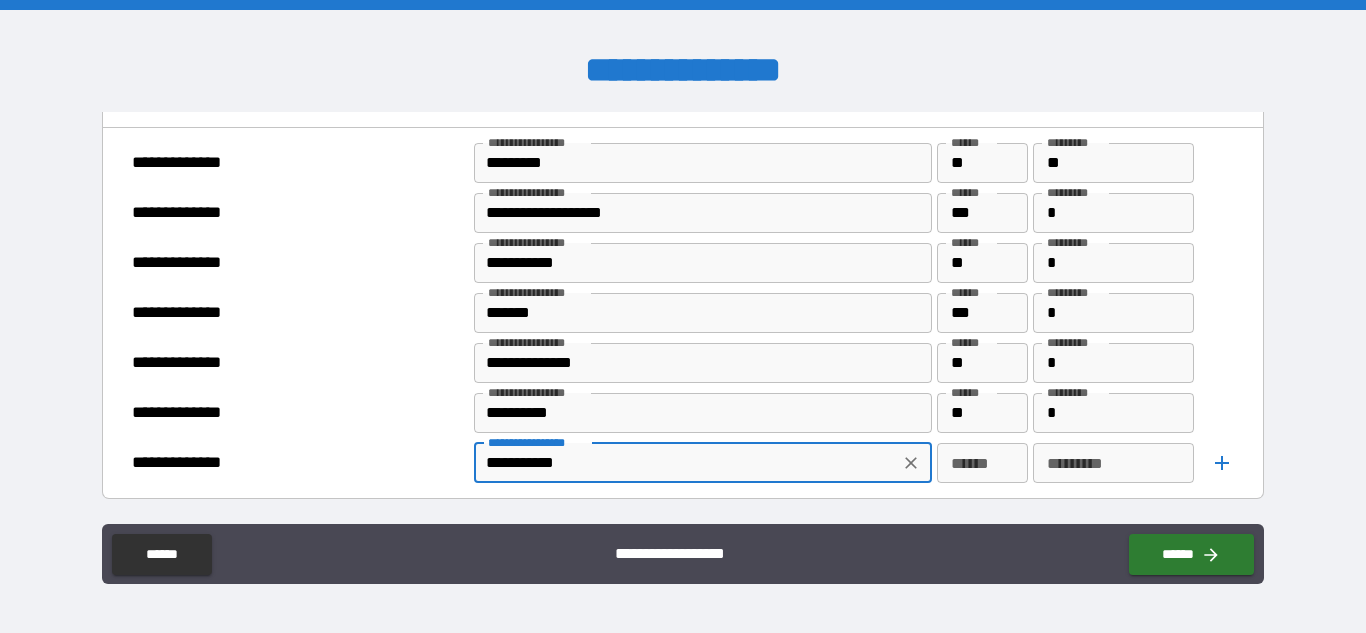 type on "**********" 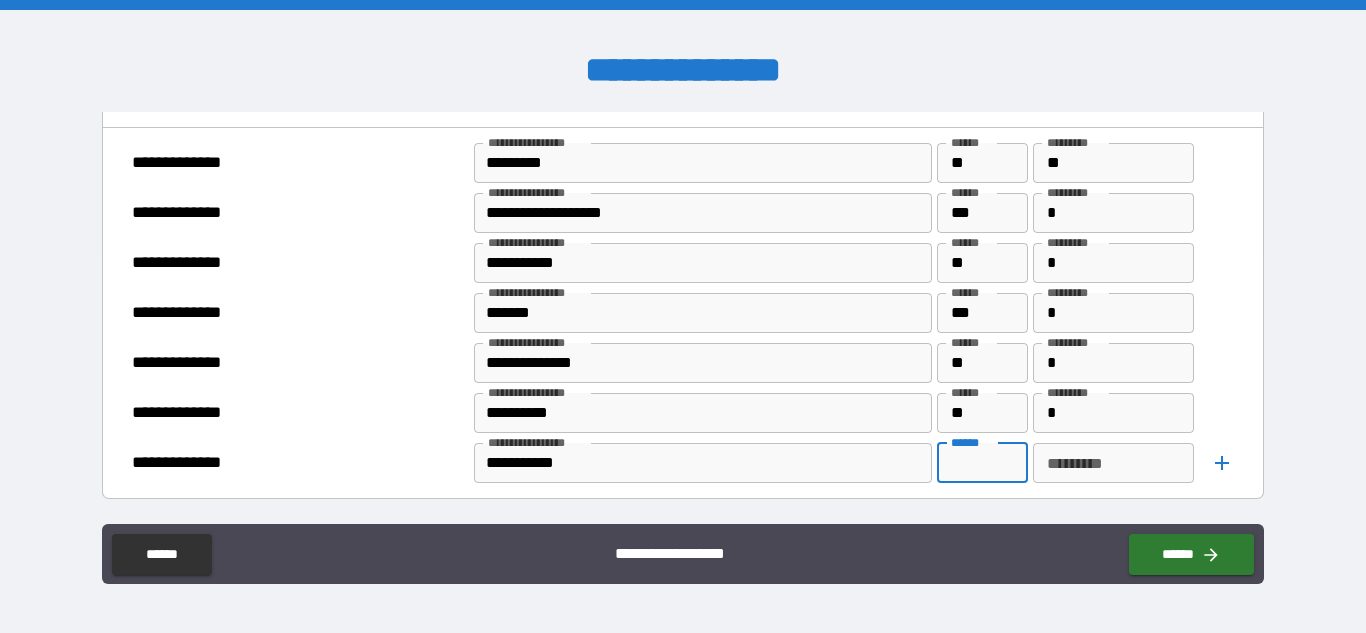 click on "******" at bounding box center (983, 463) 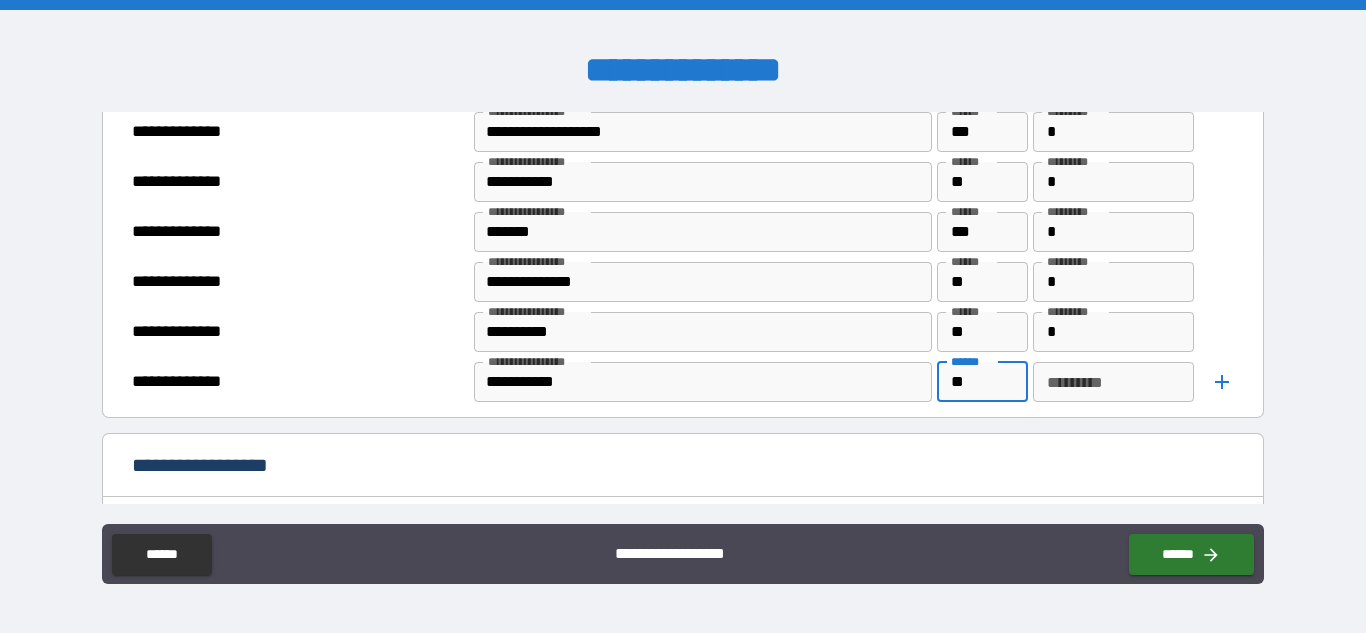 scroll, scrollTop: 1065, scrollLeft: 0, axis: vertical 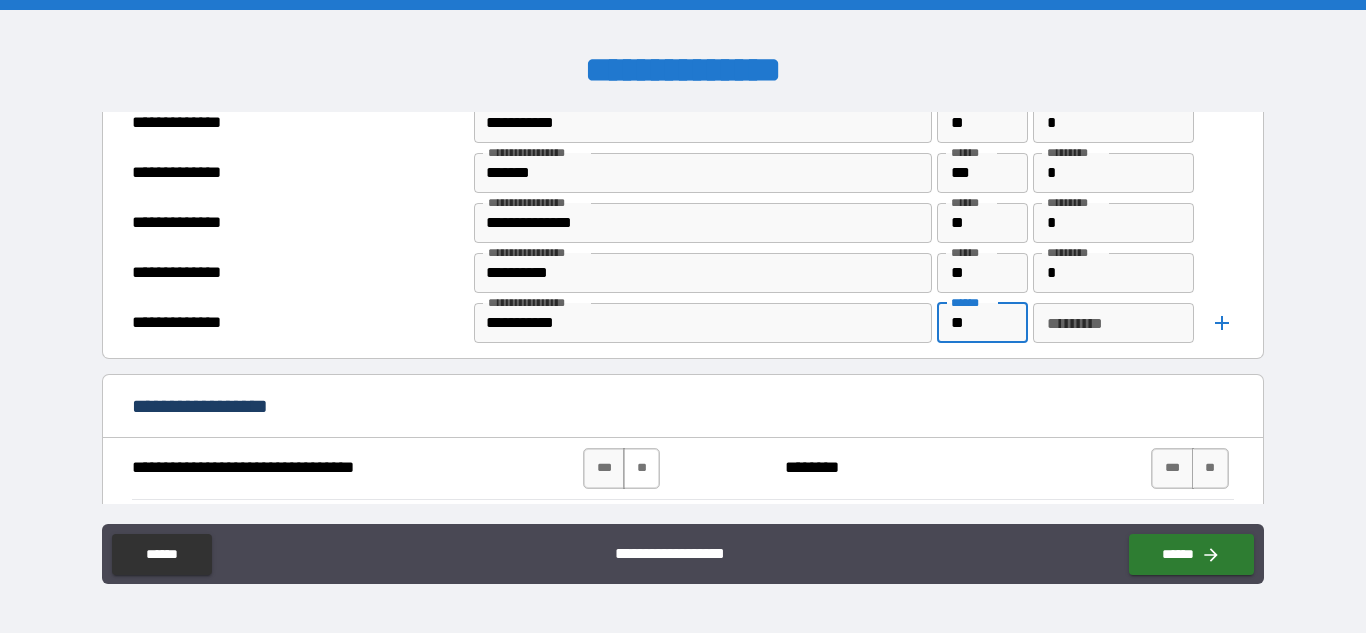 type on "**" 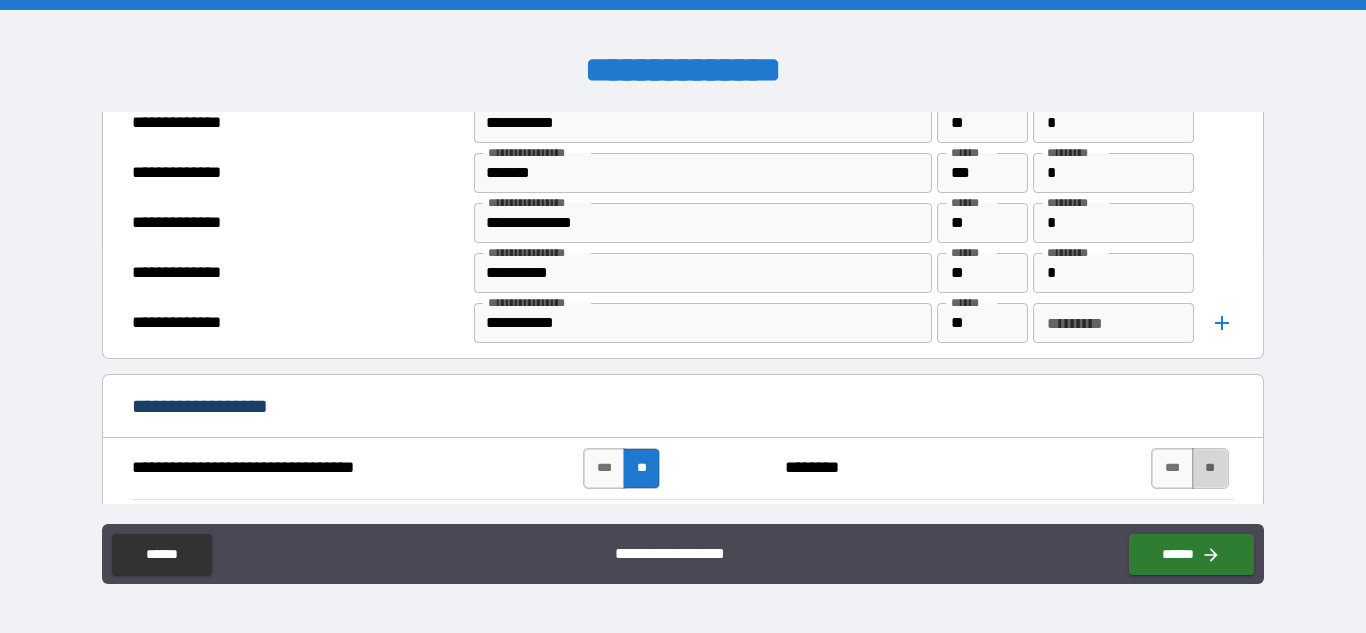click on "**" at bounding box center (1210, 468) 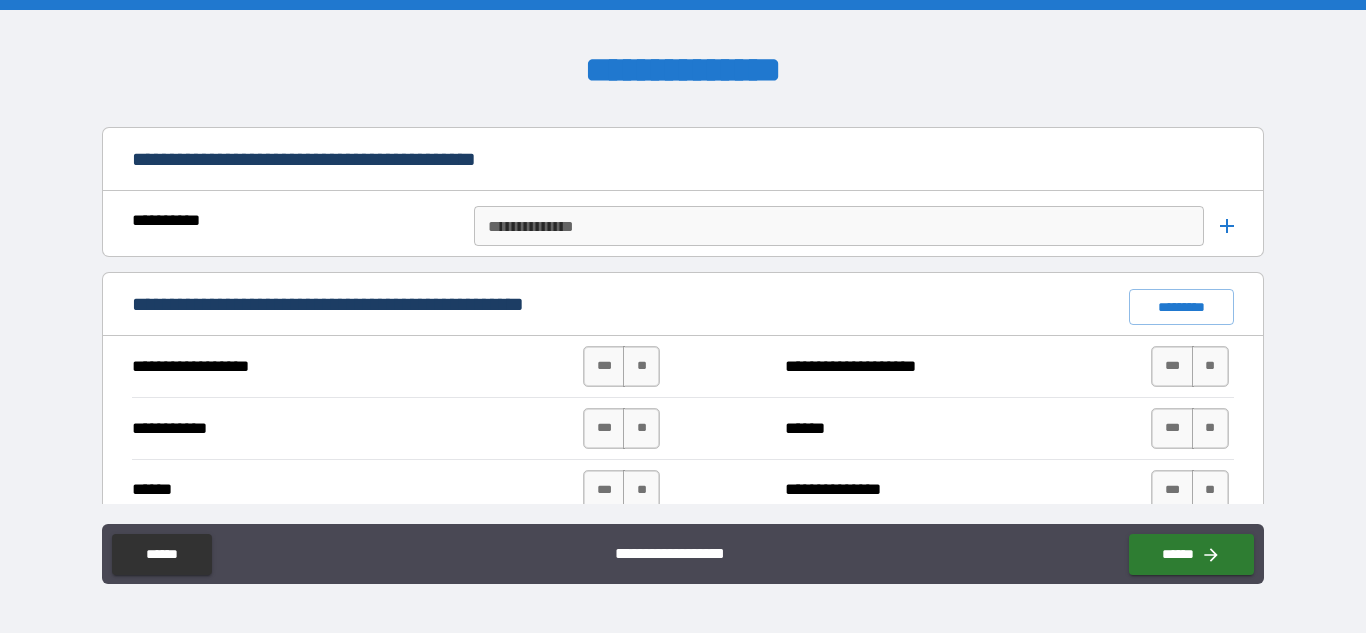 scroll, scrollTop: 1848, scrollLeft: 0, axis: vertical 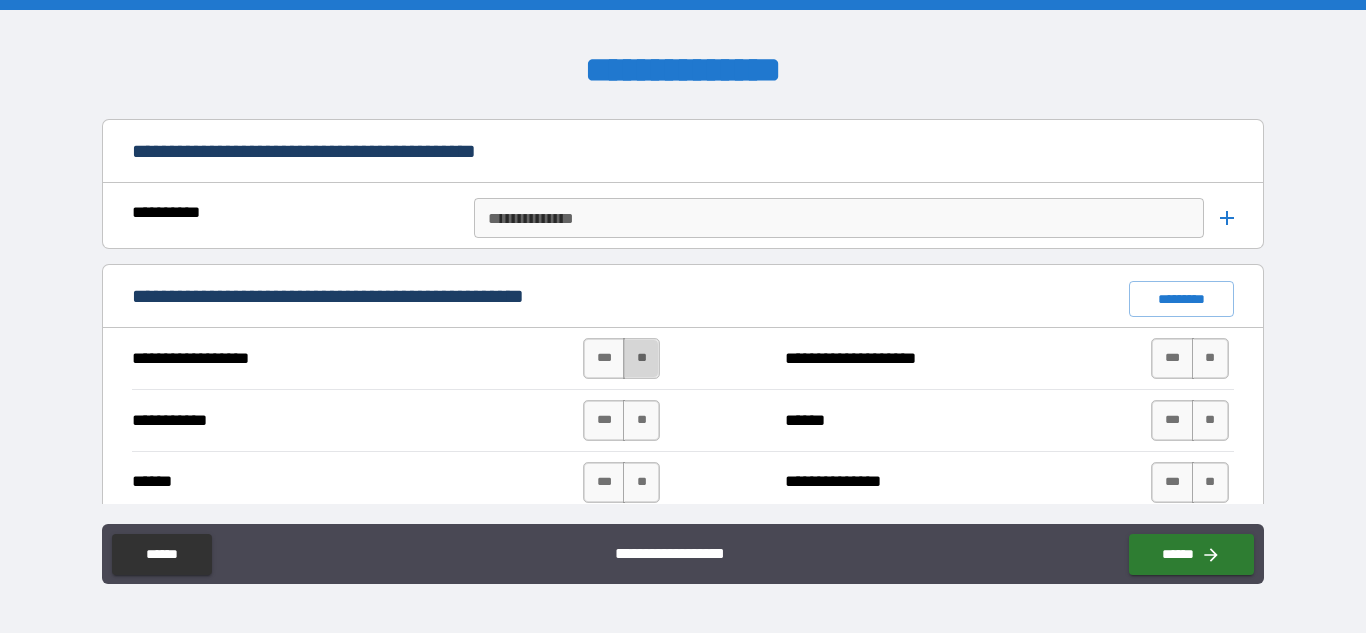 click on "**" at bounding box center [641, 358] 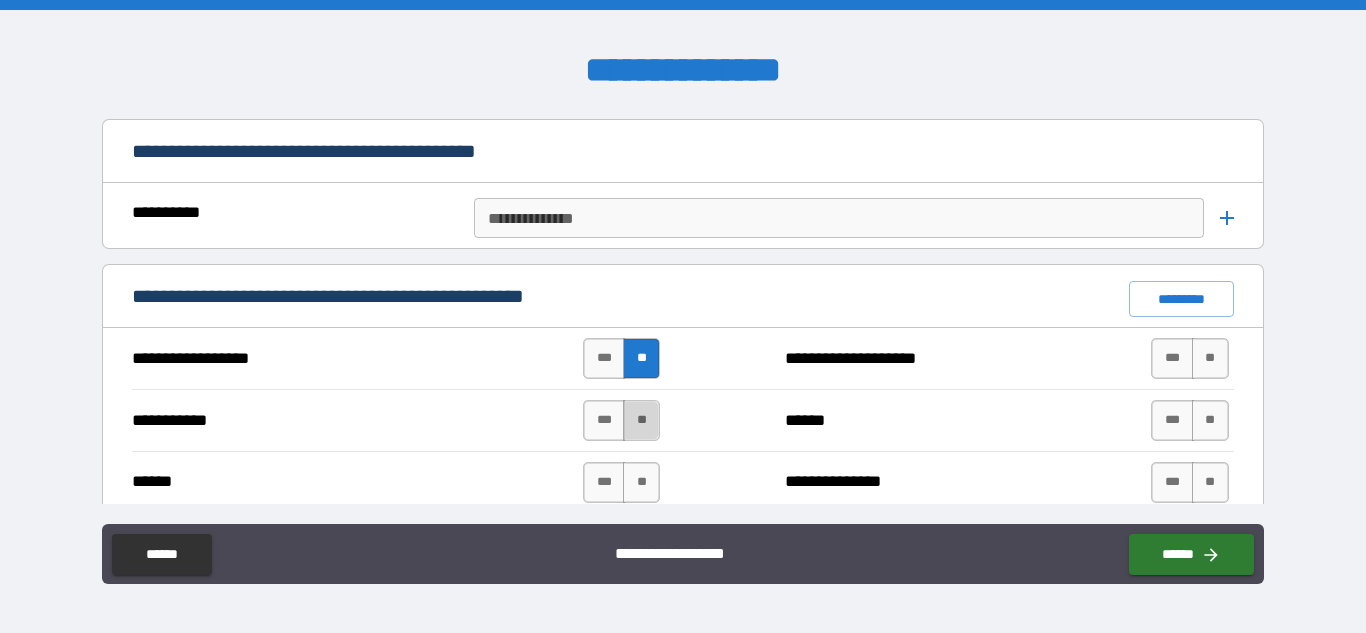 click on "**" at bounding box center [641, 420] 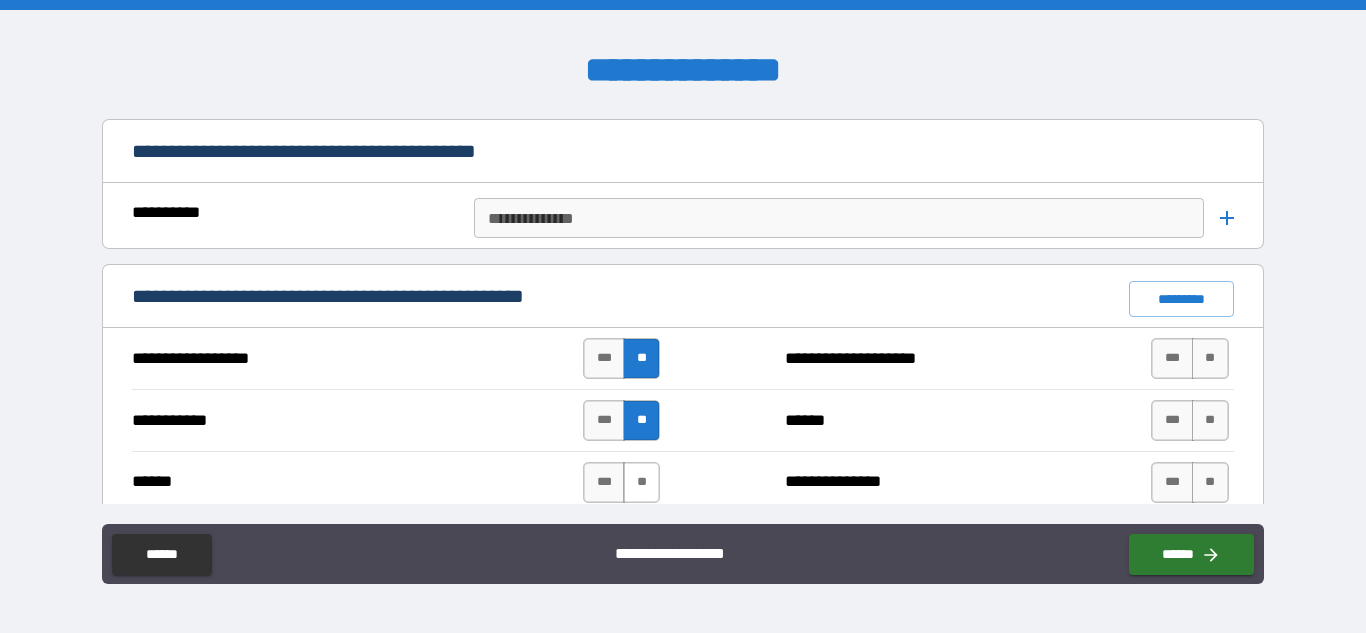 click on "**" at bounding box center [641, 482] 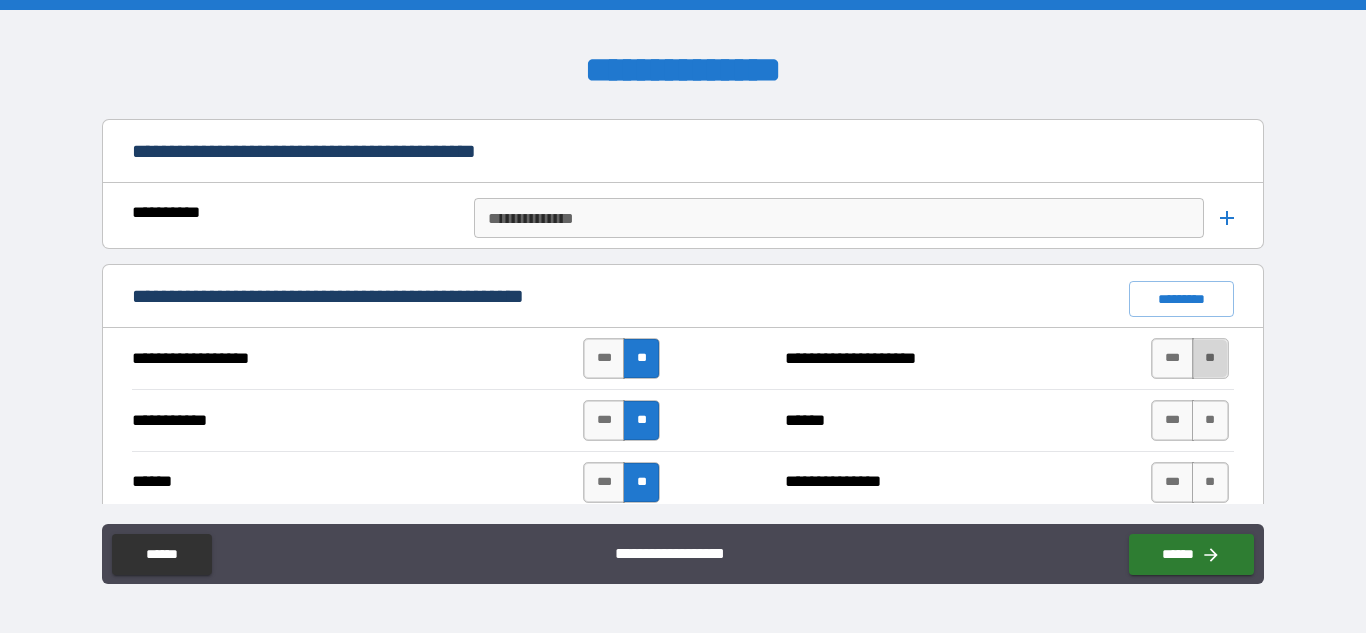 click on "**" at bounding box center [1210, 358] 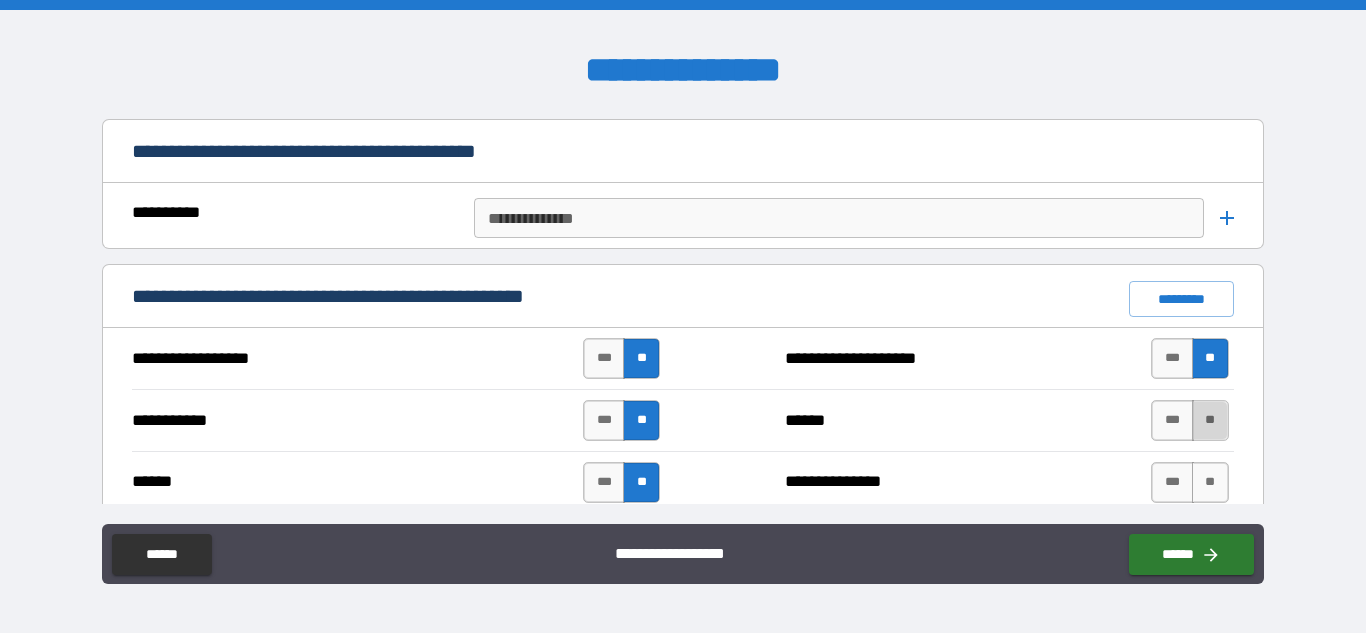 click on "**" at bounding box center [1210, 420] 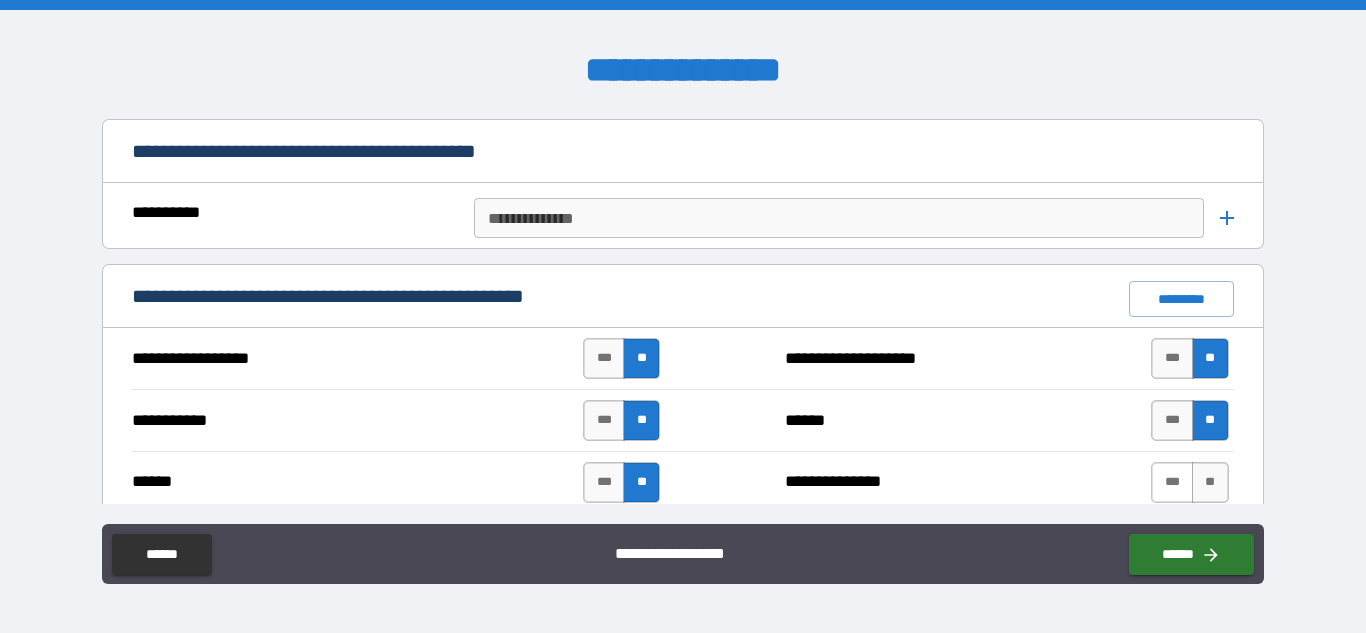 click on "***" at bounding box center (1172, 482) 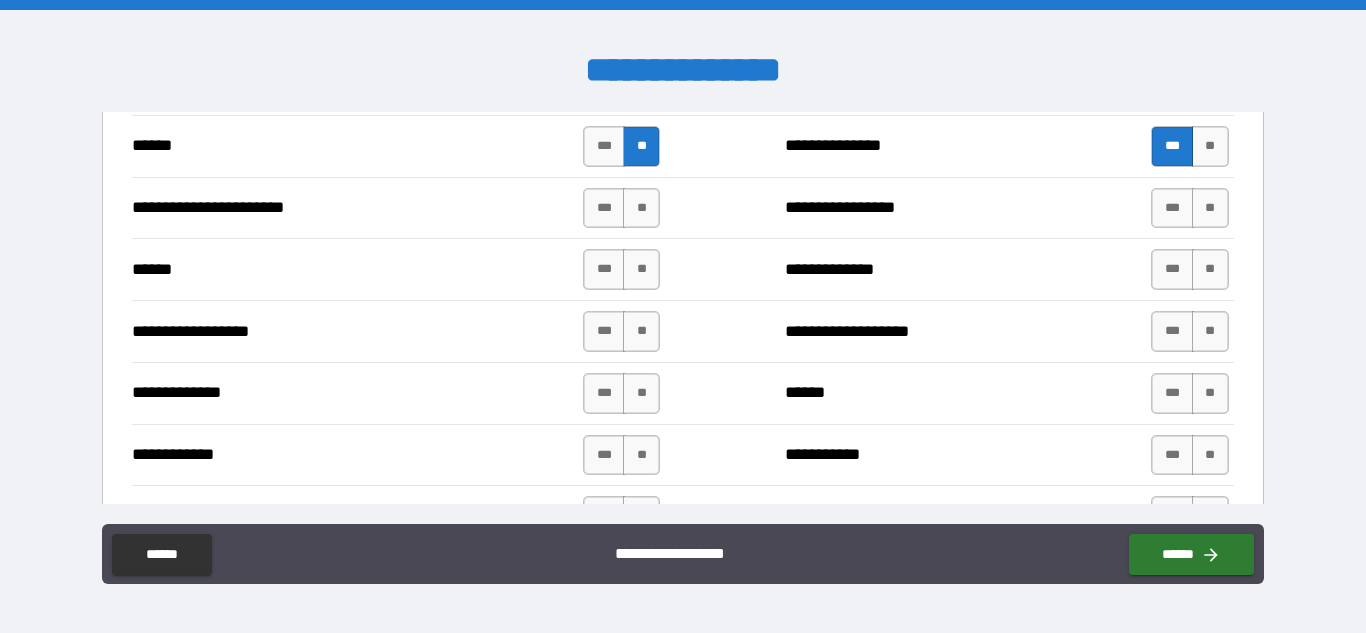 scroll, scrollTop: 2185, scrollLeft: 0, axis: vertical 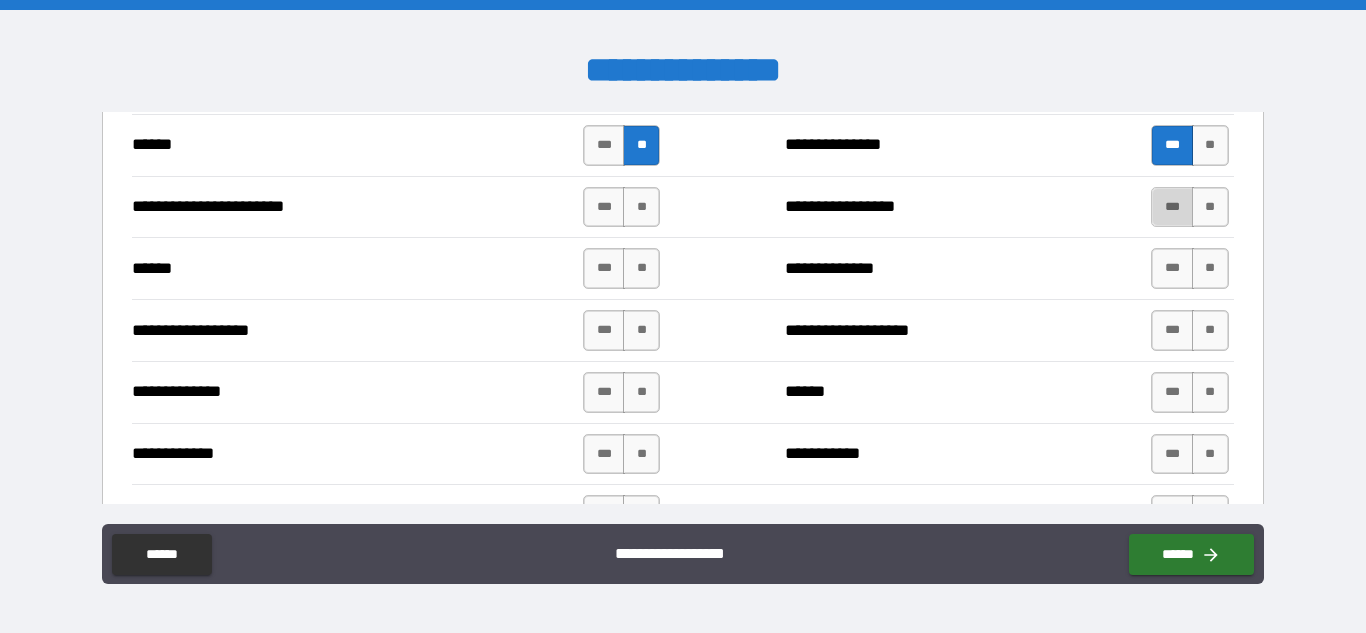 click on "***" at bounding box center [1172, 207] 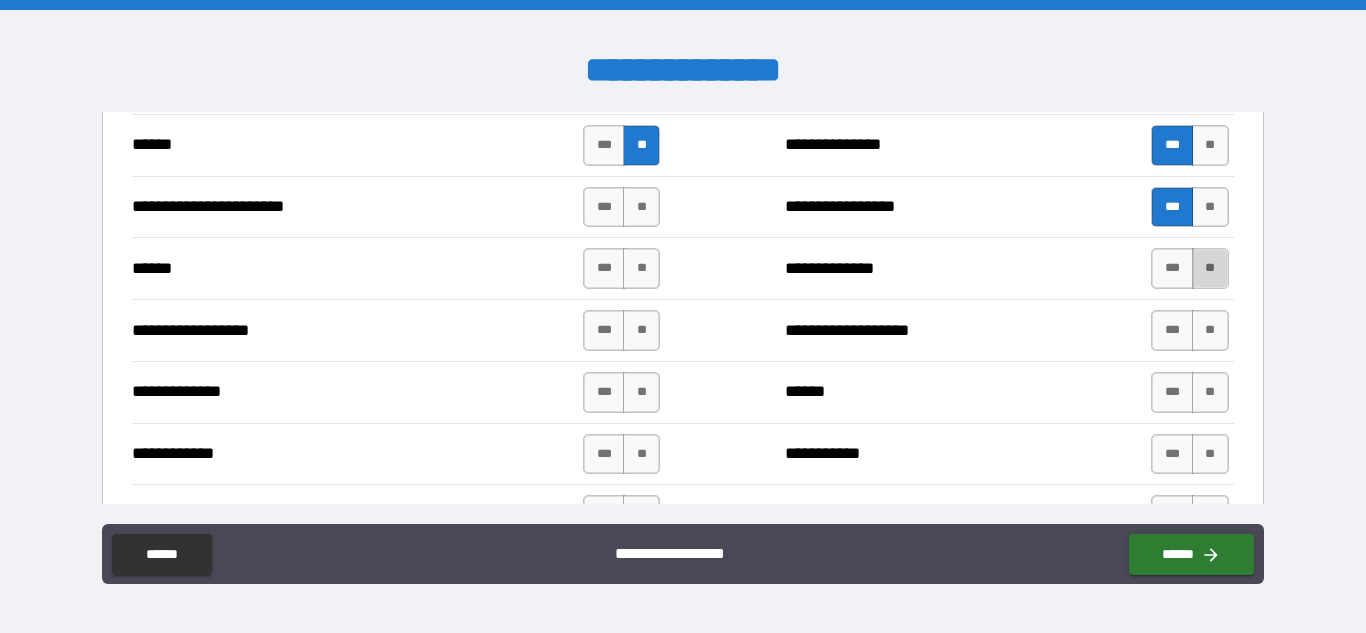 click on "**" at bounding box center (1210, 268) 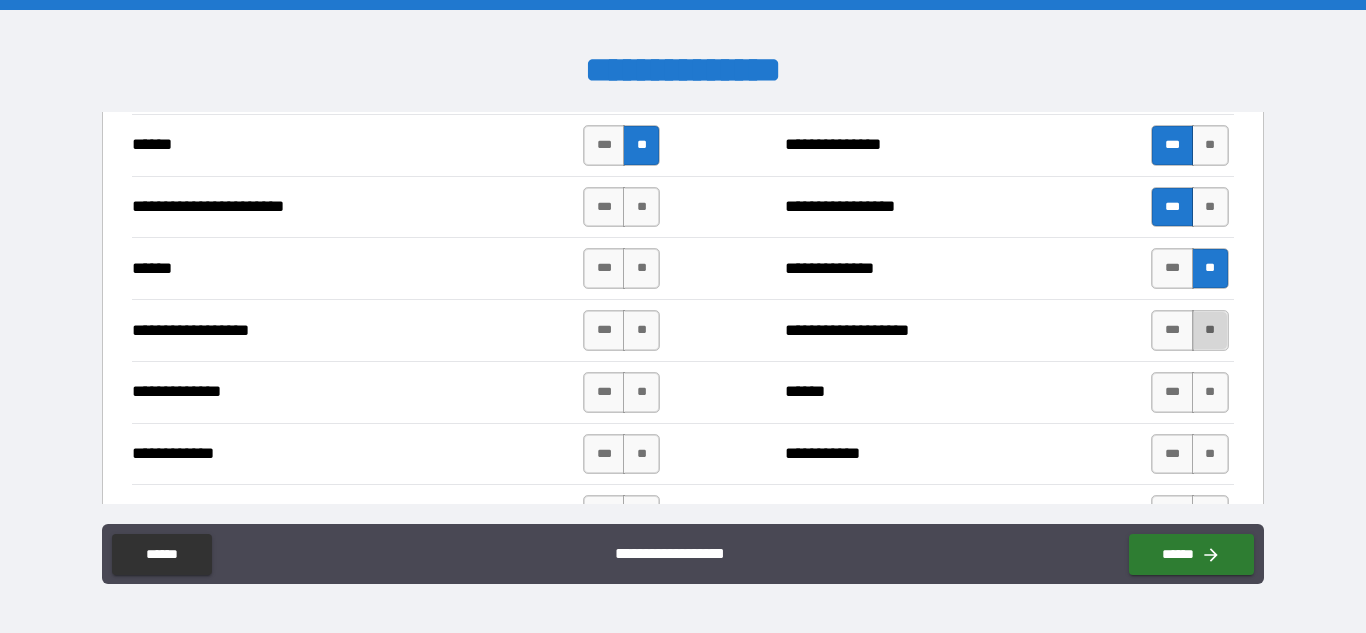 click on "**" at bounding box center [1210, 330] 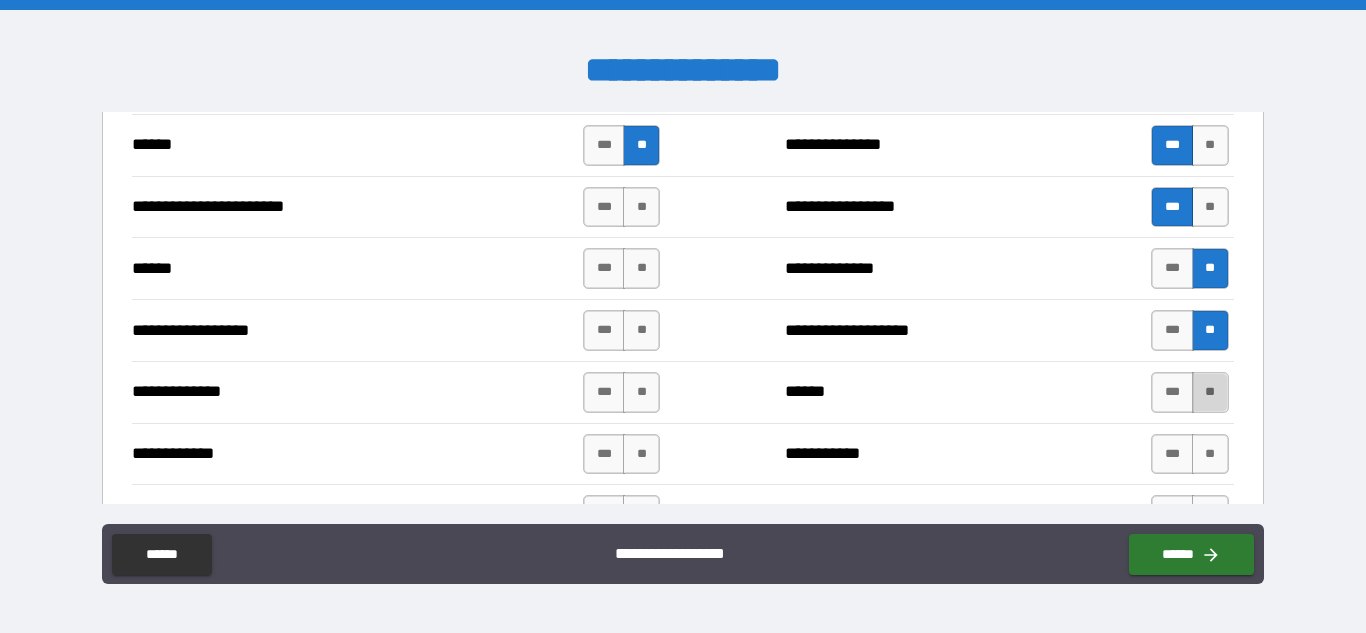 click on "**" at bounding box center (1210, 392) 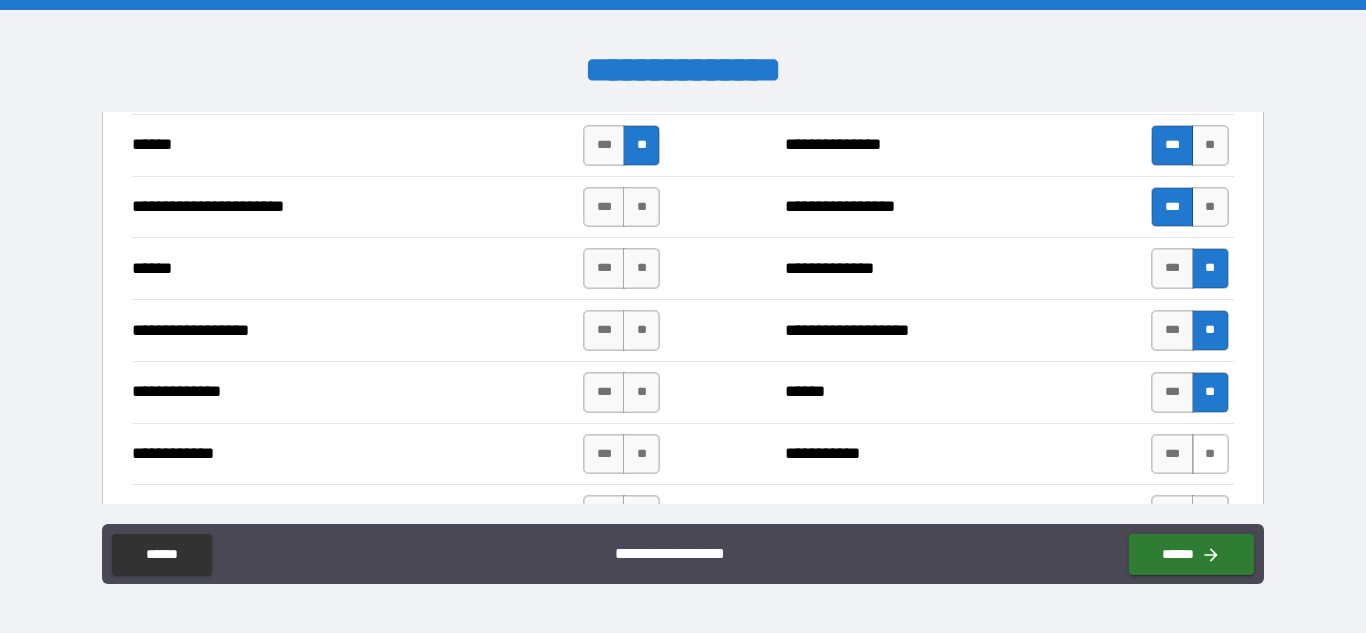 click on "**" at bounding box center [1210, 454] 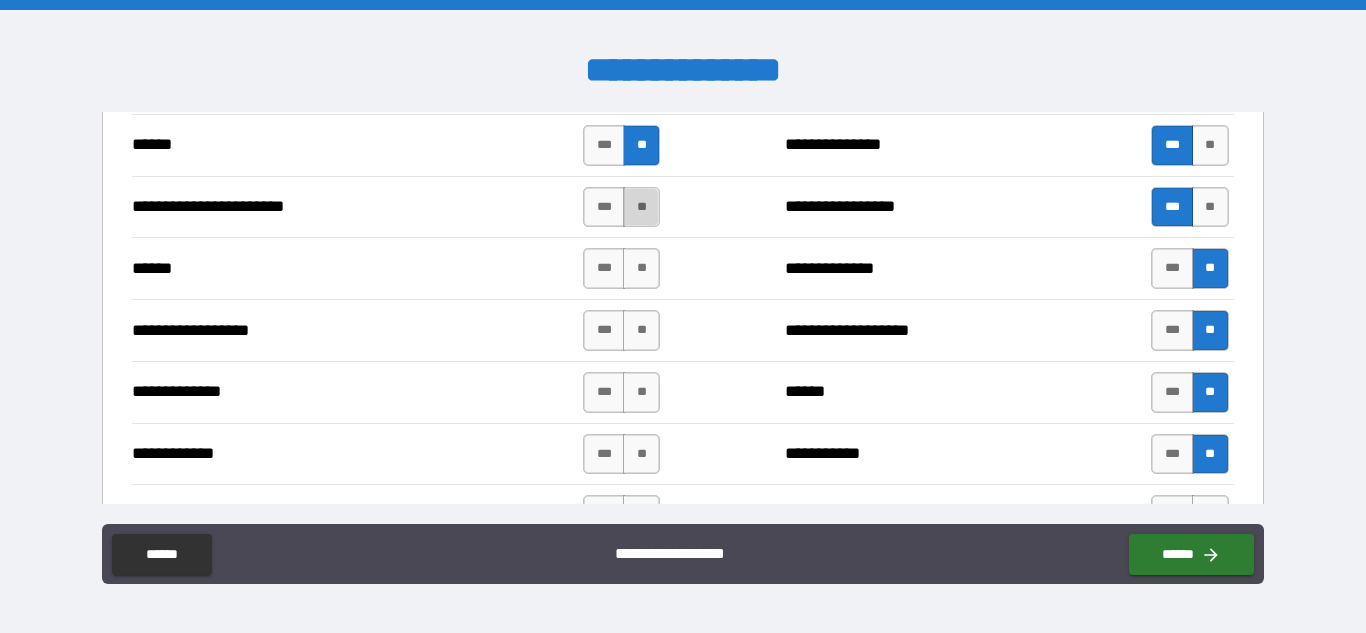 click on "**" at bounding box center (641, 207) 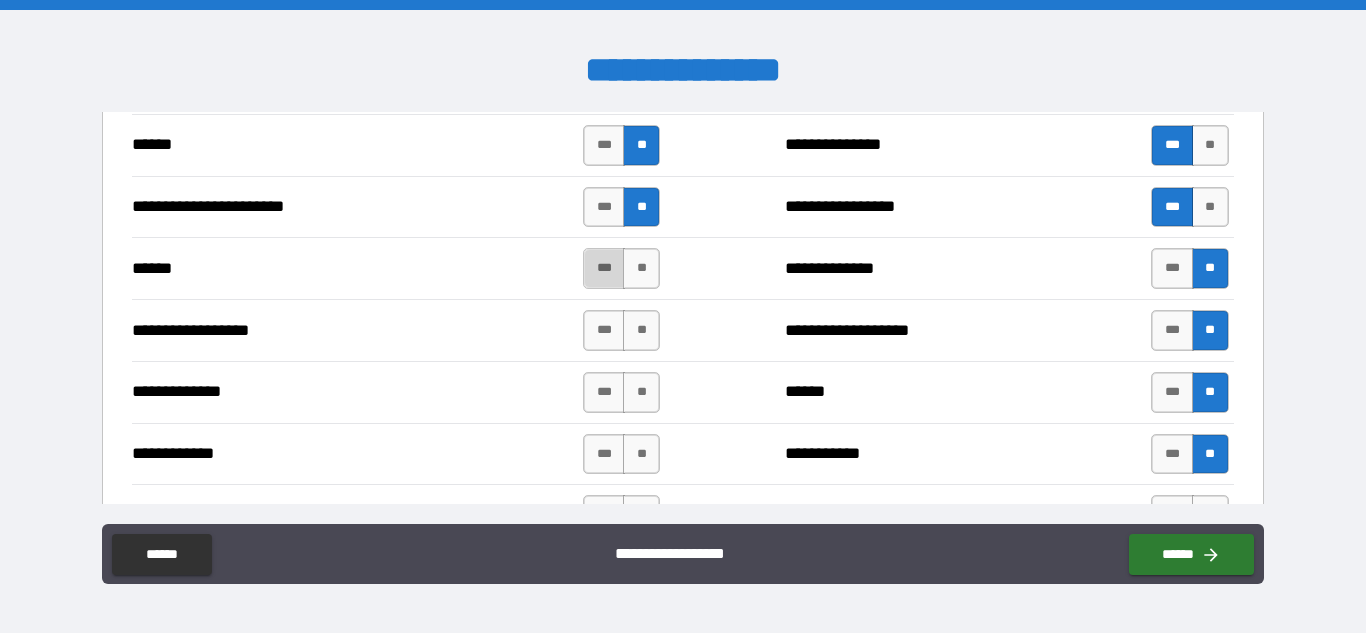 click on "***" at bounding box center (604, 268) 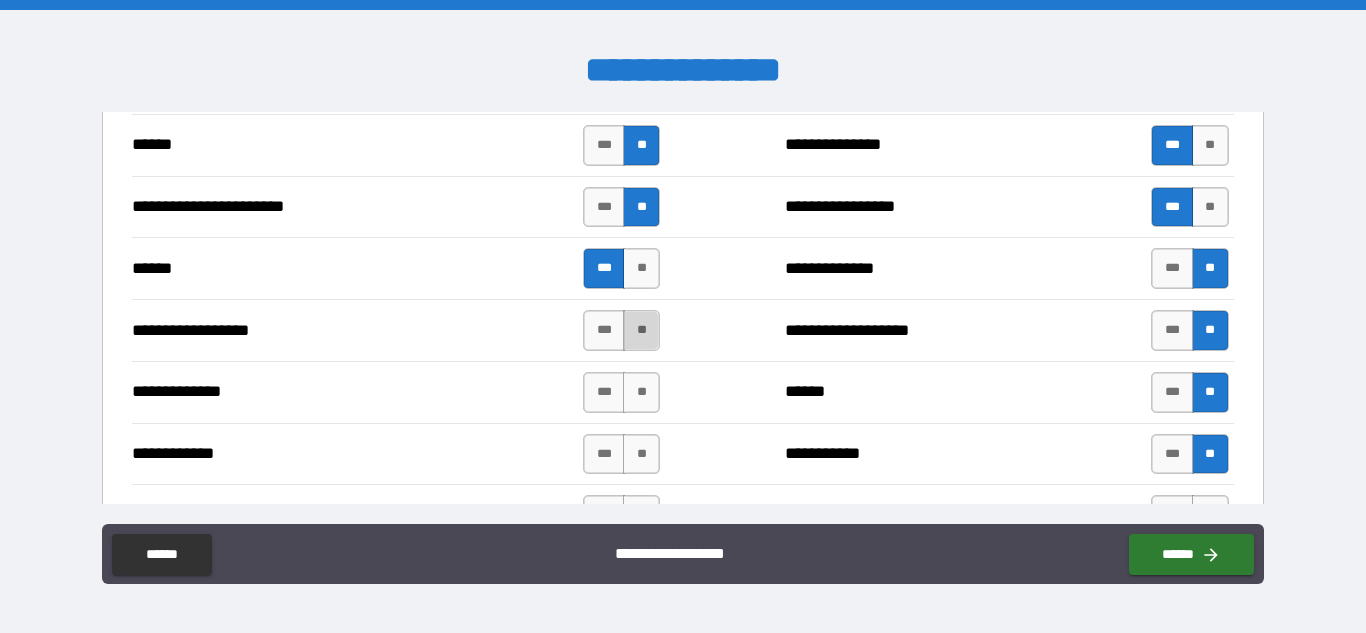 click on "**" at bounding box center [641, 330] 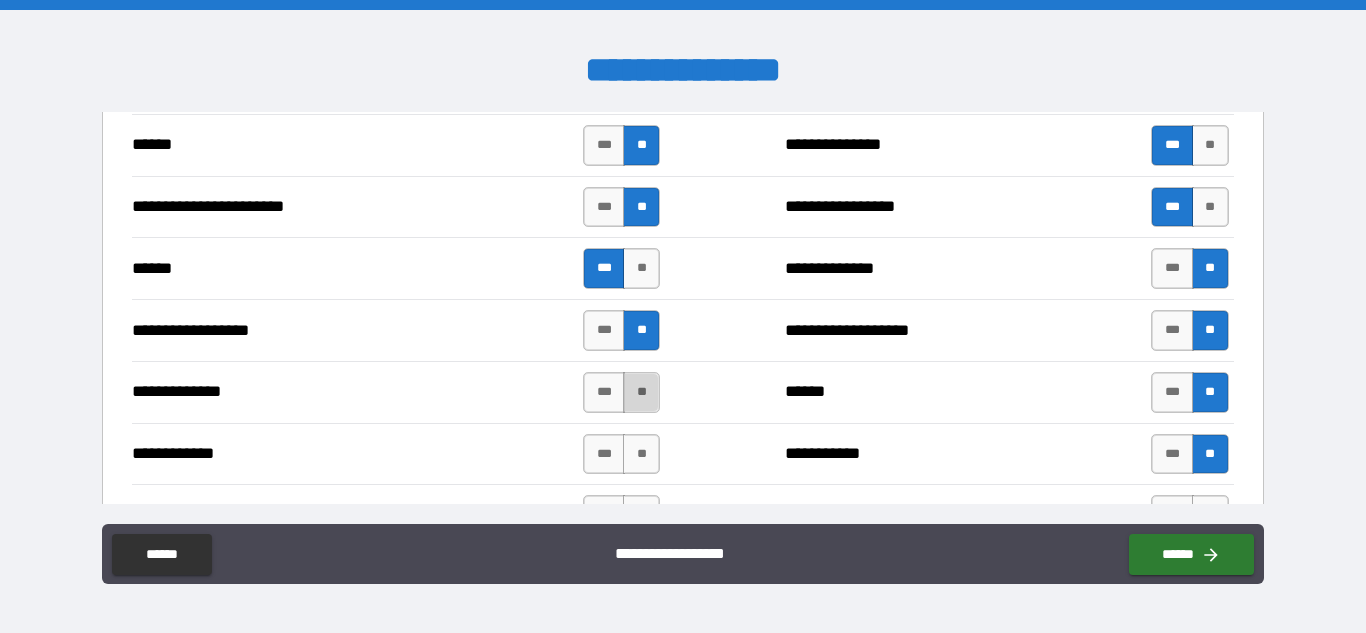 click on "**" at bounding box center [641, 392] 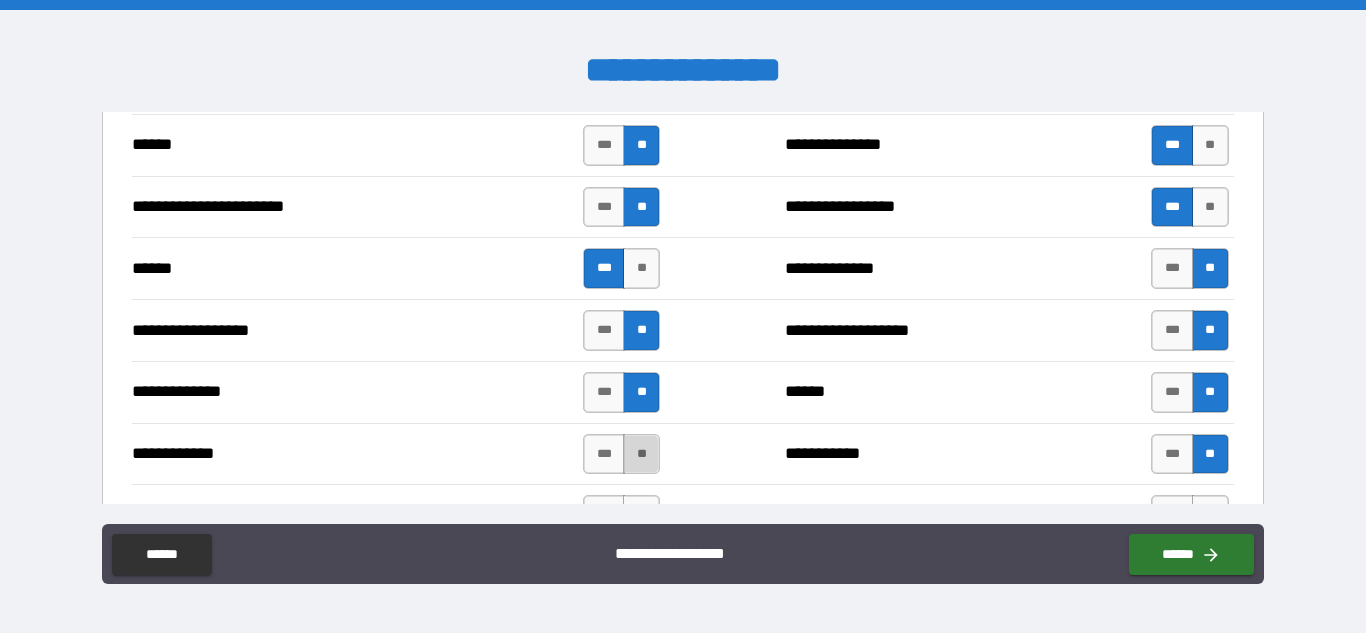 click on "**" at bounding box center [641, 454] 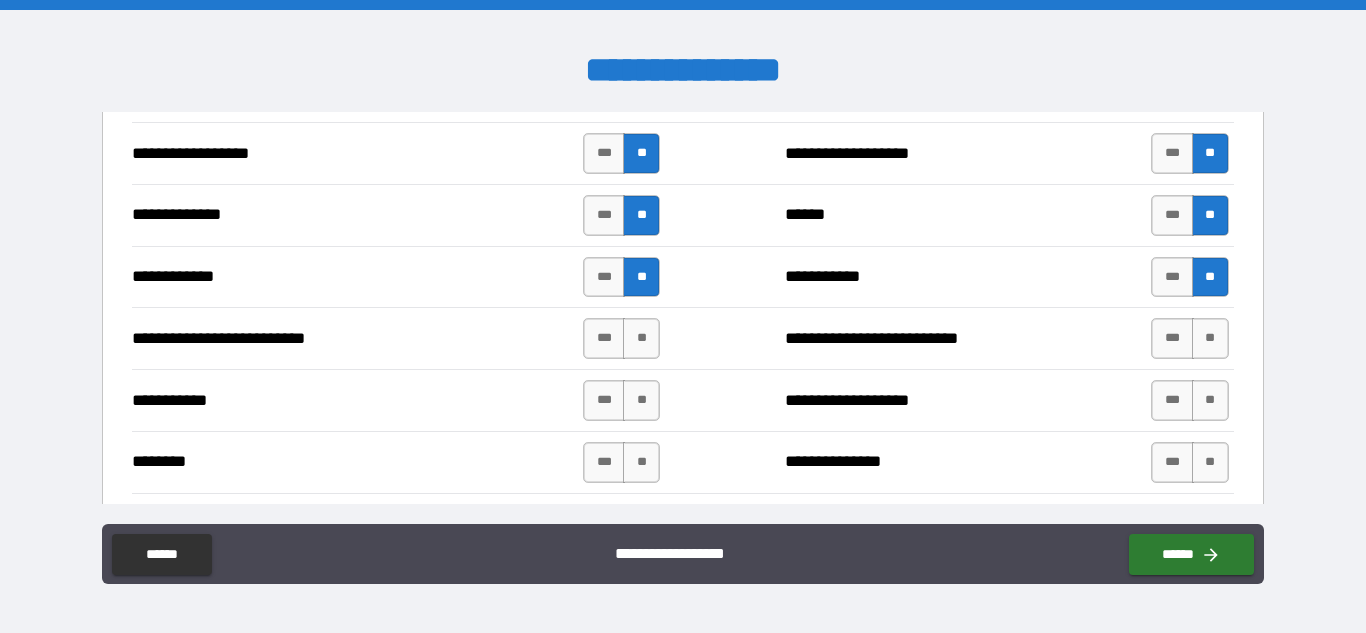 scroll, scrollTop: 2364, scrollLeft: 0, axis: vertical 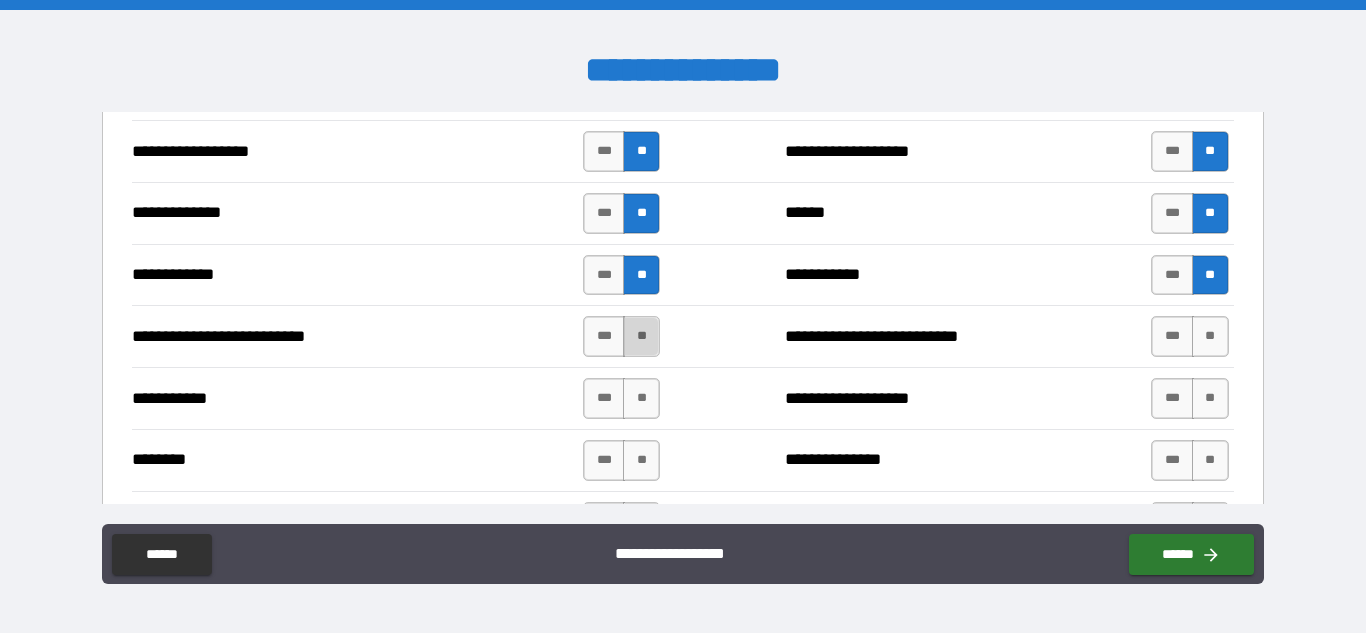 click on "**" at bounding box center [641, 336] 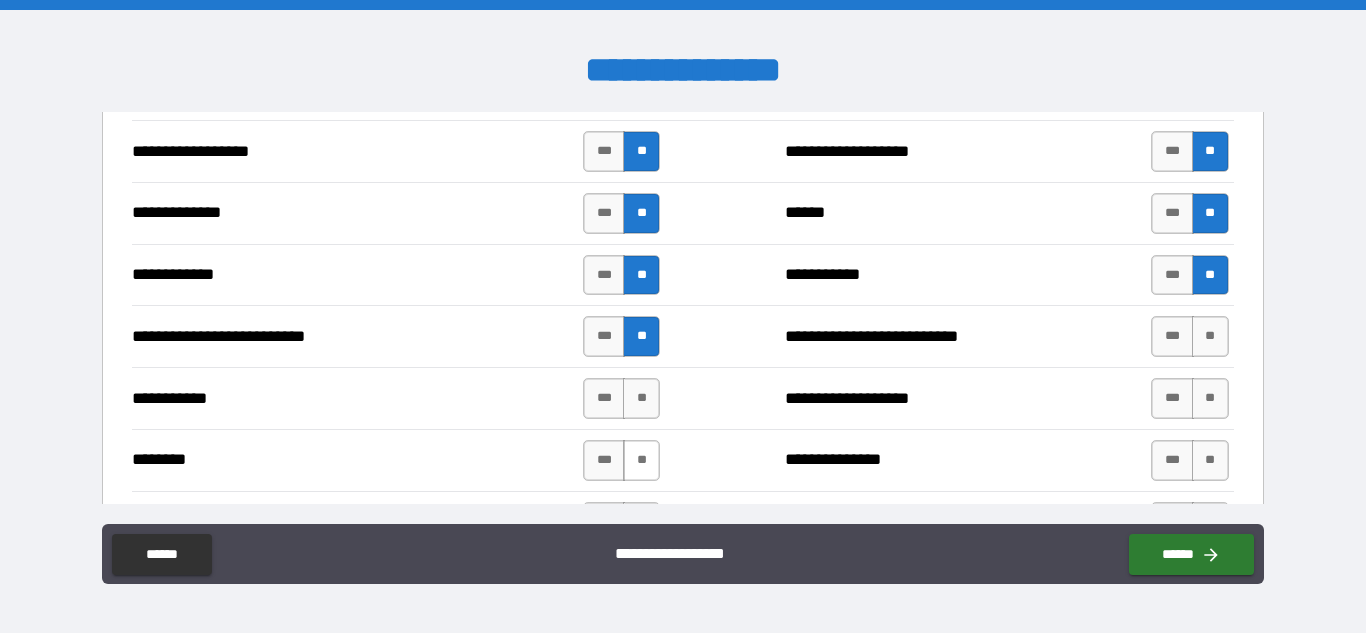 drag, startPoint x: 637, startPoint y: 402, endPoint x: 637, endPoint y: 449, distance: 47 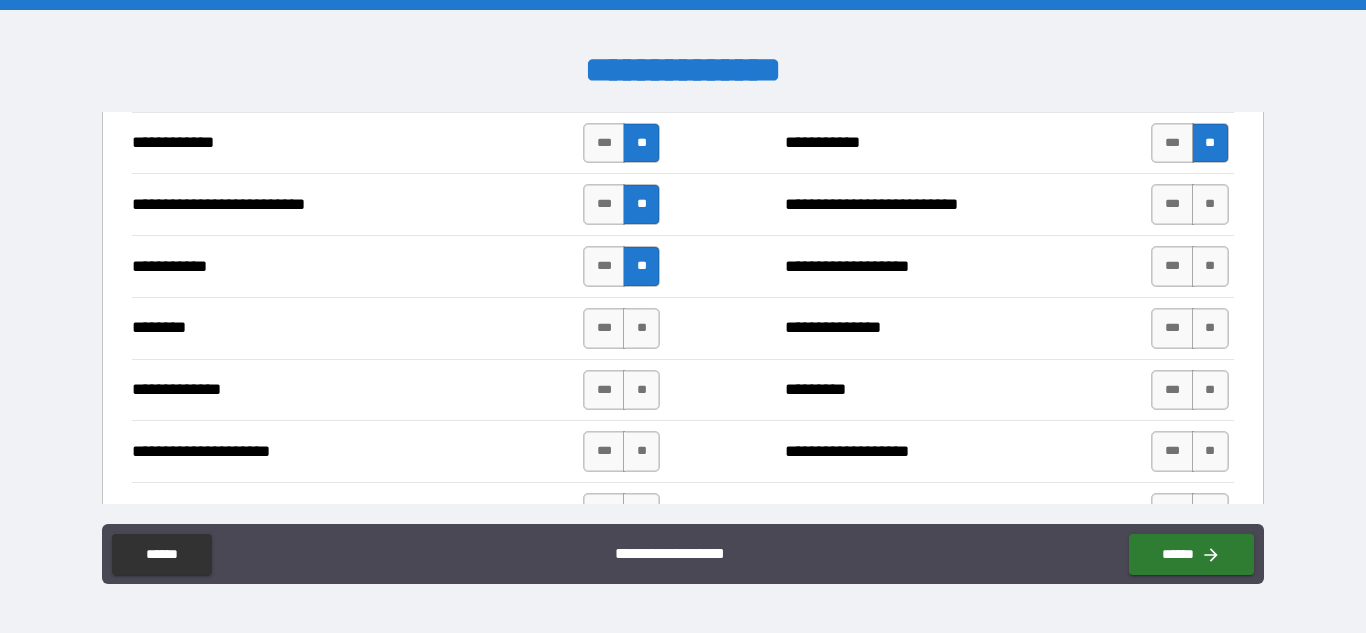 scroll, scrollTop: 2511, scrollLeft: 0, axis: vertical 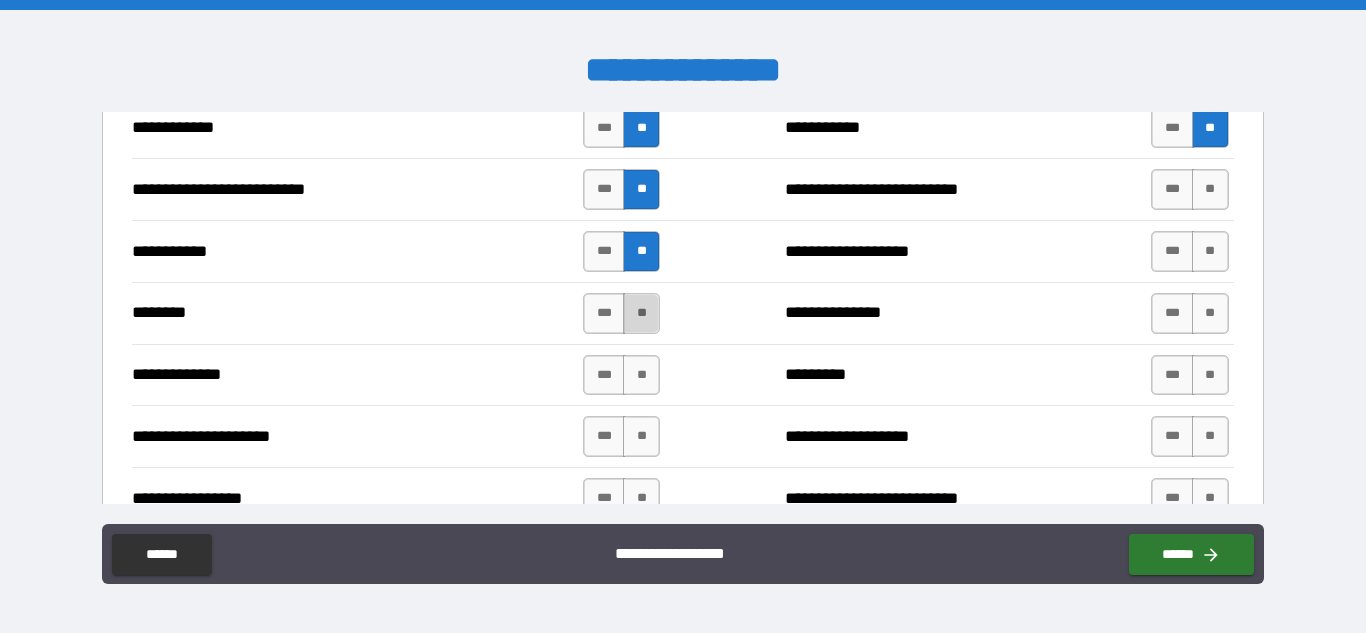click on "**" at bounding box center (641, 313) 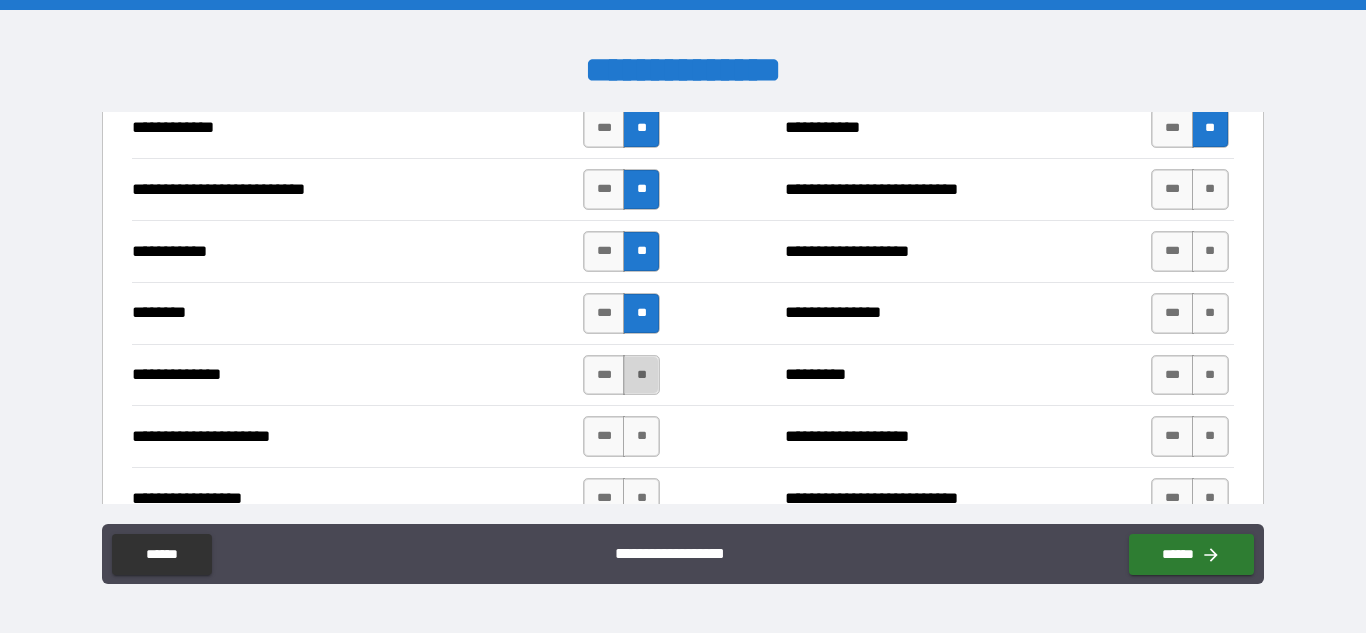 click on "**" at bounding box center (641, 375) 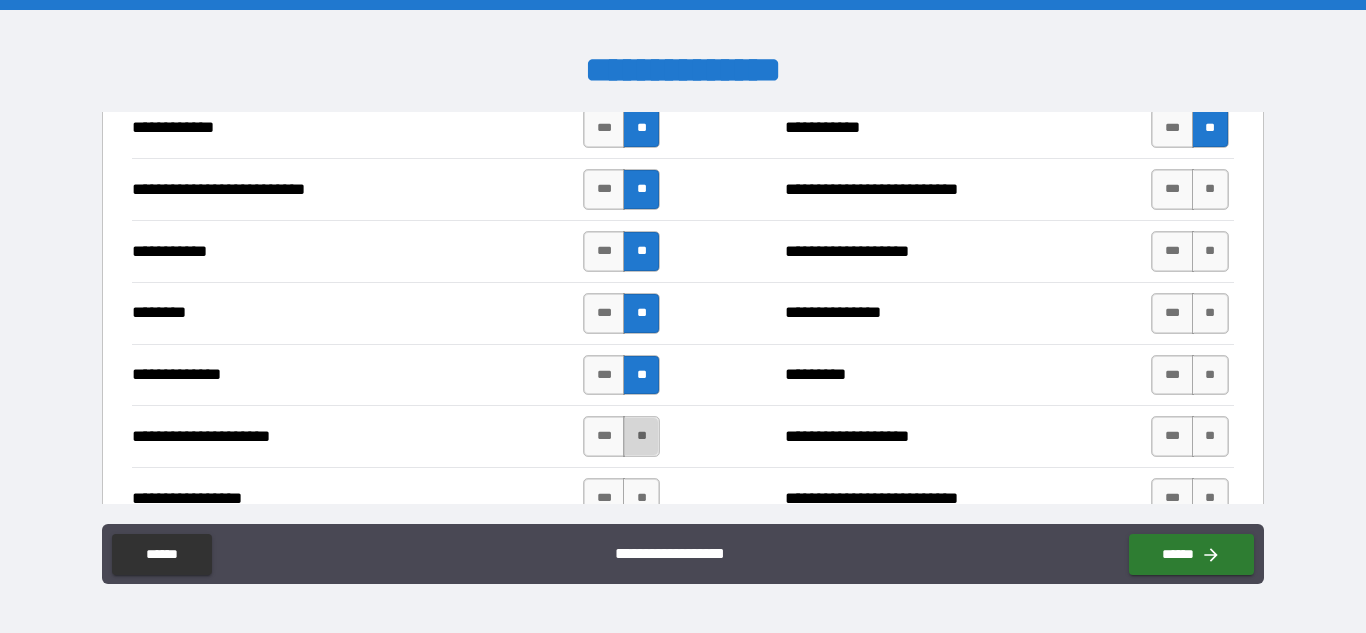 click on "**" at bounding box center (641, 436) 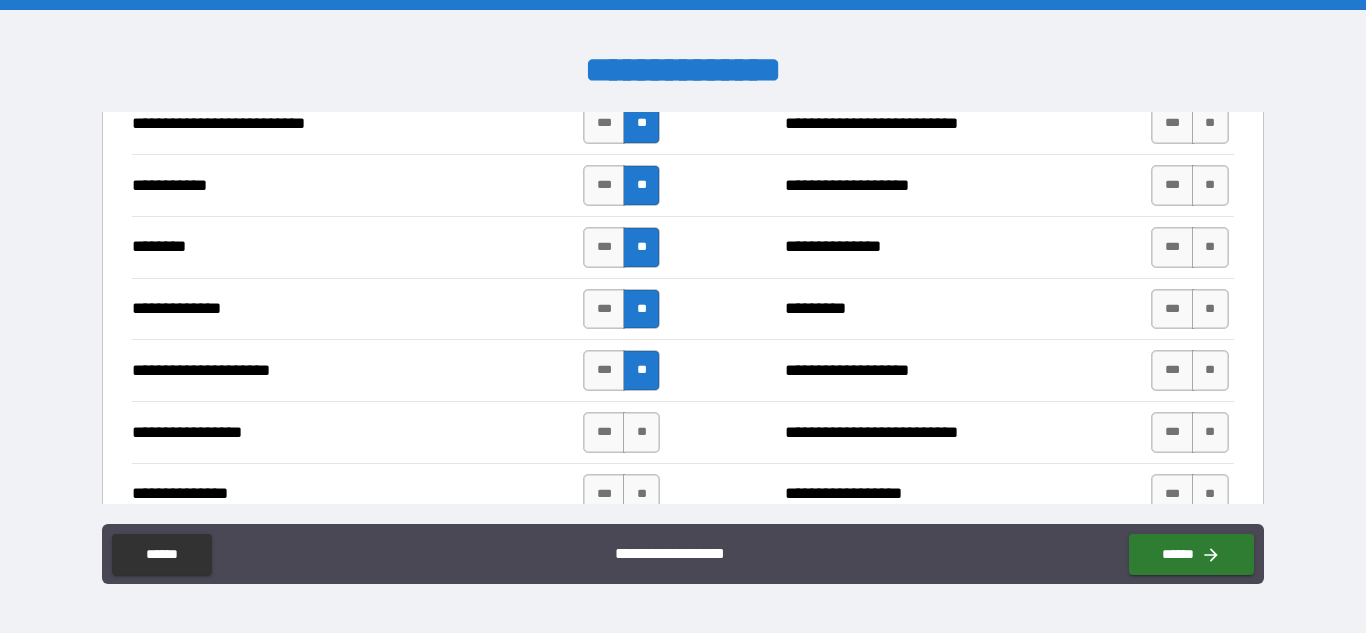 scroll, scrollTop: 2718, scrollLeft: 0, axis: vertical 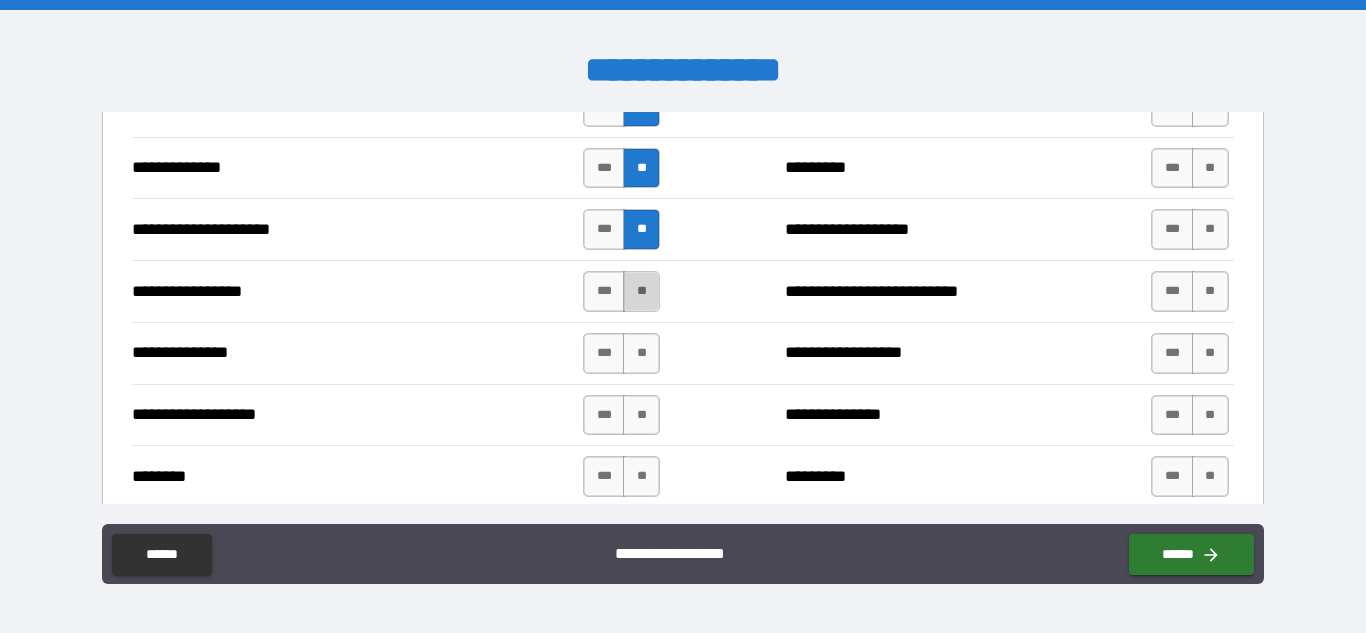 click on "**" at bounding box center (641, 291) 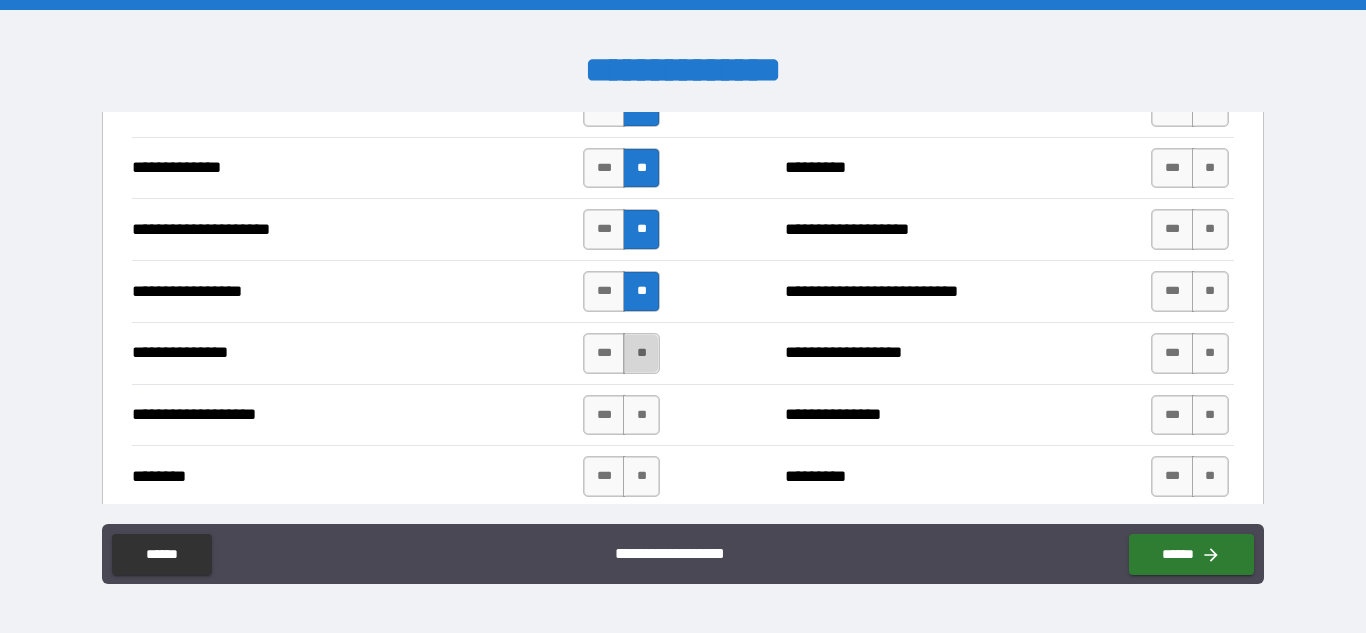 click on "**" at bounding box center (641, 353) 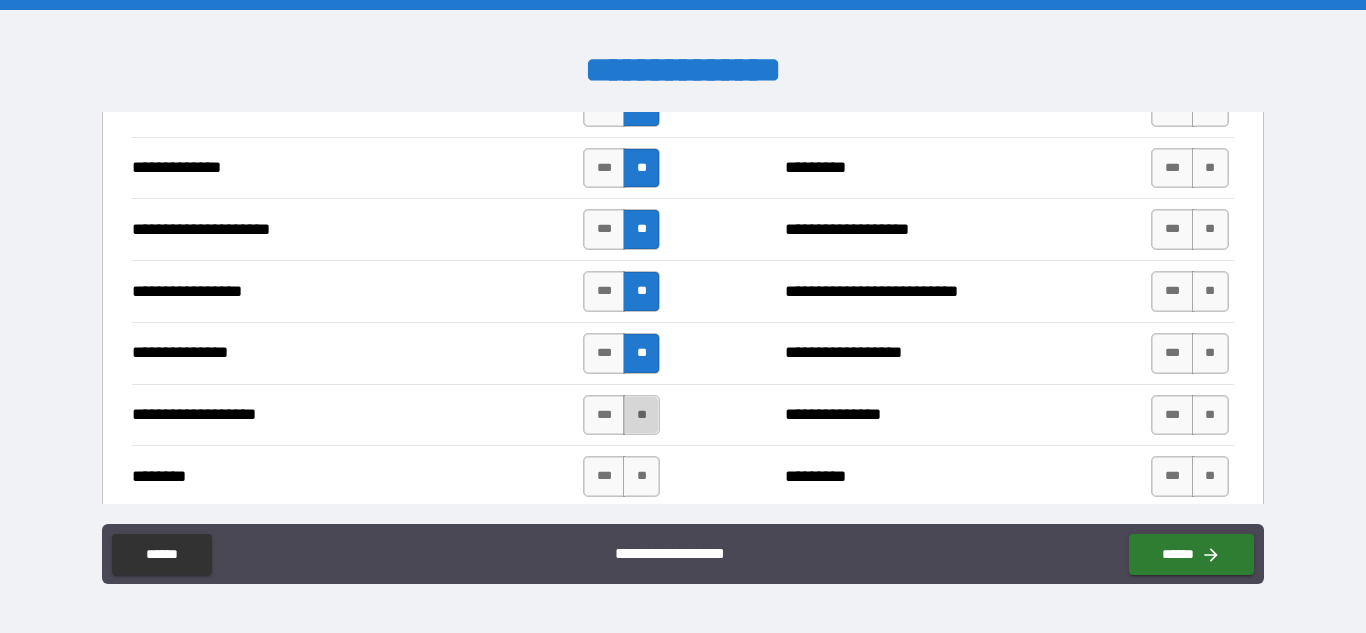click on "**" at bounding box center (641, 415) 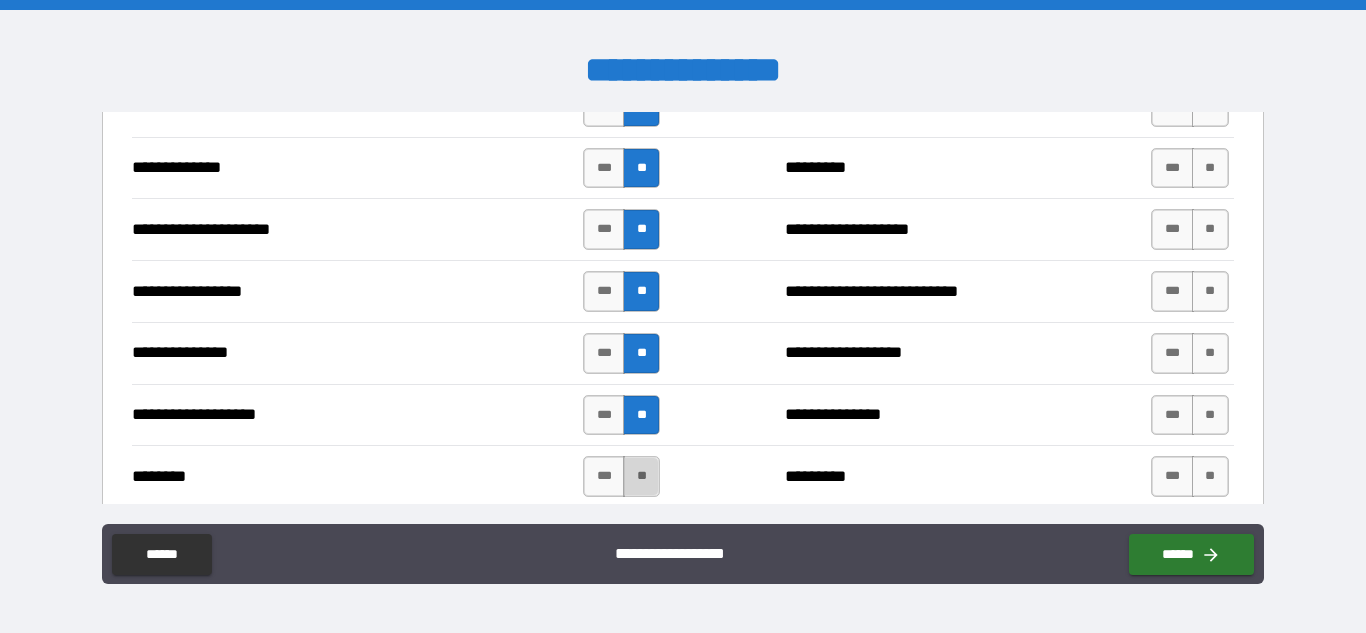 click on "**" at bounding box center (641, 476) 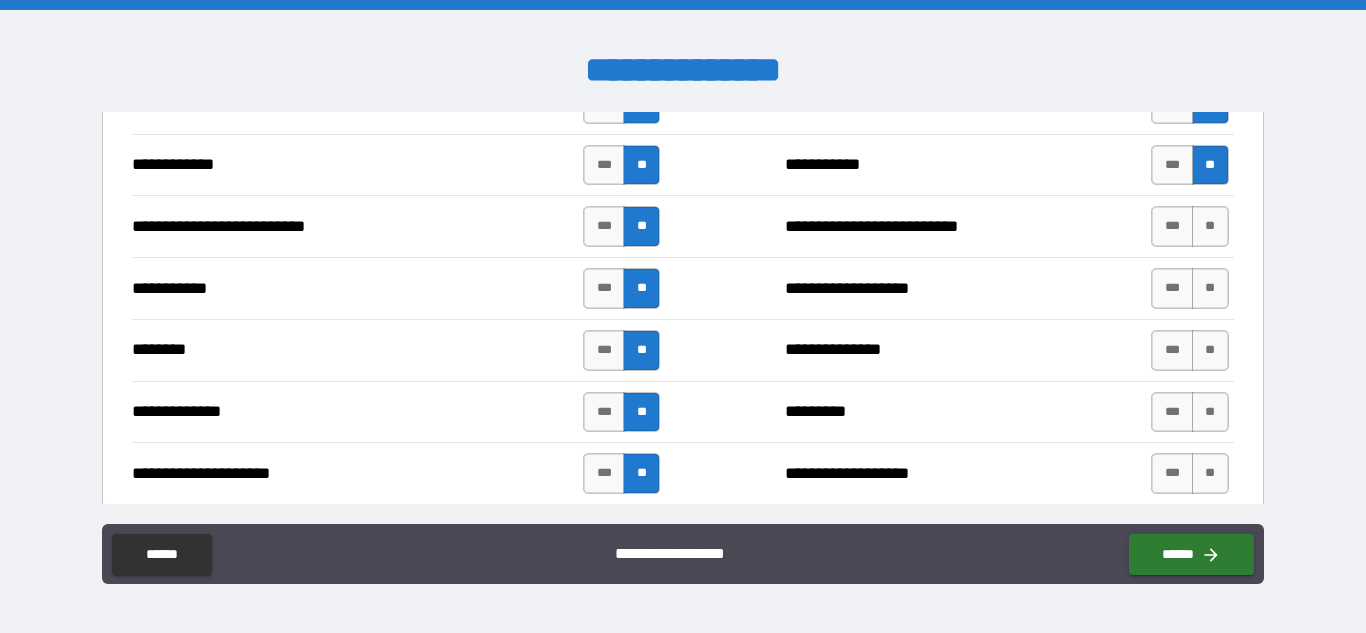 scroll, scrollTop: 2478, scrollLeft: 0, axis: vertical 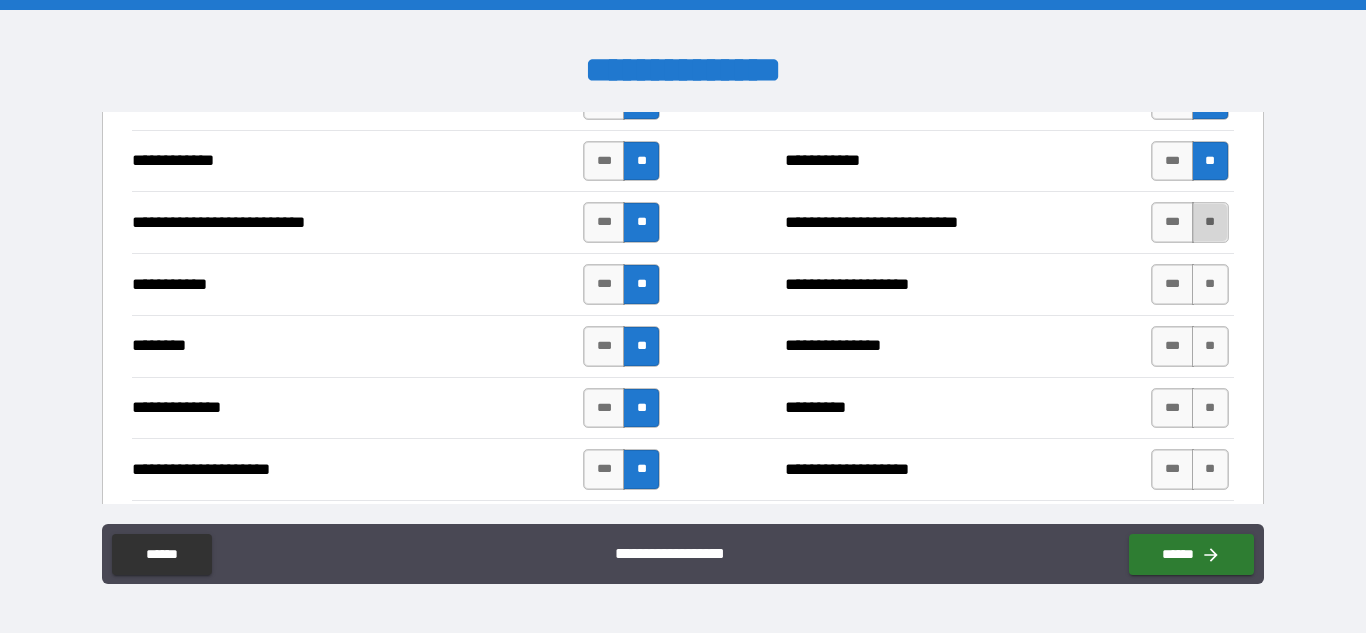 click on "**" at bounding box center (1210, 222) 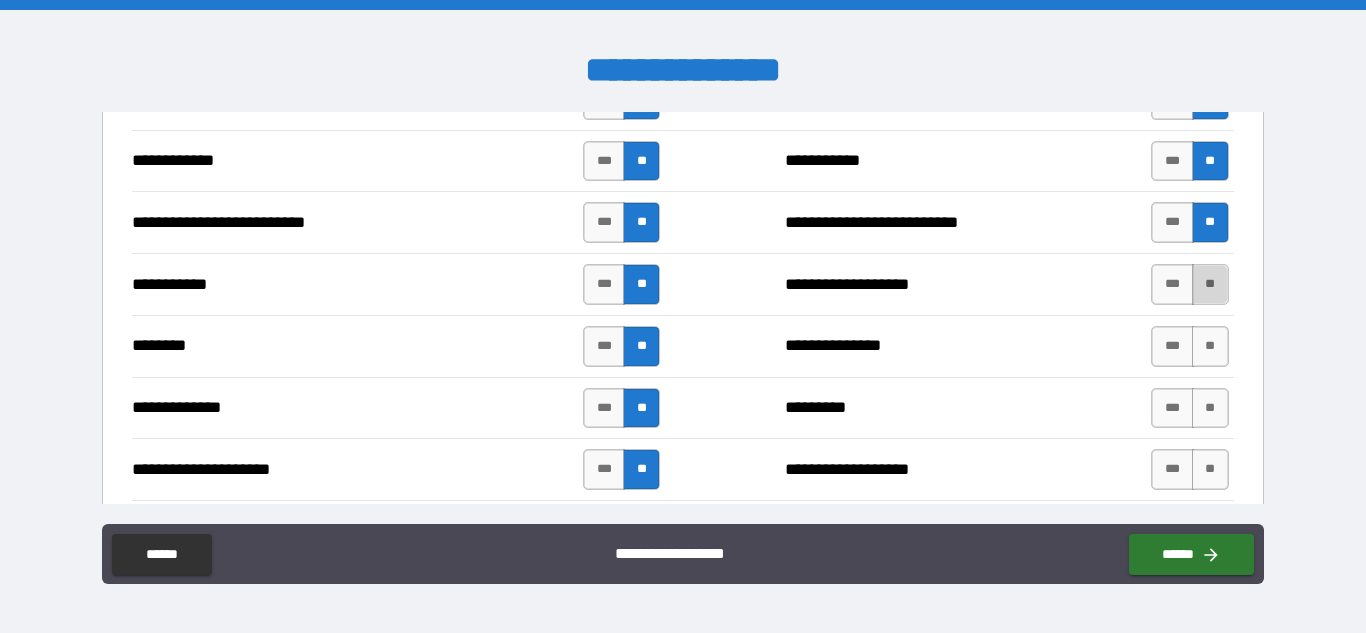 click on "**" at bounding box center (1210, 284) 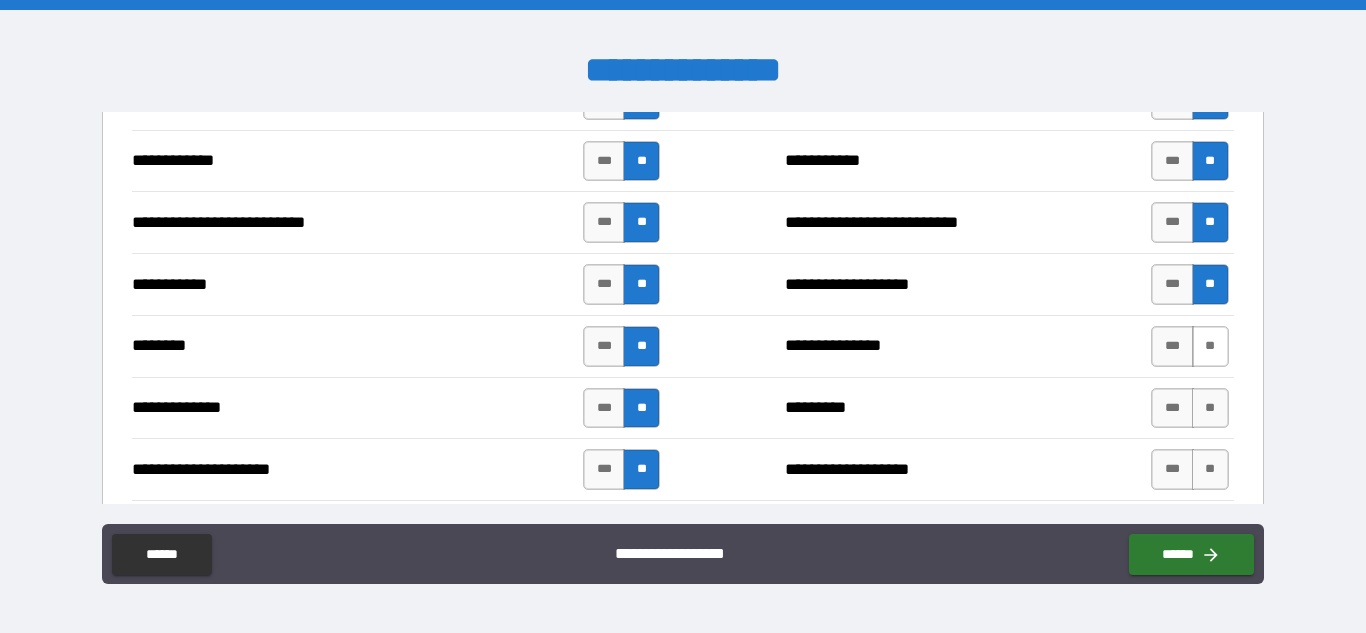 click on "**" at bounding box center (1210, 346) 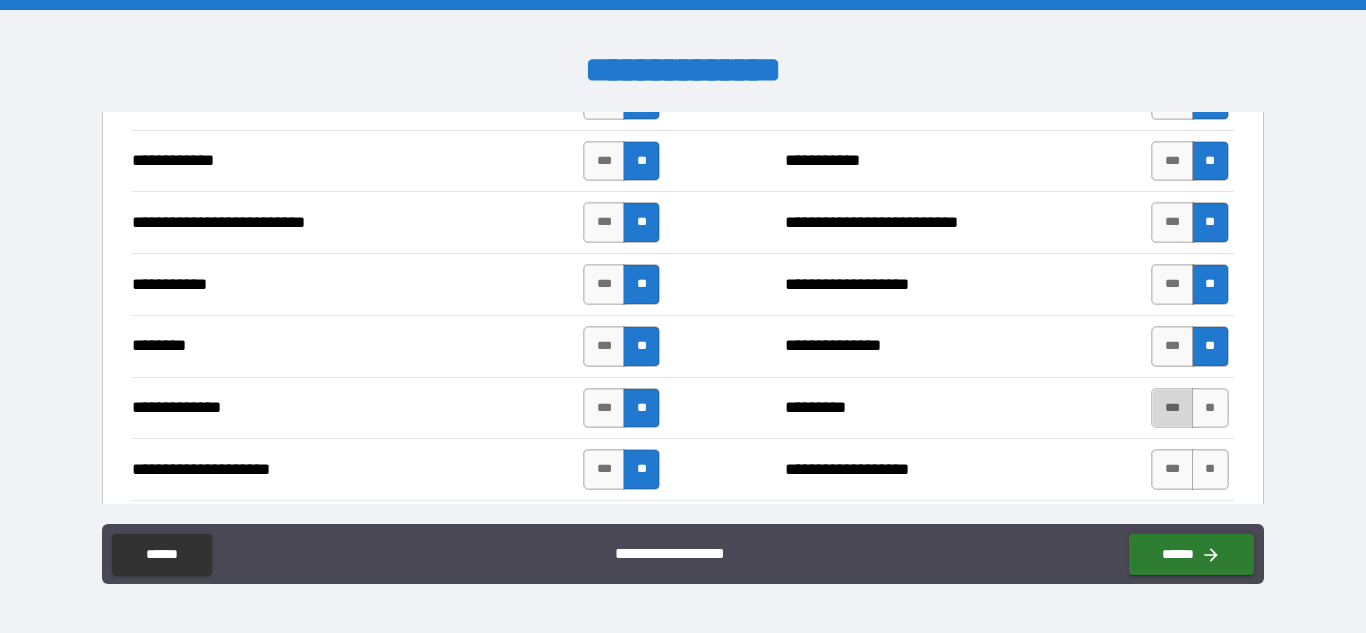 click on "***" at bounding box center (1172, 408) 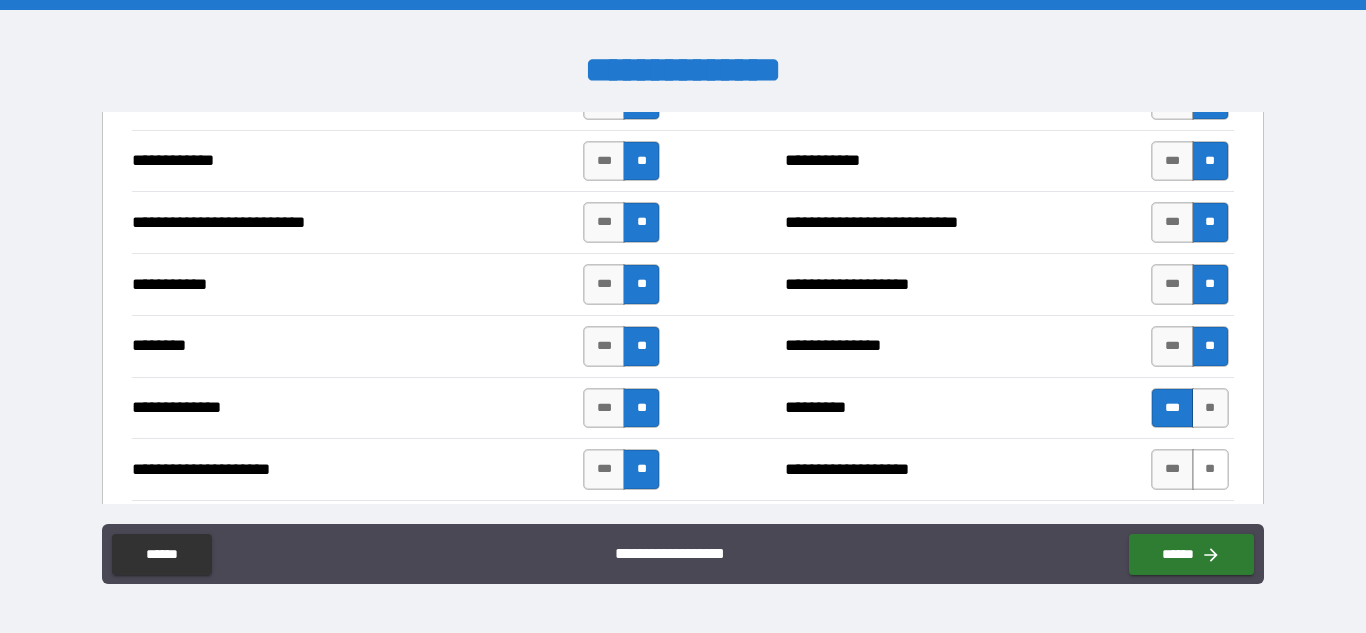click on "**" at bounding box center (1210, 469) 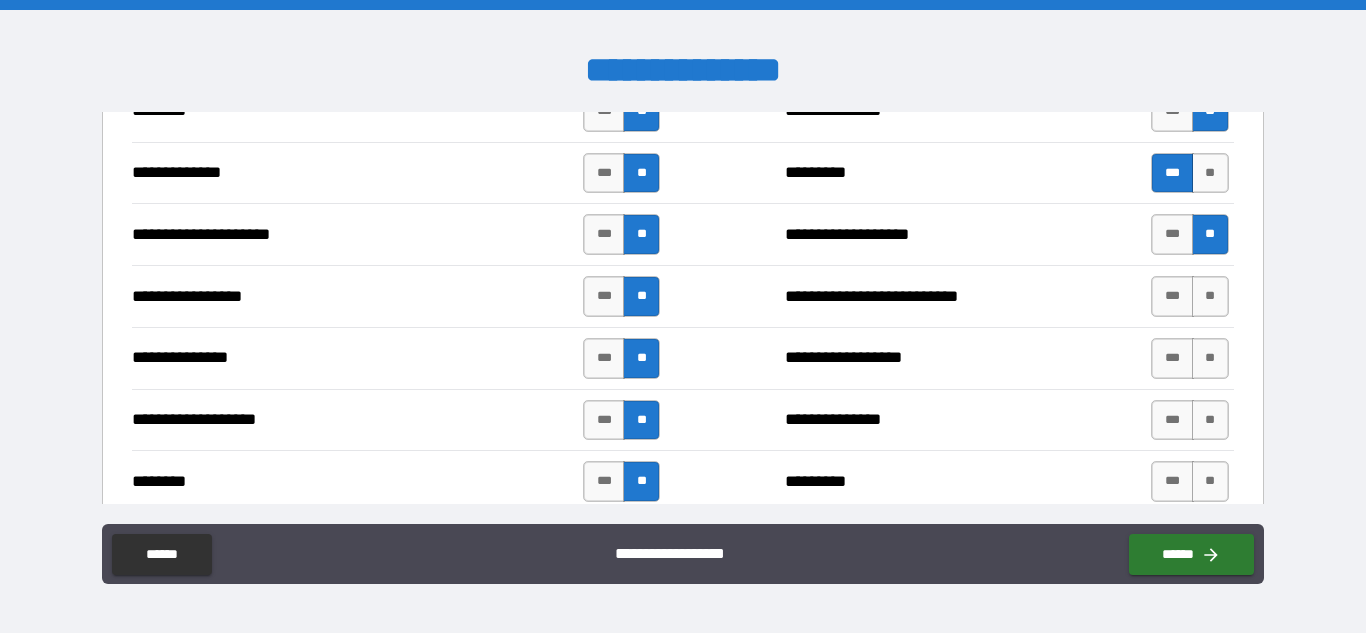scroll, scrollTop: 2734, scrollLeft: 0, axis: vertical 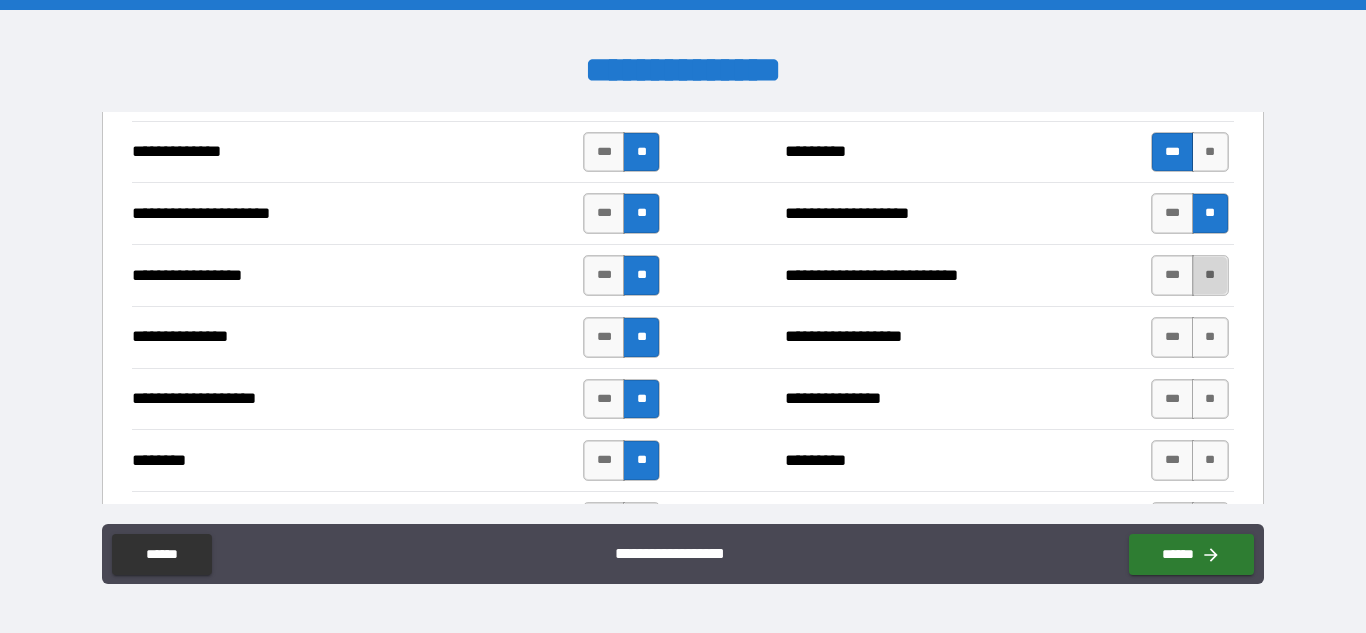 click on "**" at bounding box center (1210, 275) 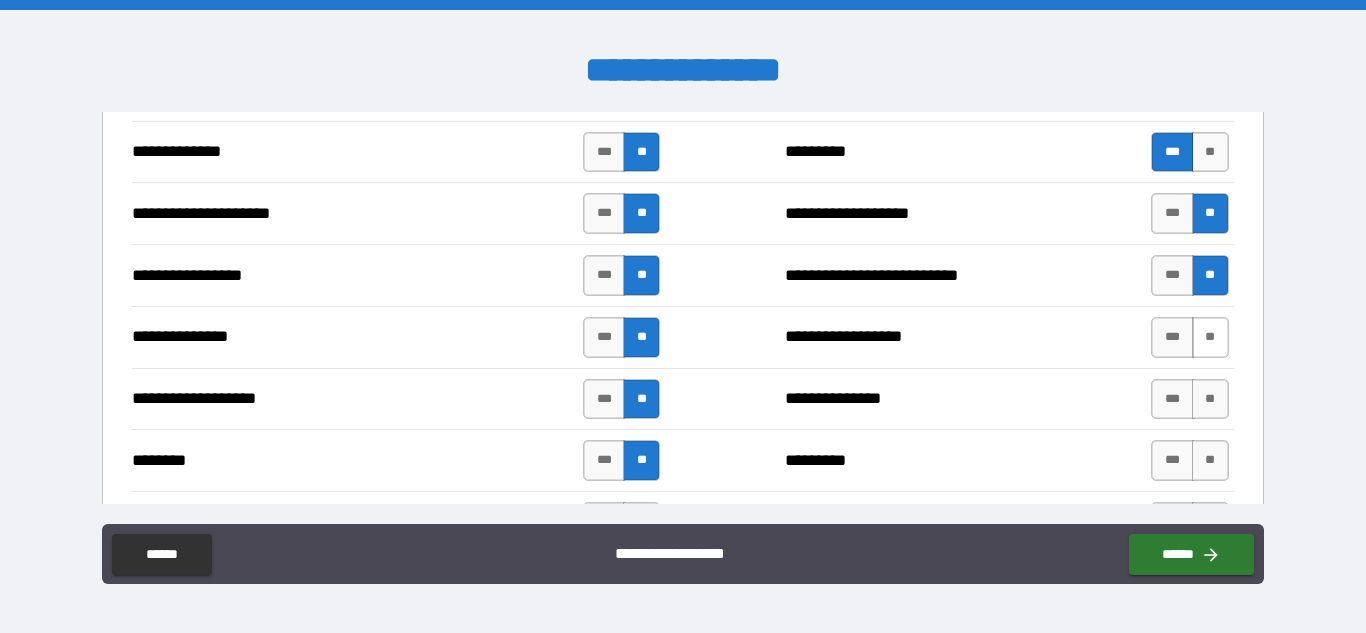 click on "**" at bounding box center (1210, 337) 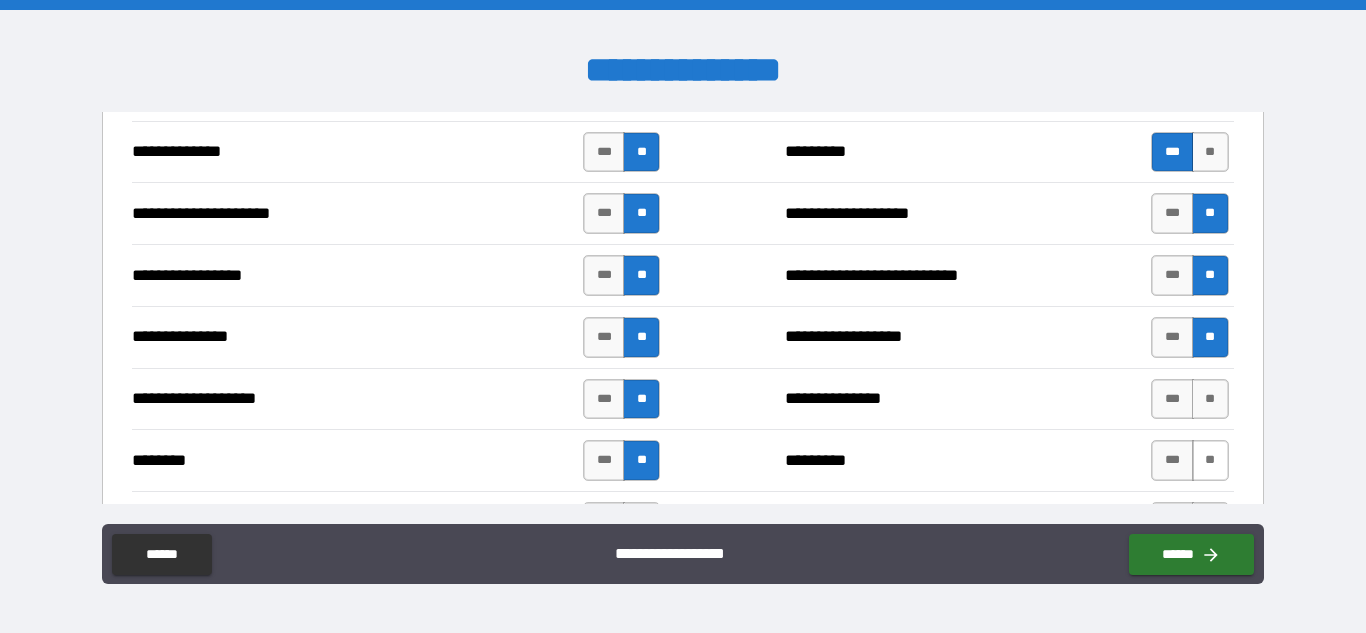 drag, startPoint x: 1196, startPoint y: 386, endPoint x: 1198, endPoint y: 461, distance: 75.026665 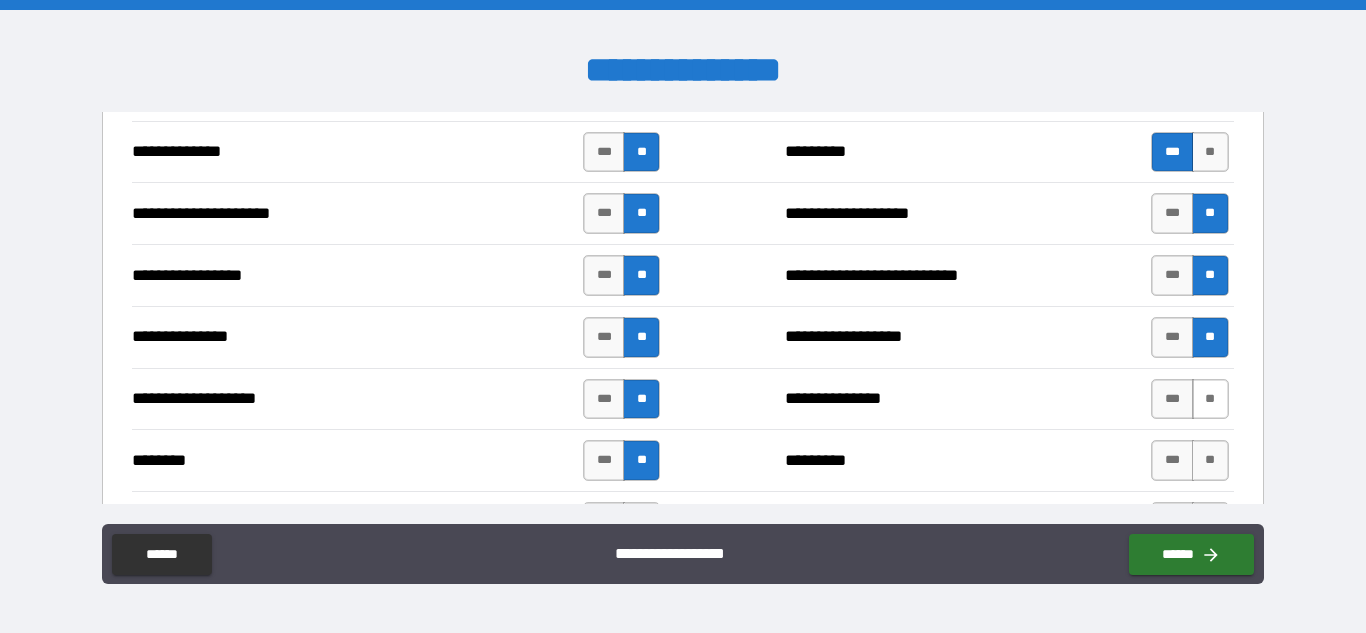 drag, startPoint x: 1198, startPoint y: 461, endPoint x: 1207, endPoint y: 389, distance: 72.56032 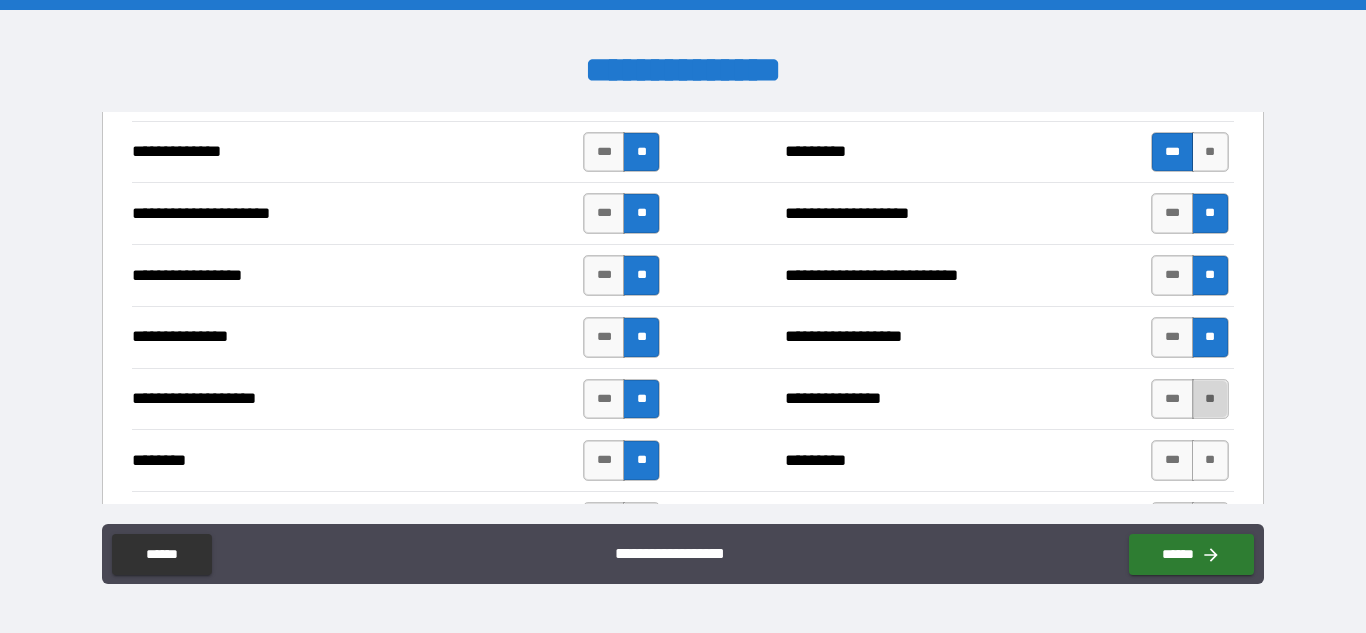 click on "**" at bounding box center (1210, 399) 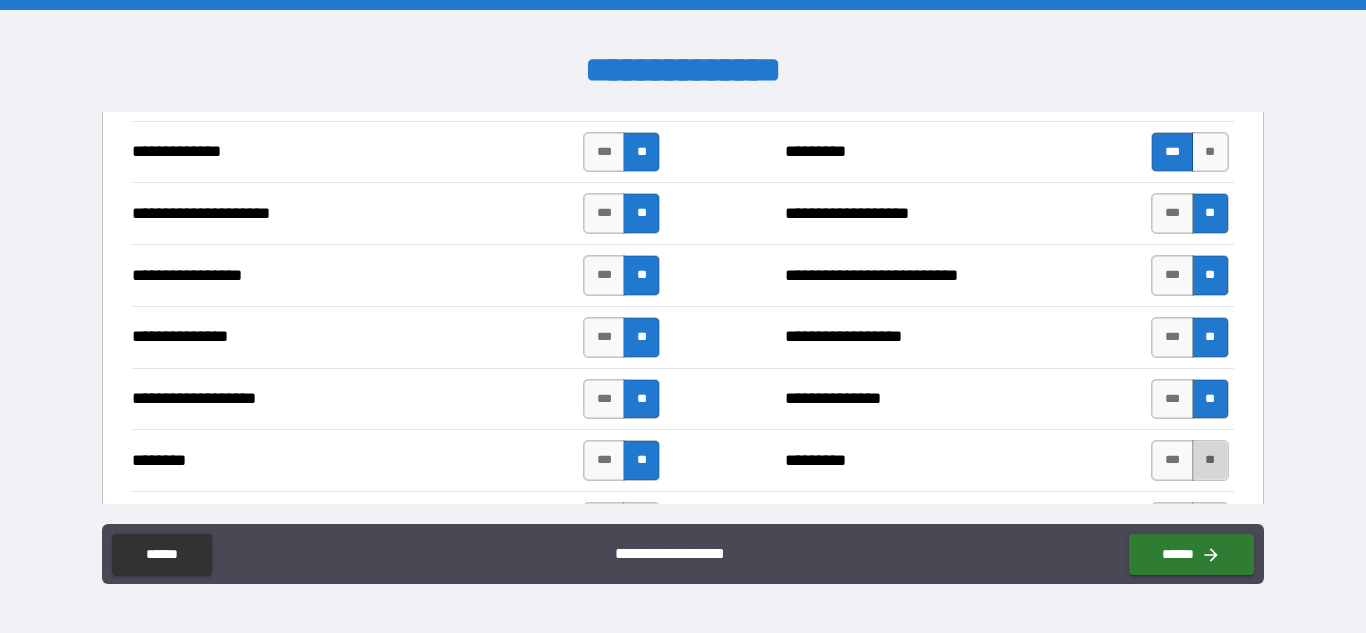 click on "**" at bounding box center [1210, 460] 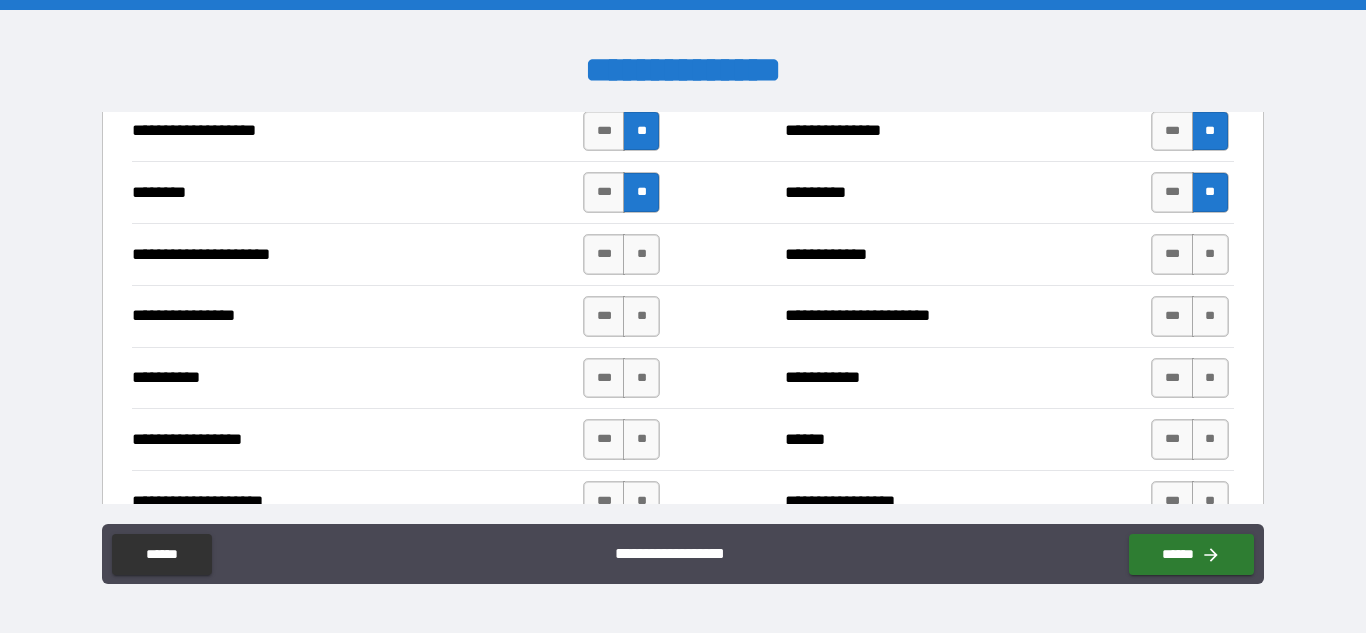 scroll, scrollTop: 3012, scrollLeft: 0, axis: vertical 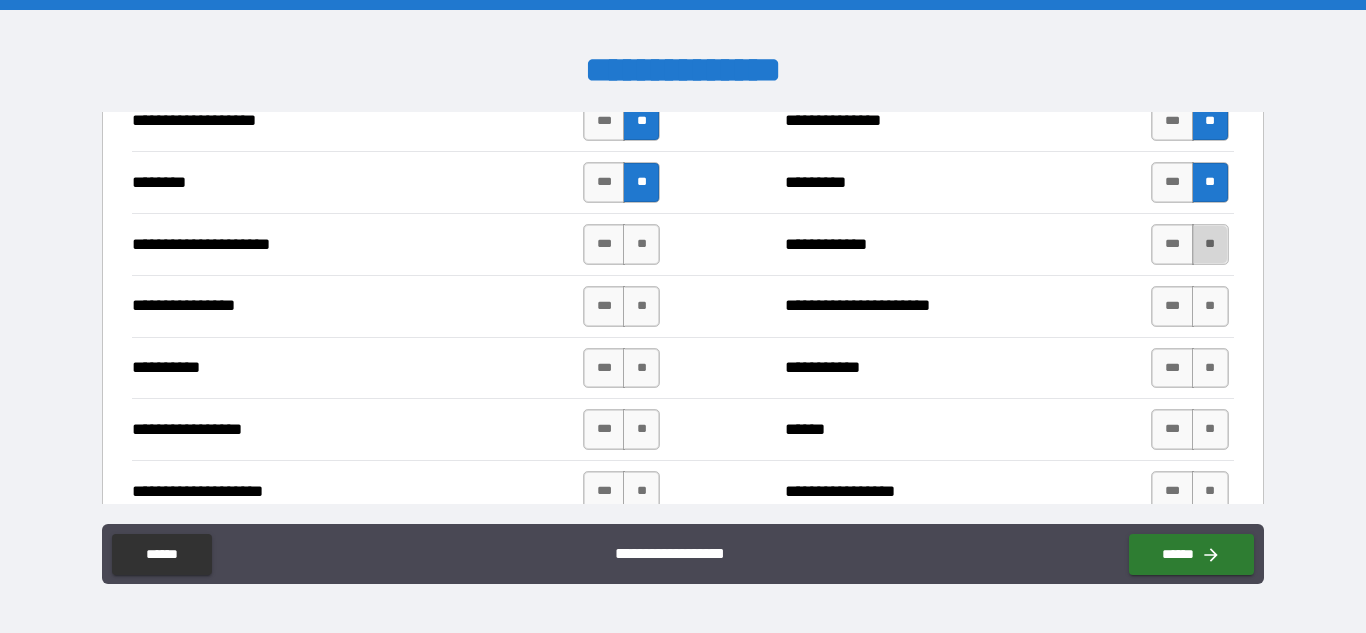 click on "**" at bounding box center (1210, 244) 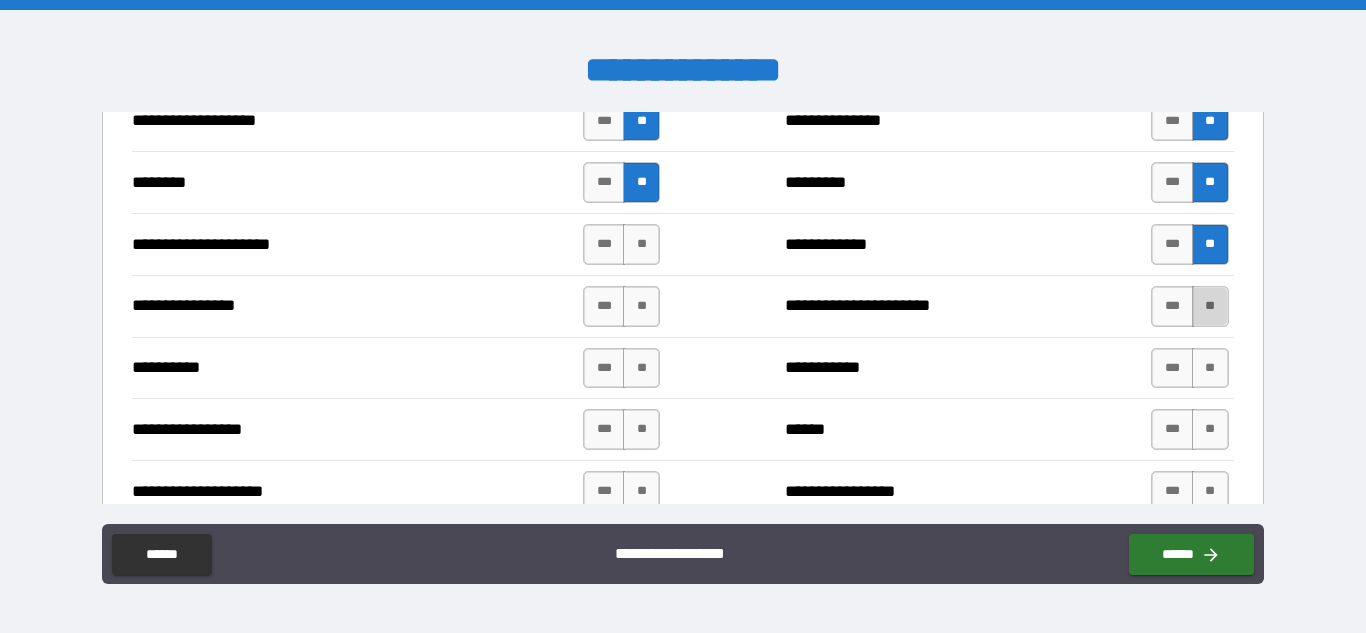 click on "**" at bounding box center [1210, 306] 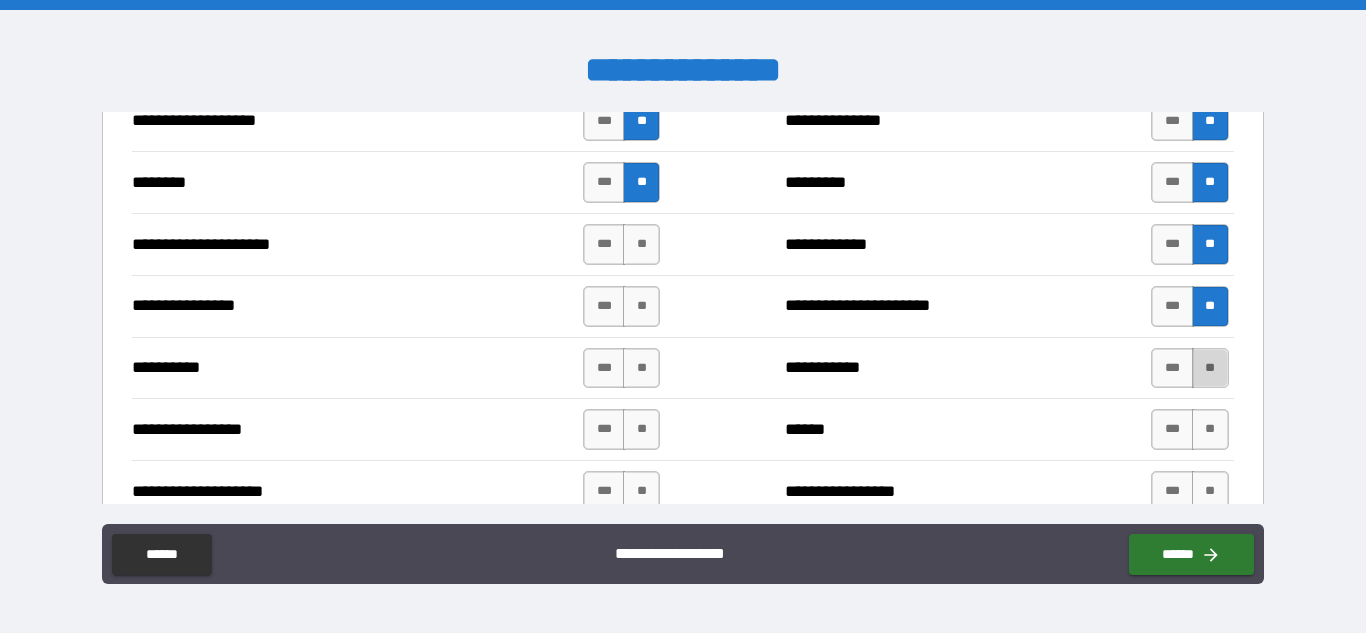 click on "**" at bounding box center [1210, 368] 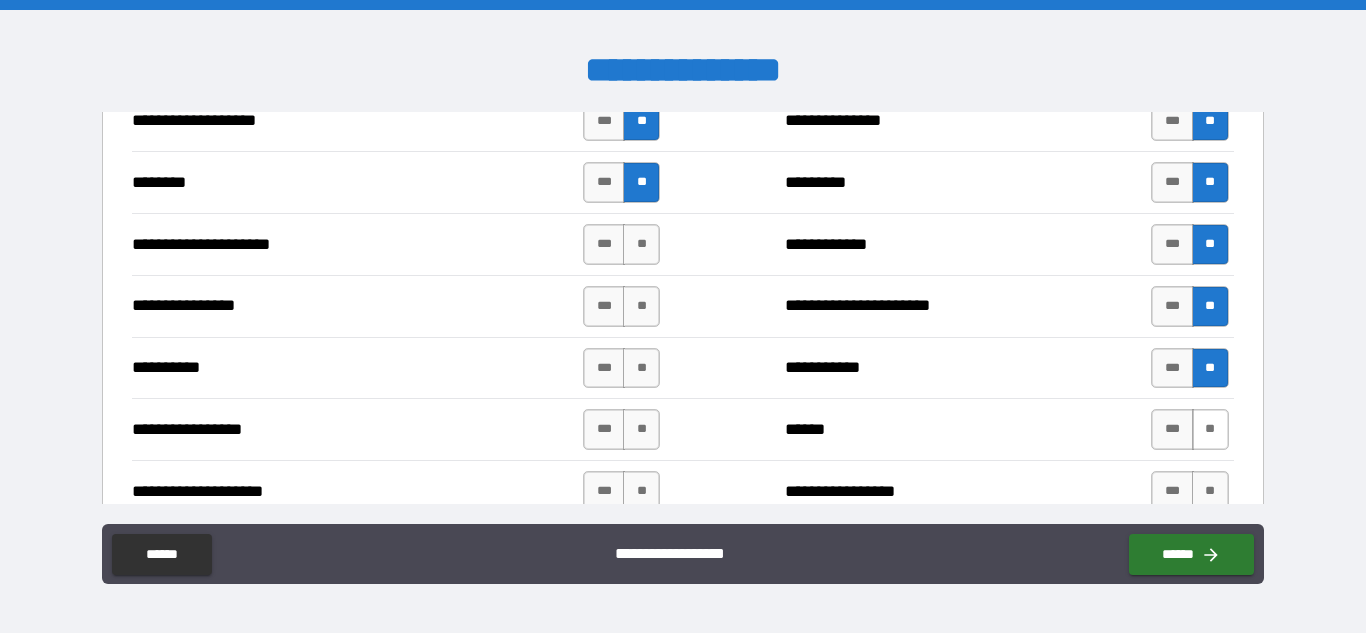 click on "**" at bounding box center (1210, 429) 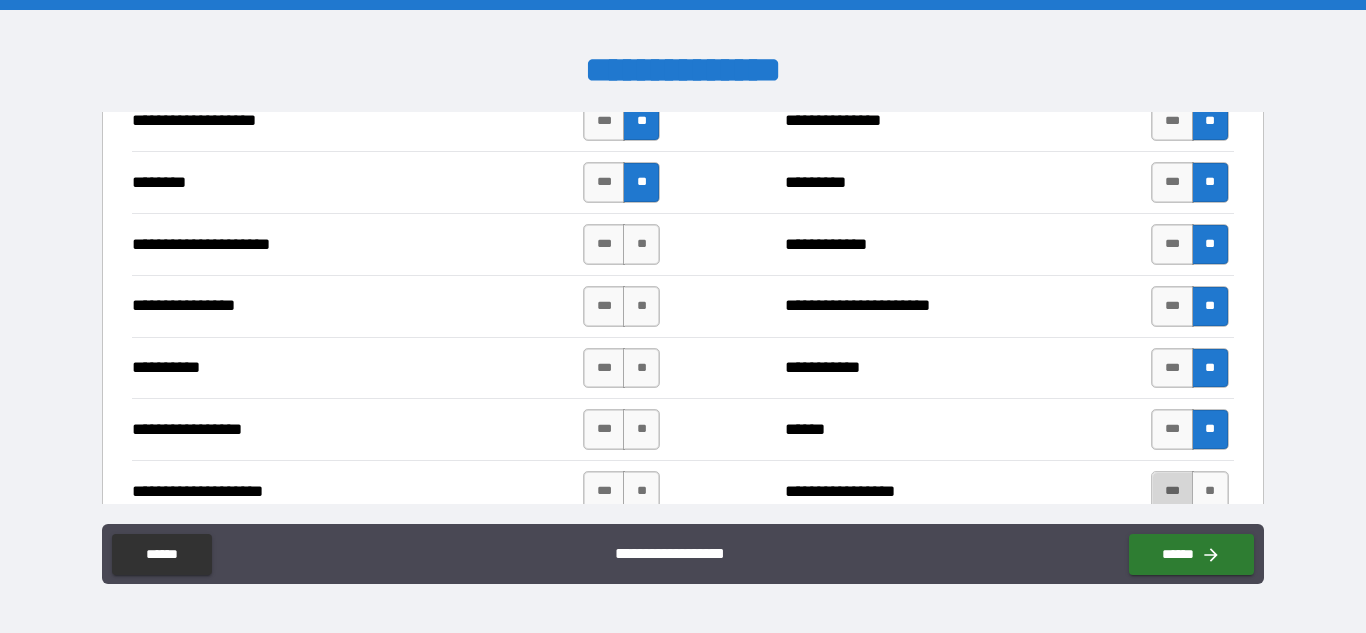 click on "***" at bounding box center (1172, 491) 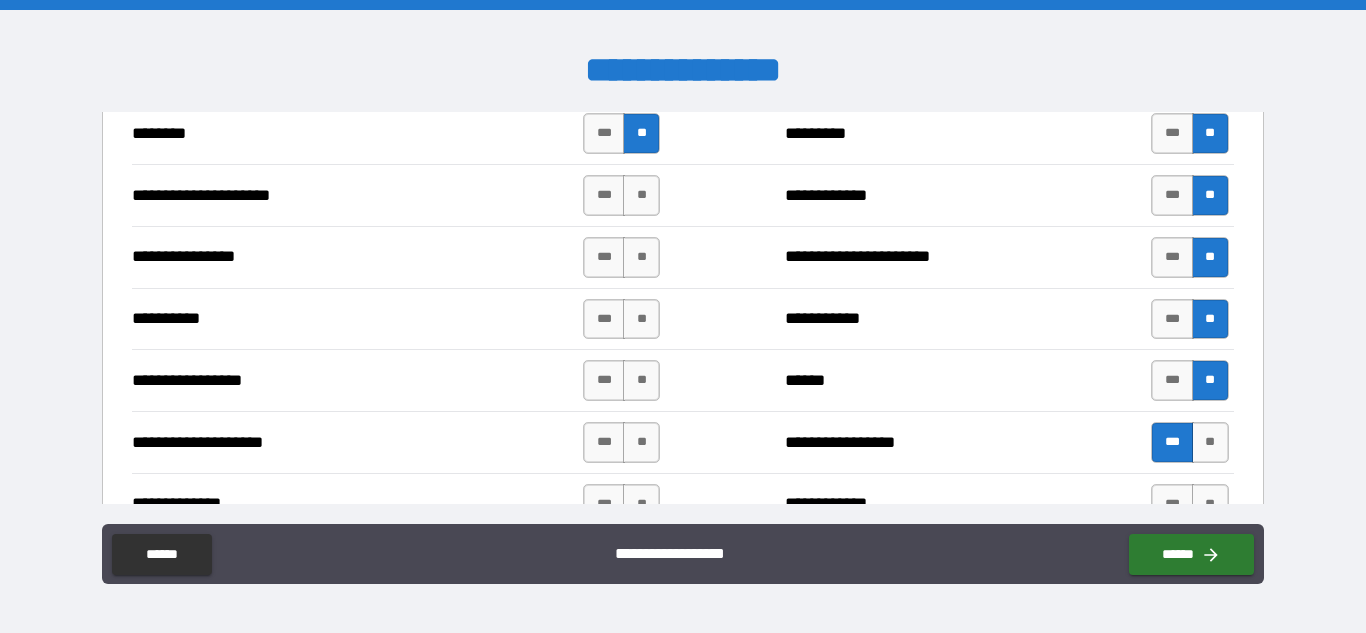 scroll, scrollTop: 3082, scrollLeft: 0, axis: vertical 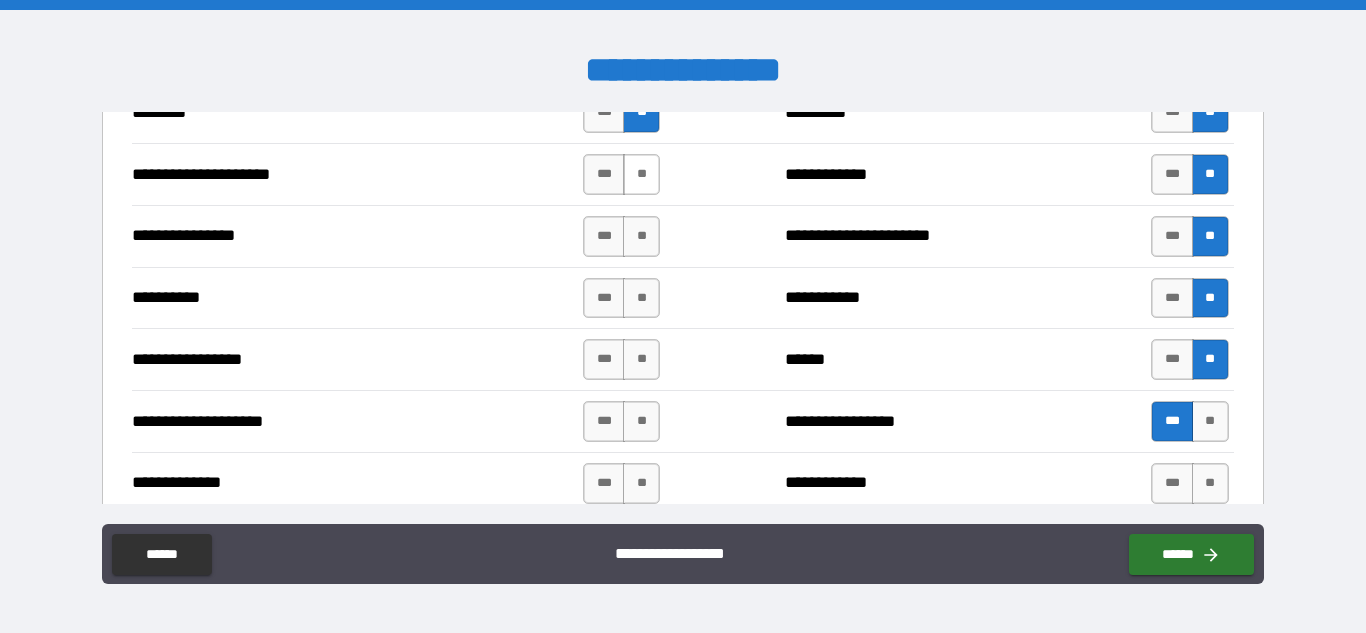 click on "**" at bounding box center [641, 174] 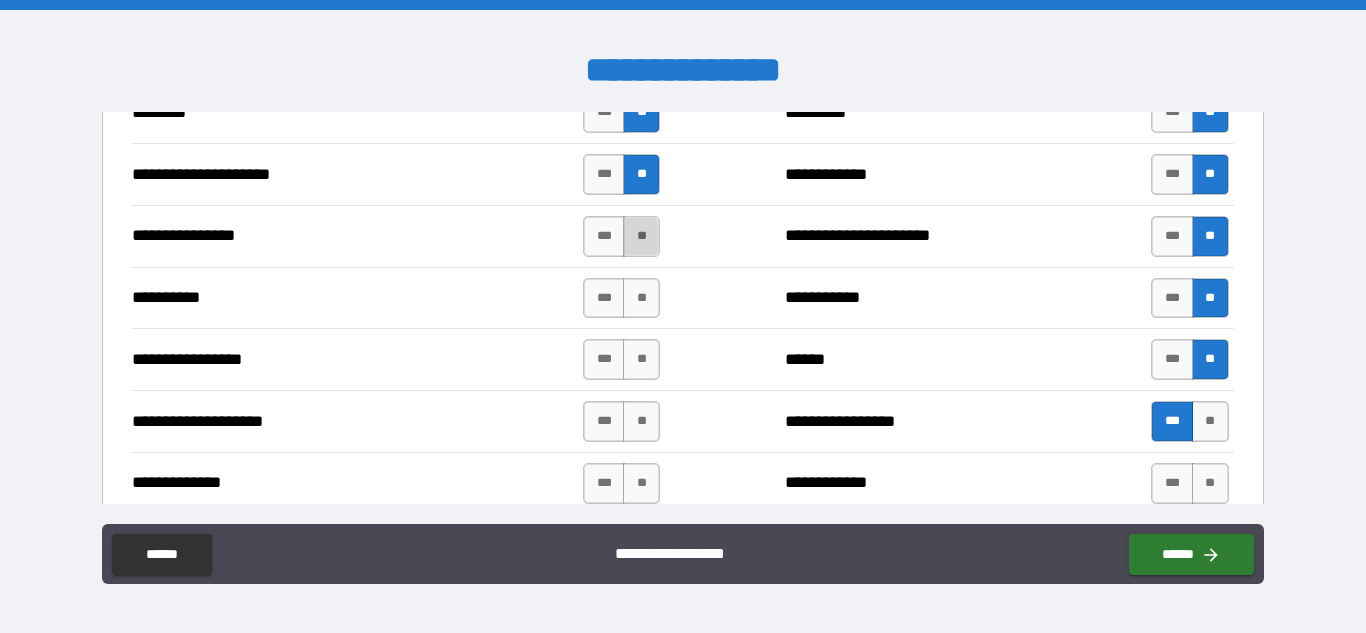 click on "**" at bounding box center (641, 236) 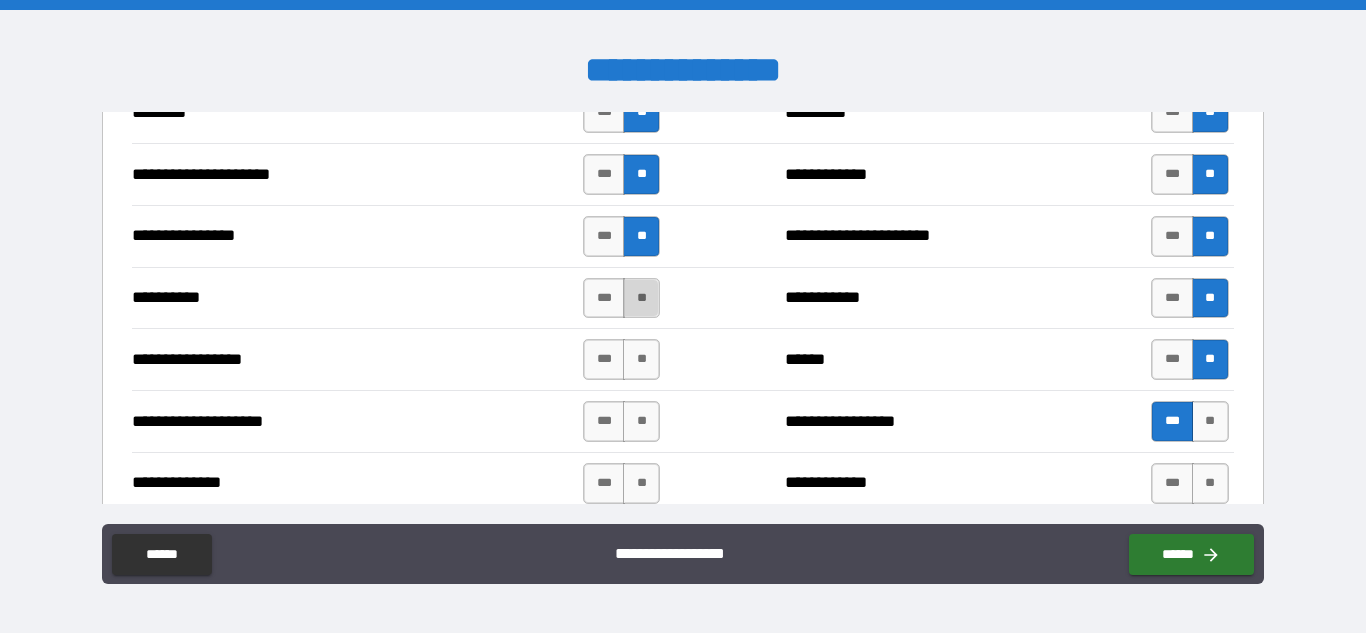 click on "**" at bounding box center [641, 298] 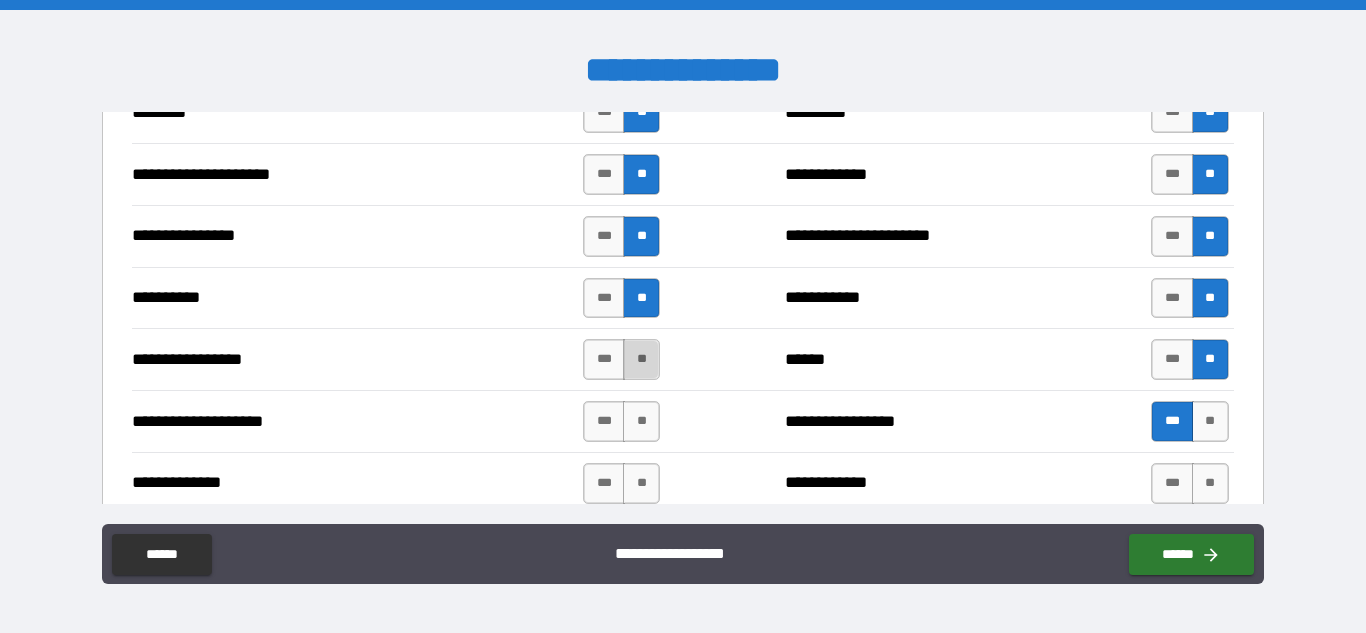 click on "**" at bounding box center (641, 359) 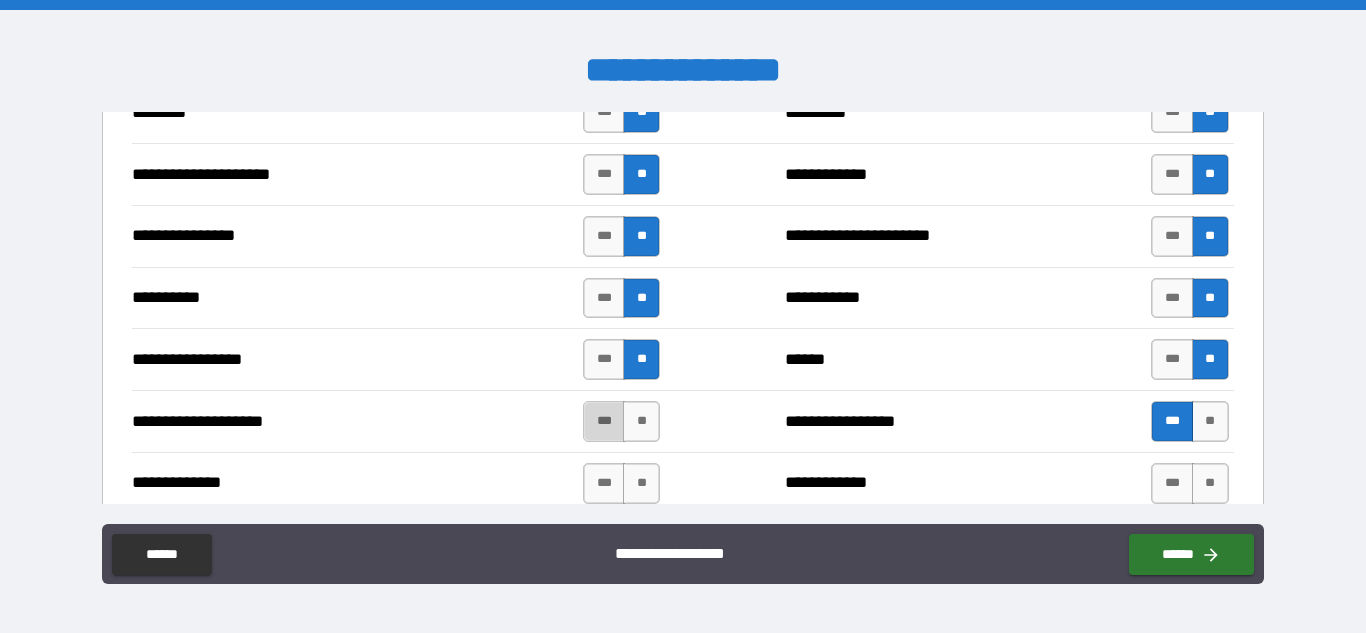 click on "***" at bounding box center [604, 421] 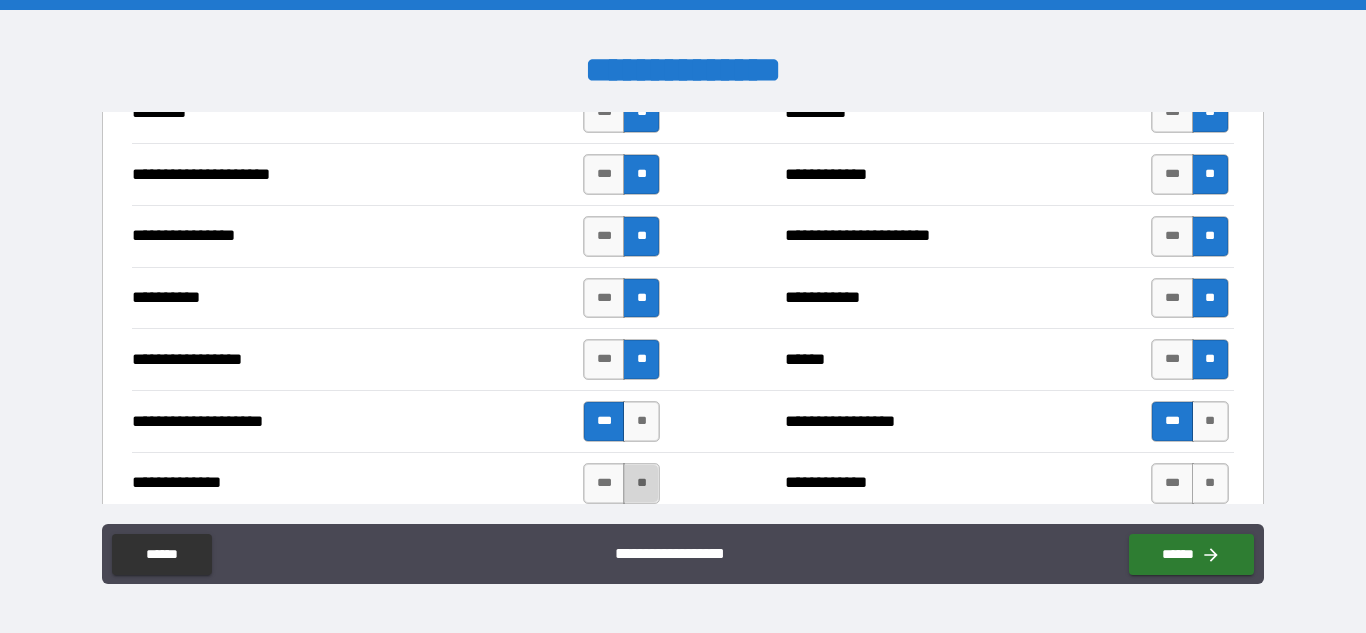 click on "**" at bounding box center (641, 483) 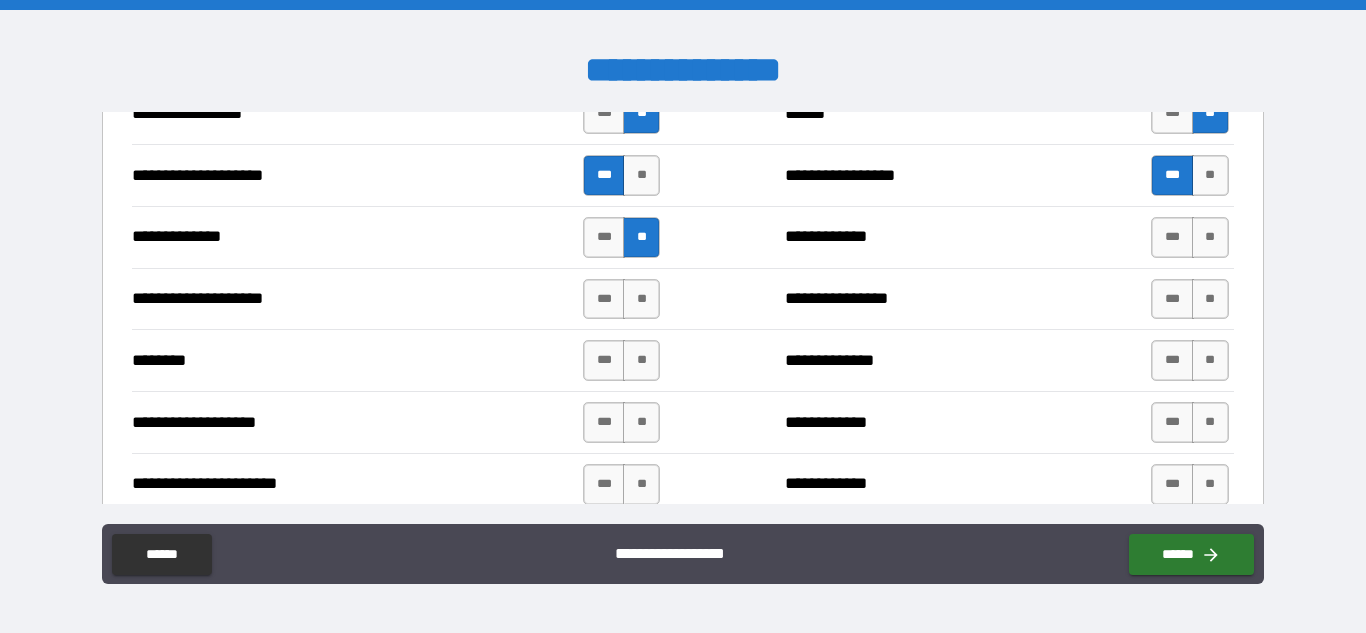 scroll, scrollTop: 3330, scrollLeft: 0, axis: vertical 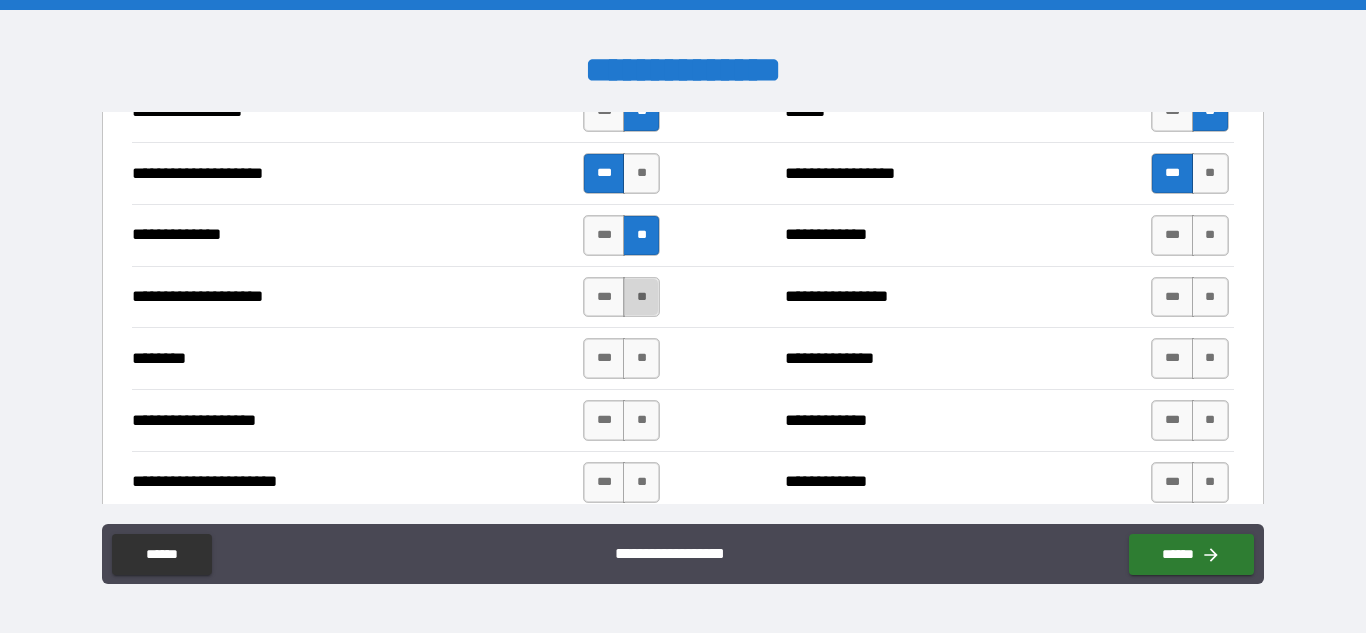 click on "**" at bounding box center (641, 297) 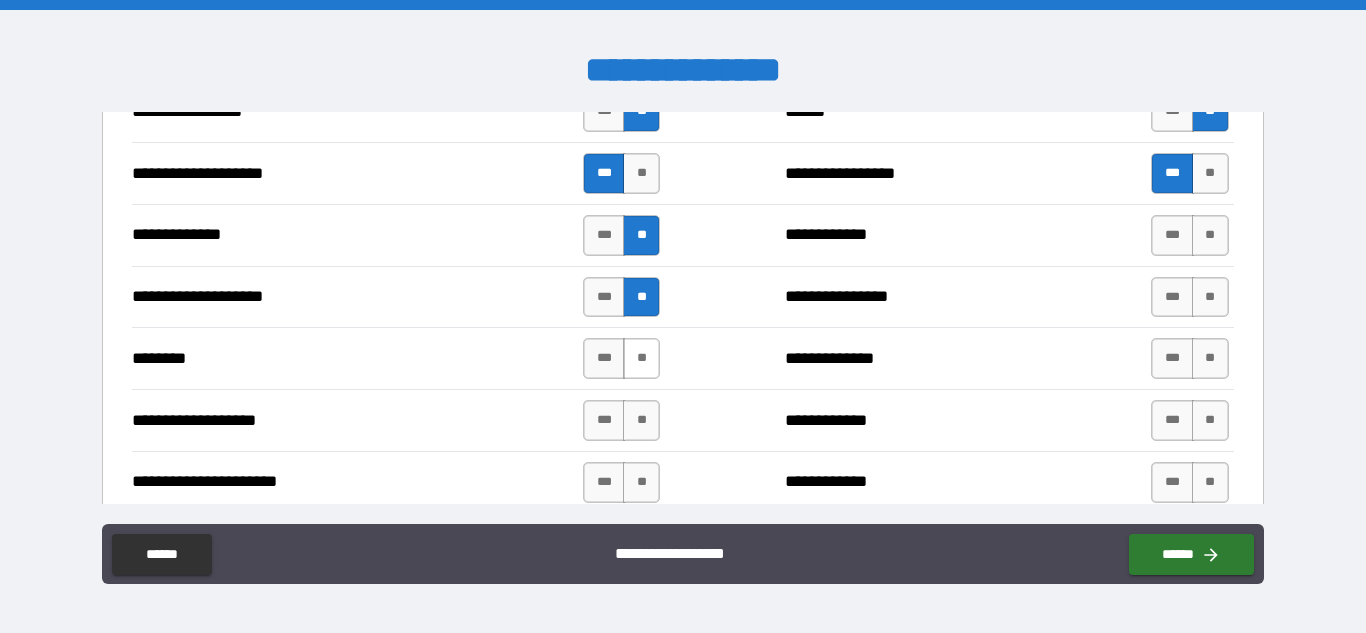 click on "**" at bounding box center [641, 358] 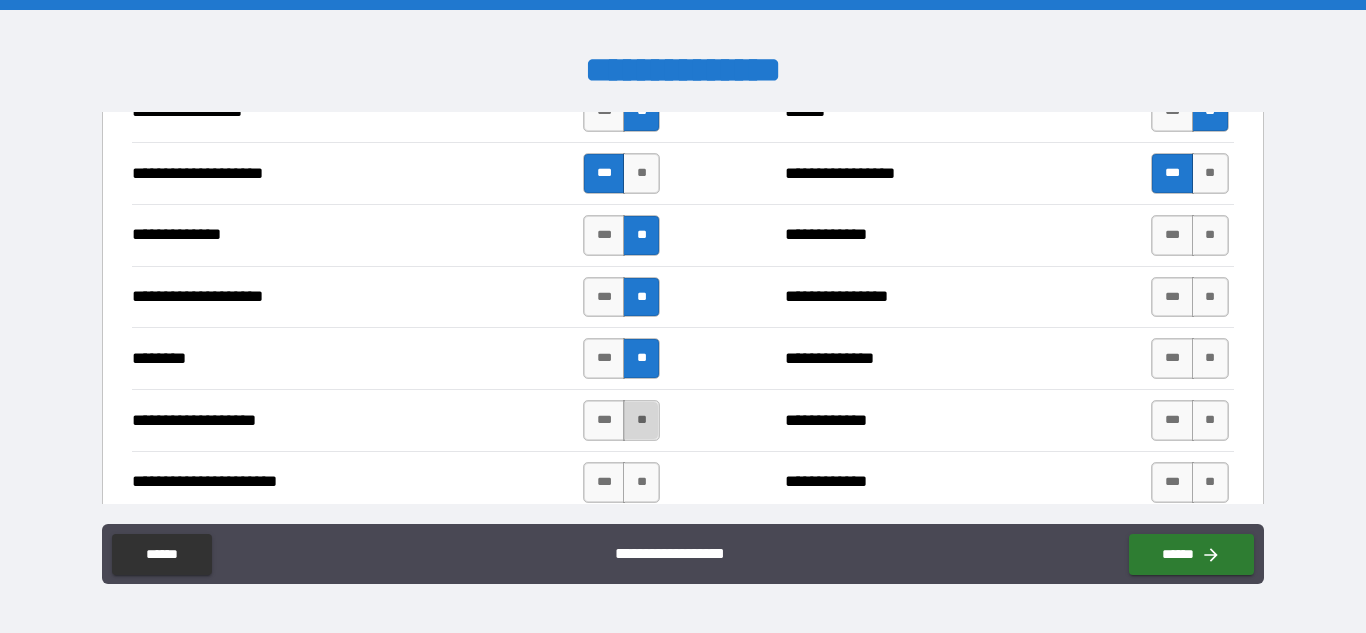 click on "**" at bounding box center (641, 420) 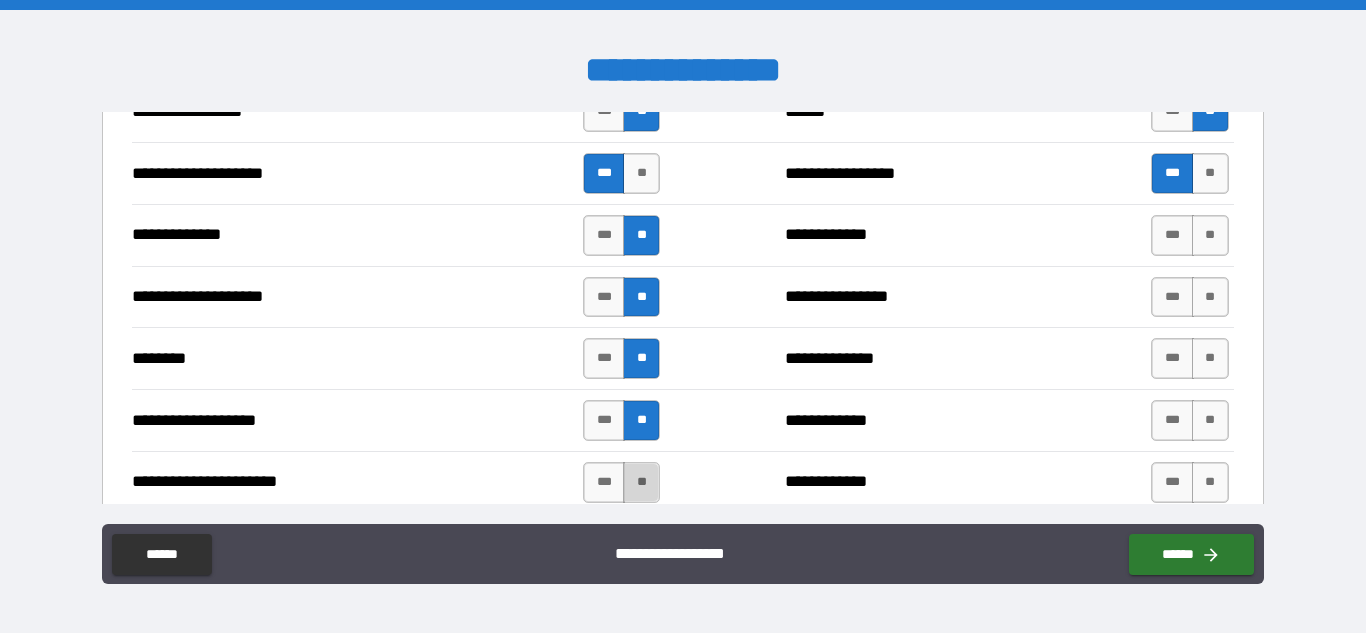 click on "**" at bounding box center (641, 482) 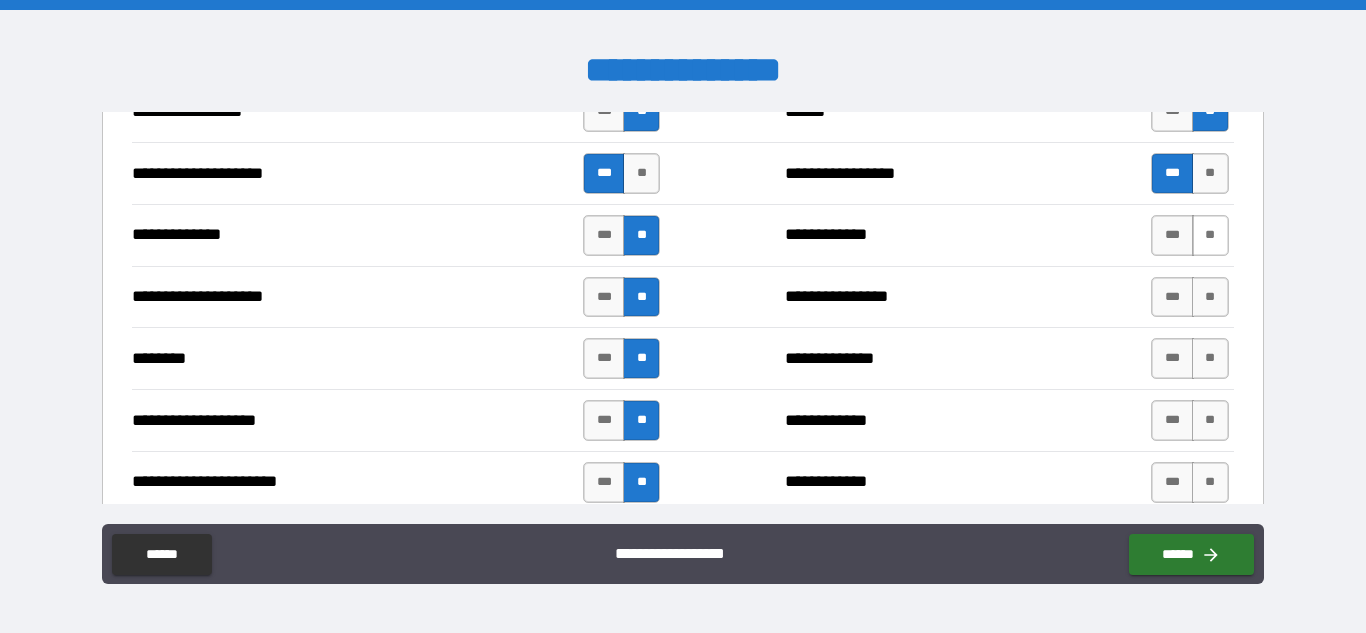 click on "**" at bounding box center [1210, 235] 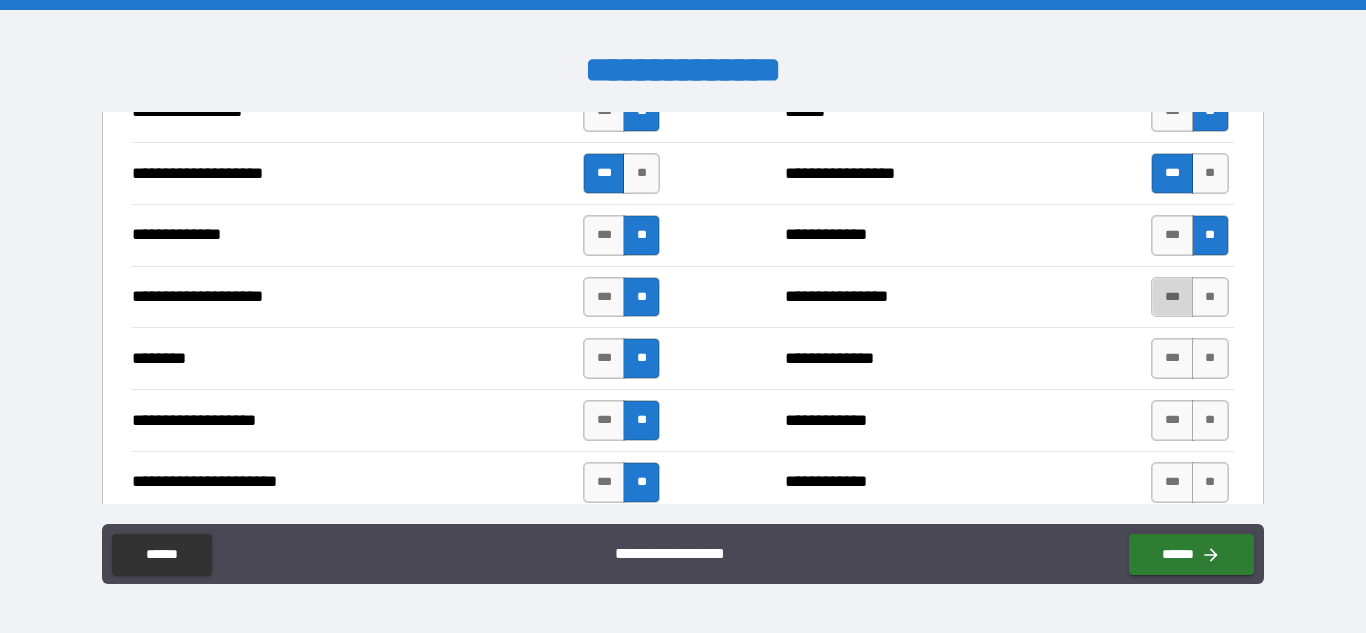 click on "***" at bounding box center [1172, 297] 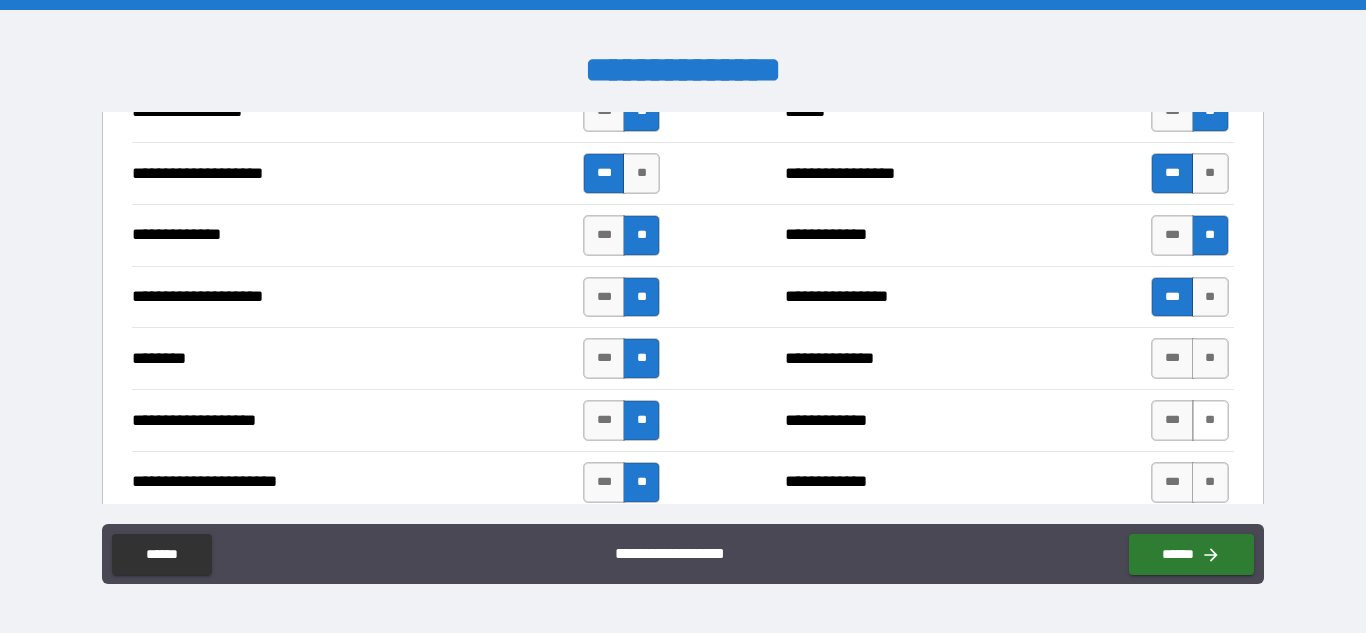 drag, startPoint x: 1196, startPoint y: 364, endPoint x: 1192, endPoint y: 411, distance: 47.169907 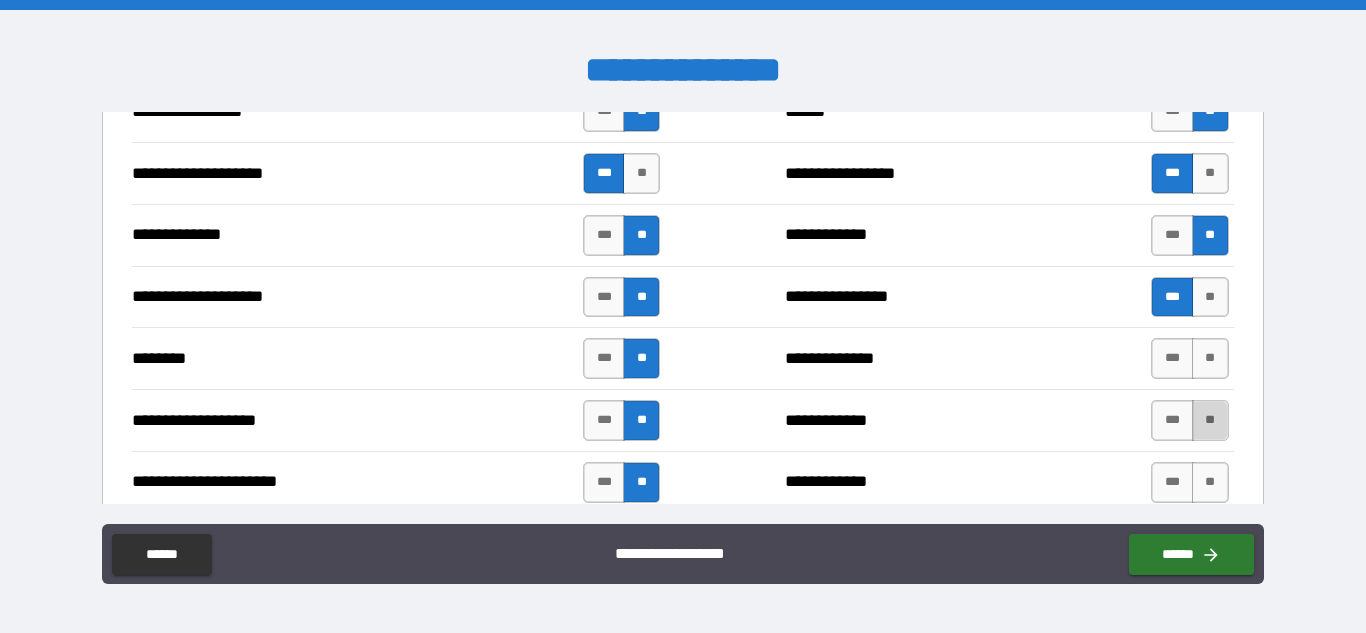 click on "**" at bounding box center [1210, 420] 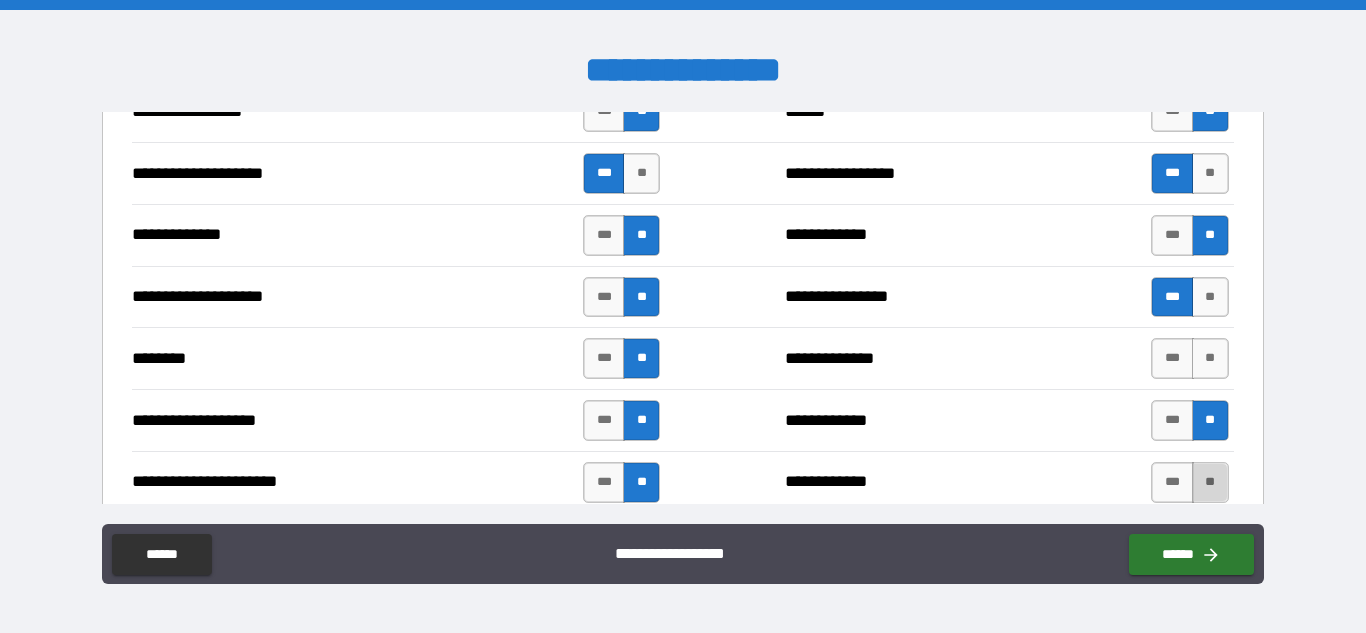 click on "**" at bounding box center (1210, 482) 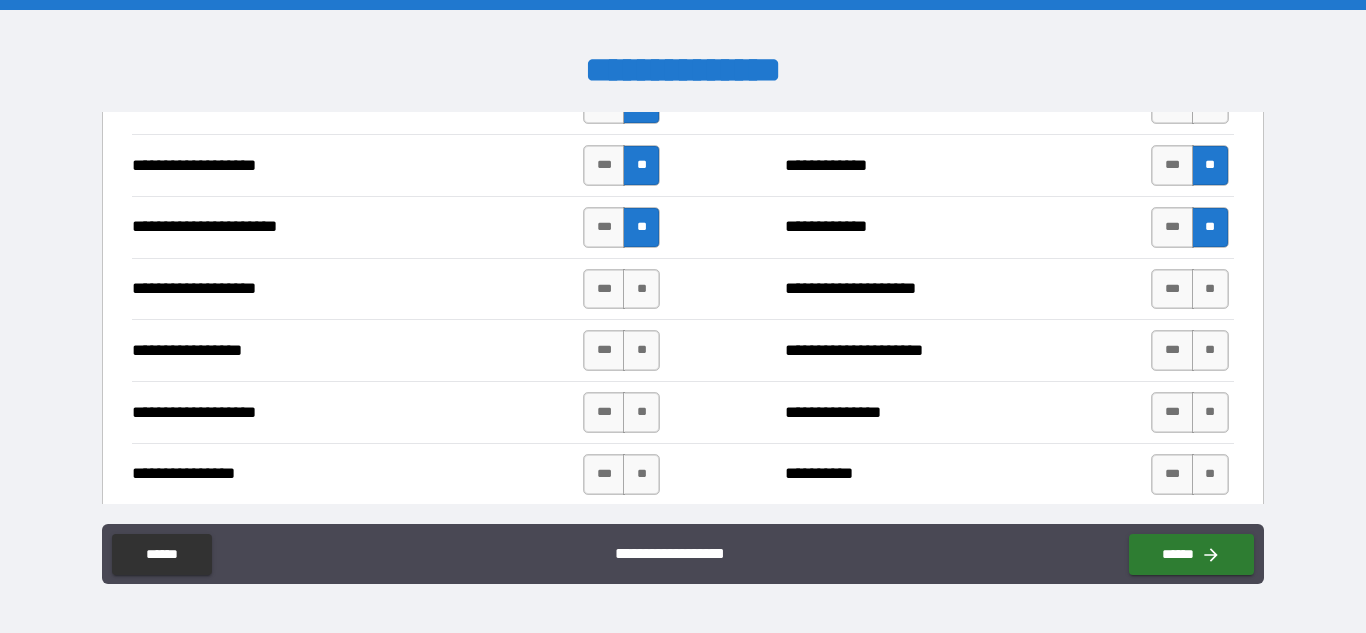 scroll, scrollTop: 3595, scrollLeft: 0, axis: vertical 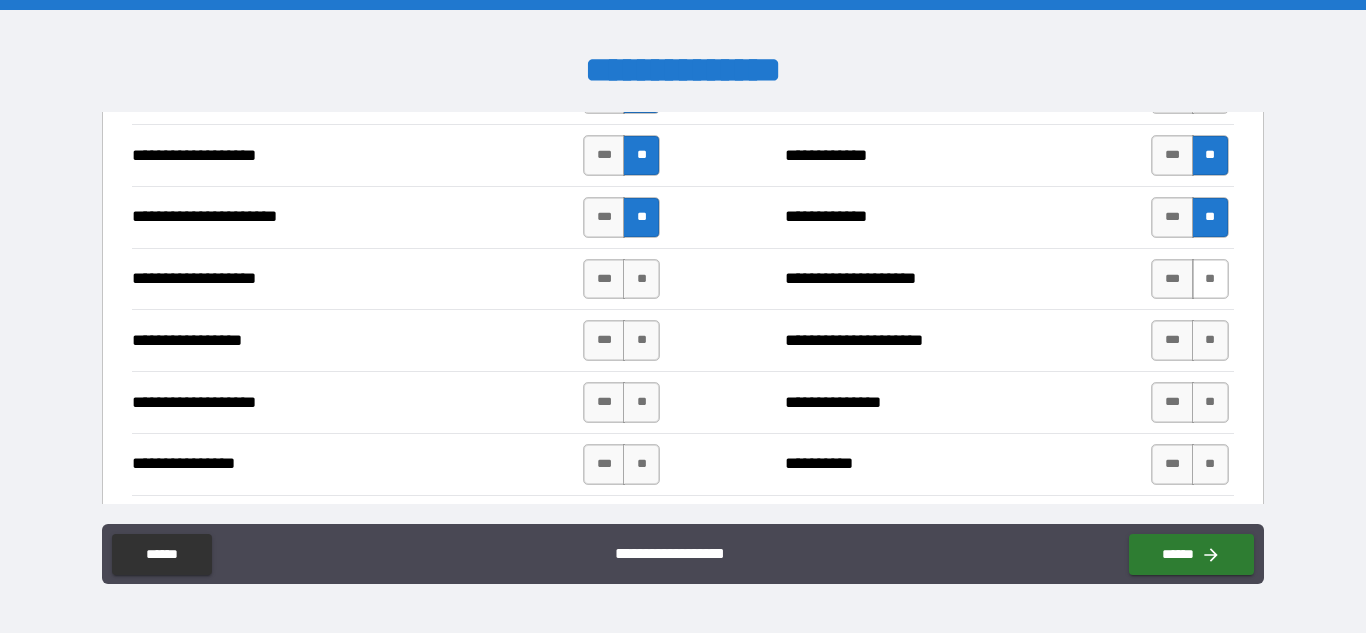click on "**" at bounding box center (1210, 279) 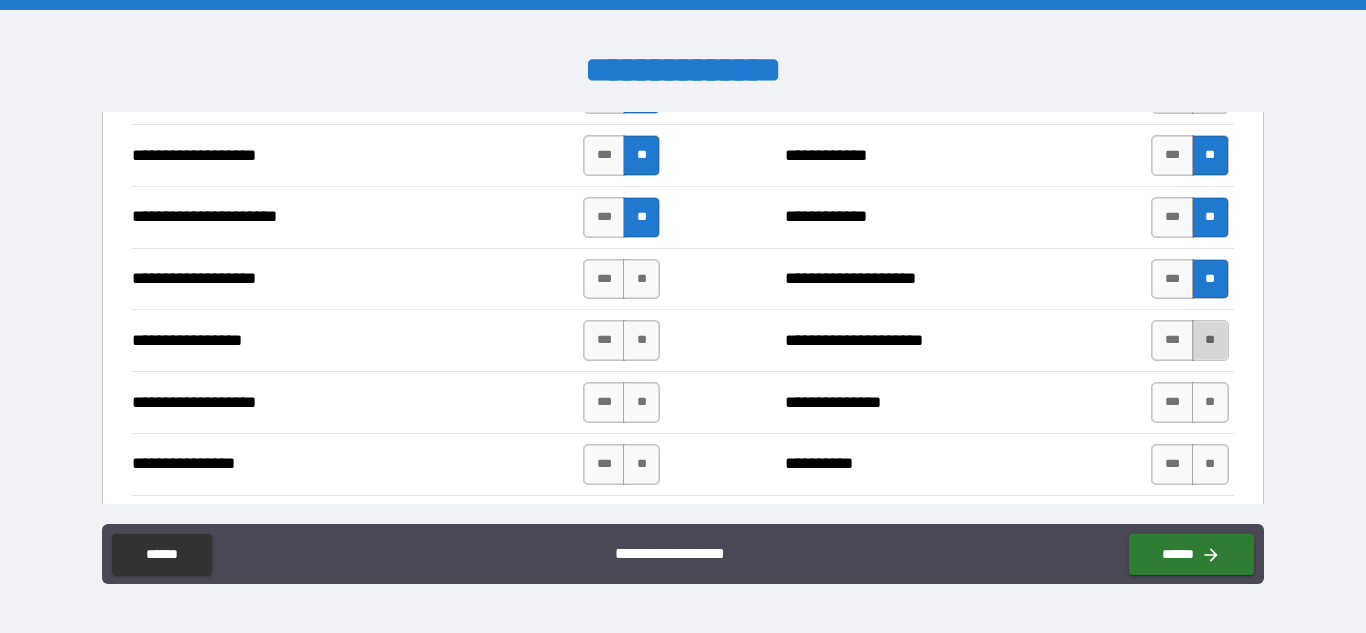 click on "**" at bounding box center [1210, 340] 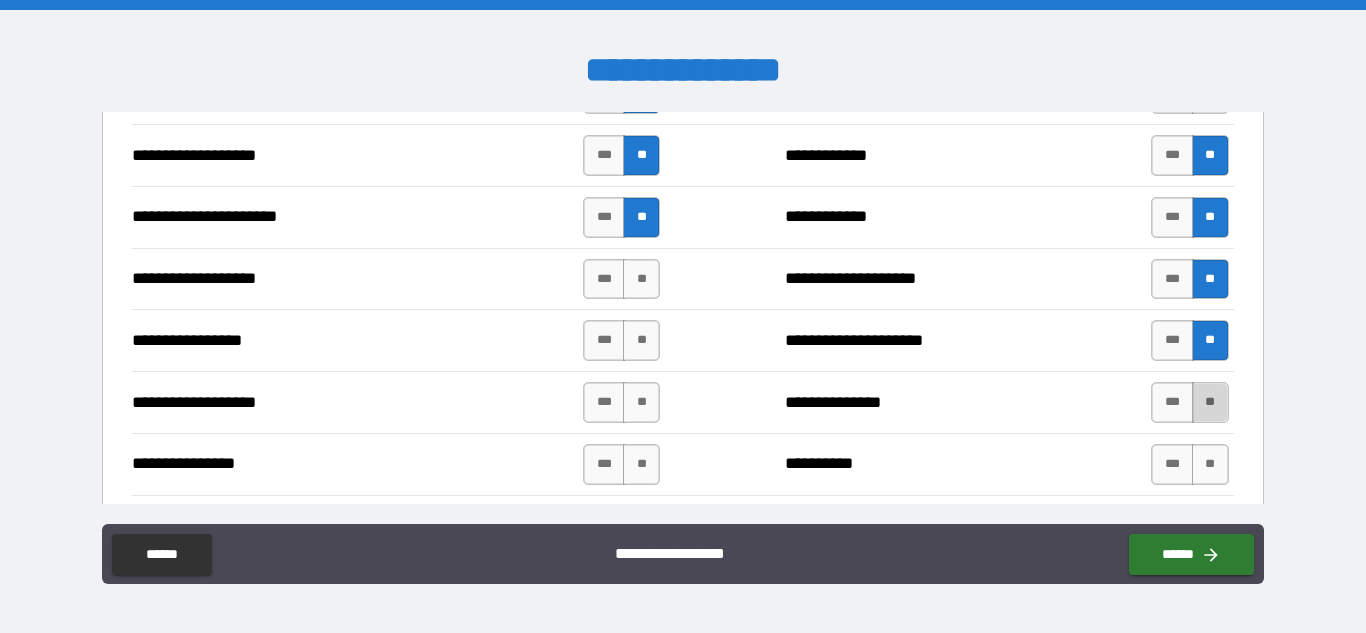 click on "**" at bounding box center [1210, 402] 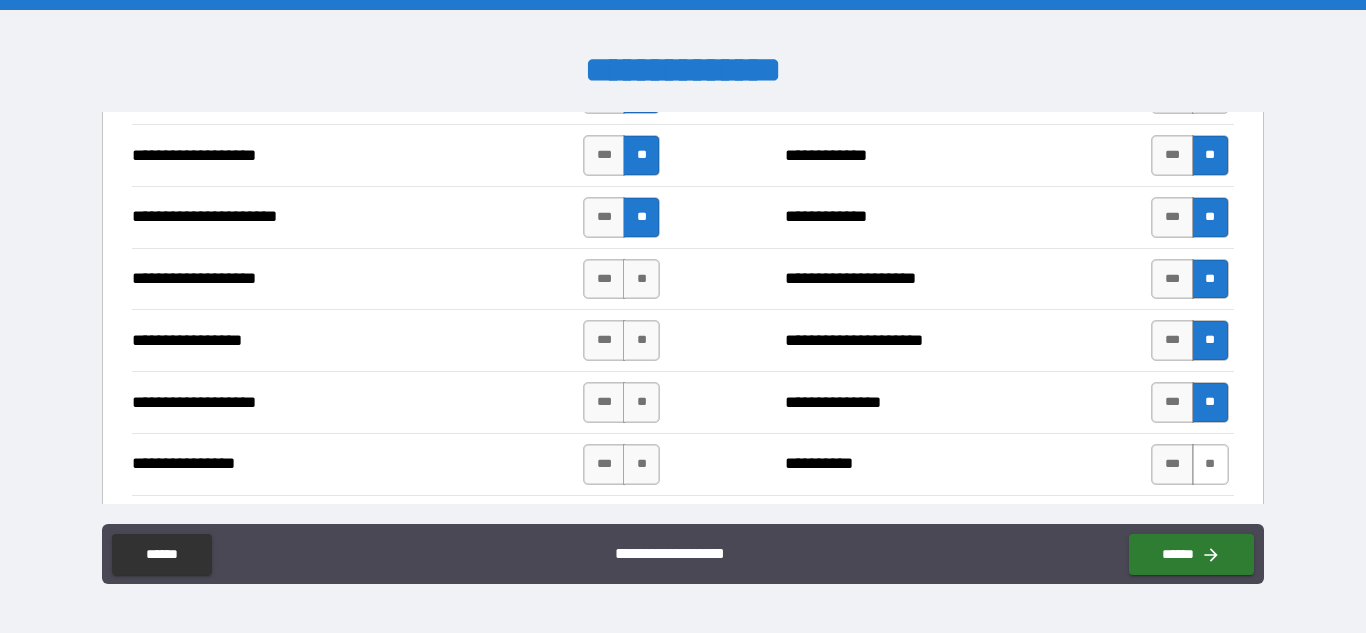click on "**" at bounding box center (1210, 464) 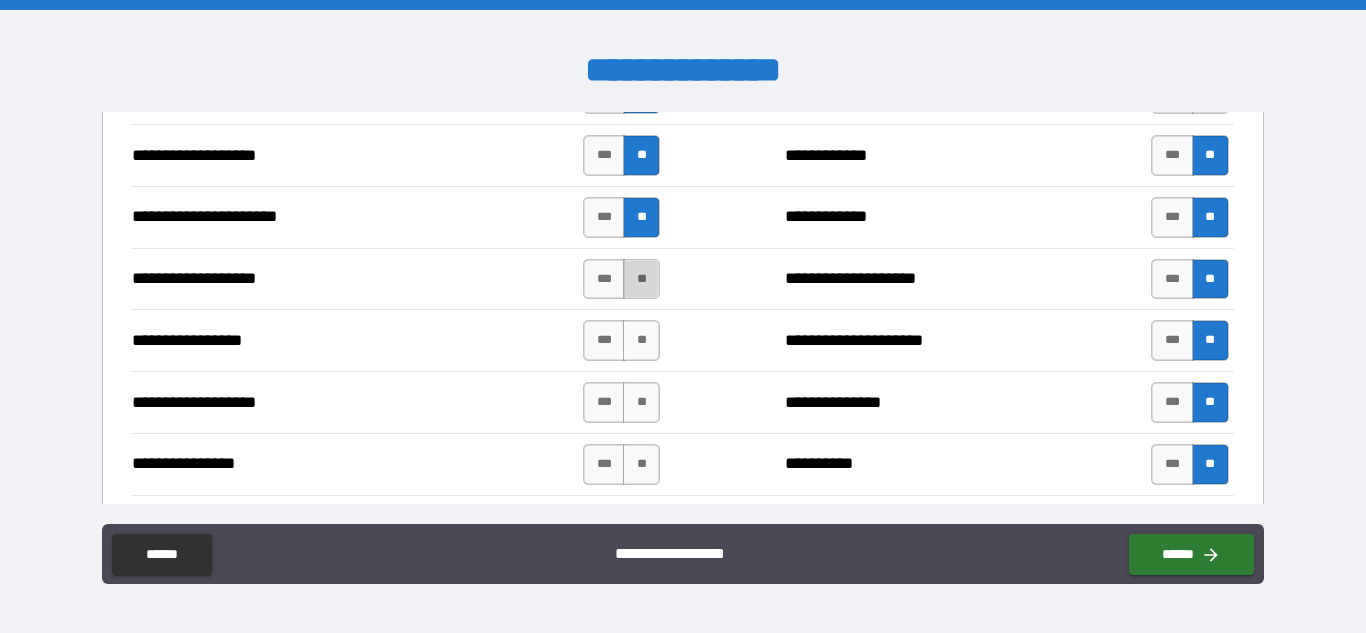 click on "**" at bounding box center [641, 279] 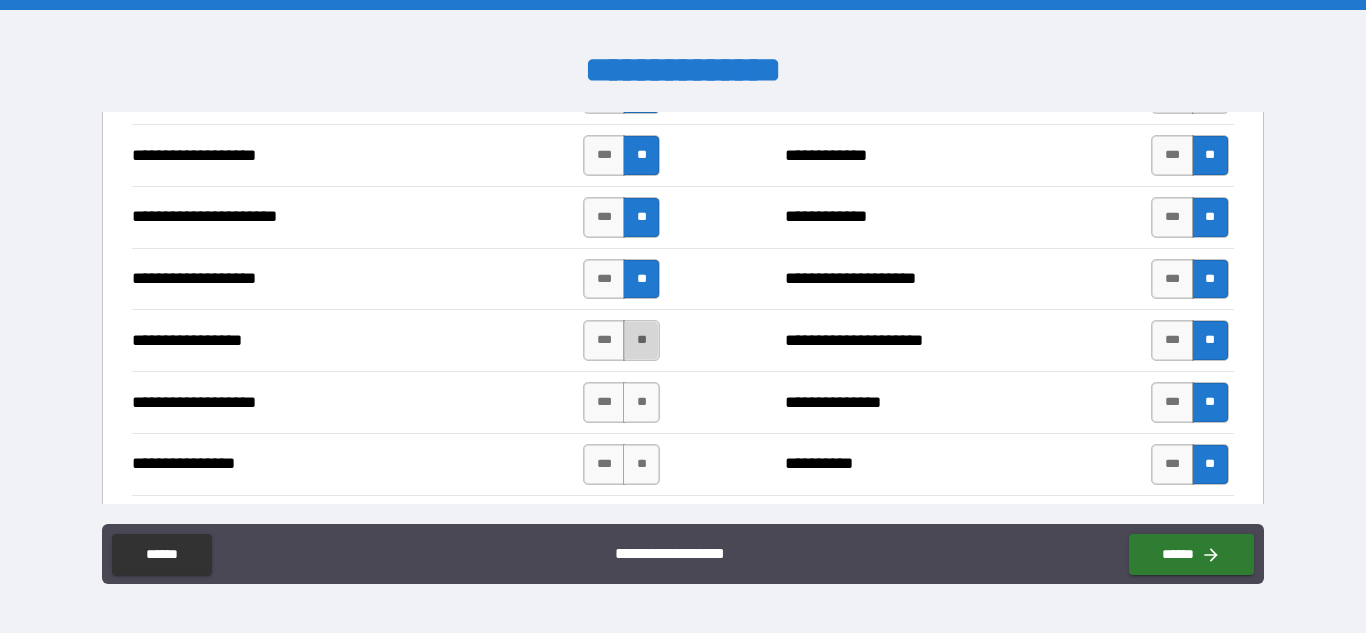 click on "**" at bounding box center (641, 340) 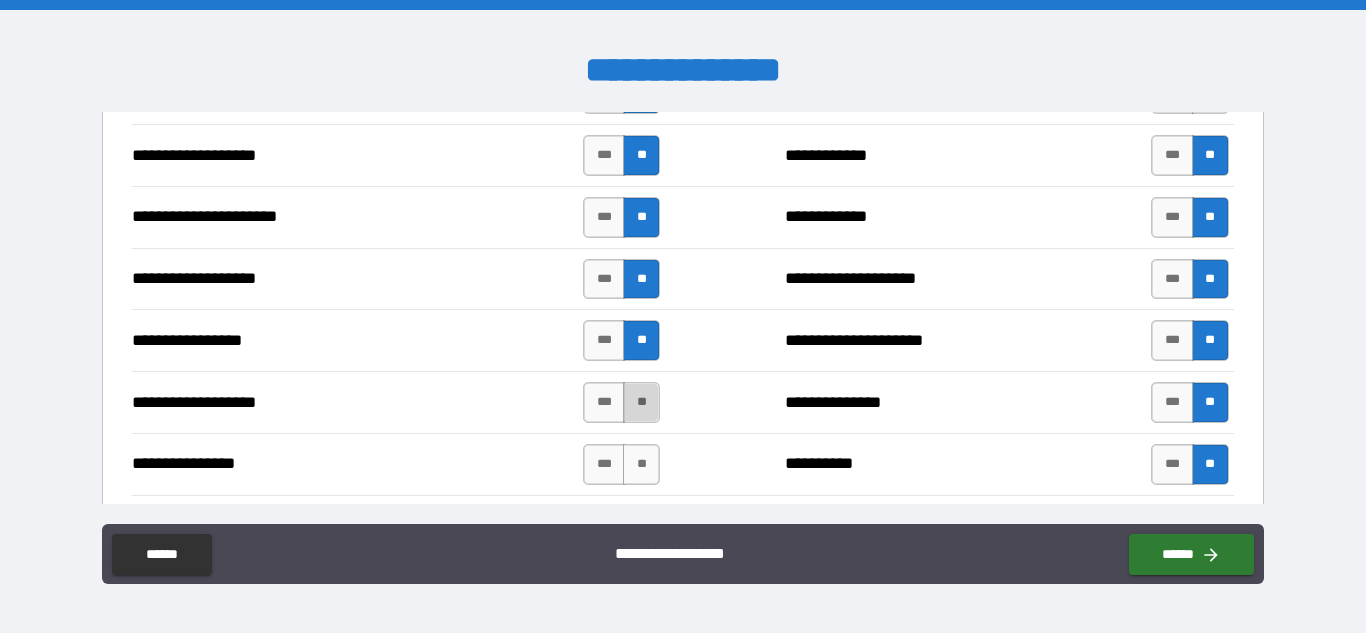 click on "**" at bounding box center (641, 402) 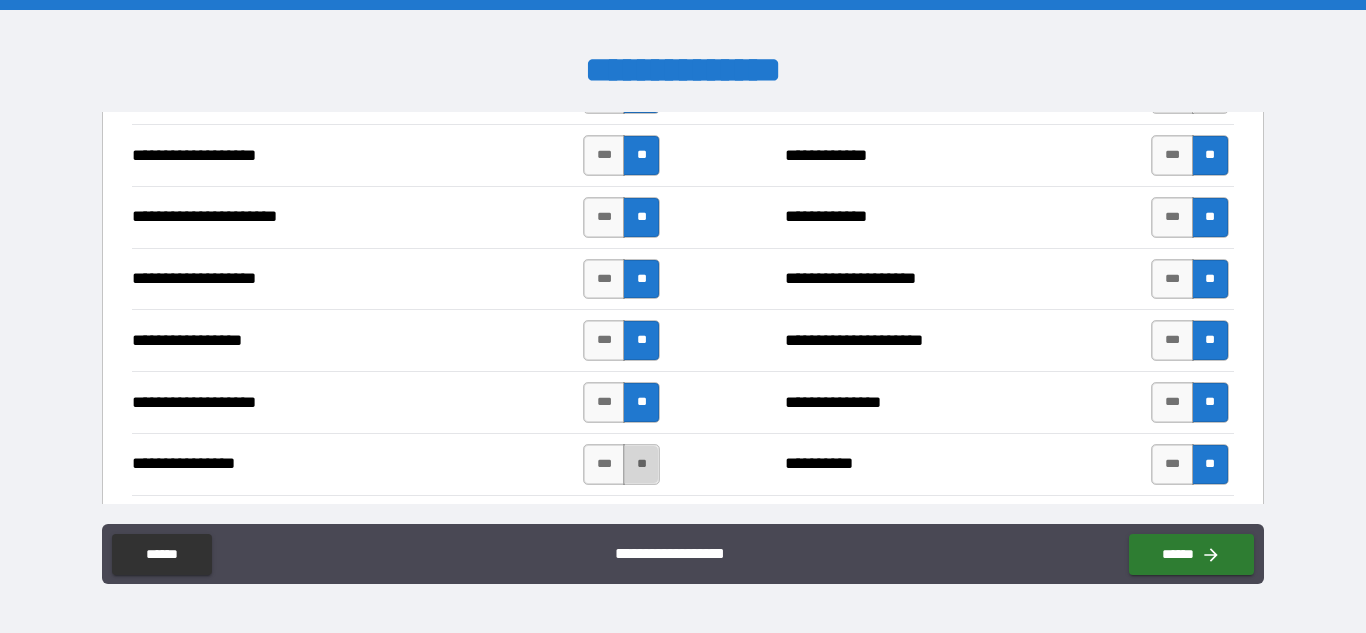 click on "**" at bounding box center (641, 464) 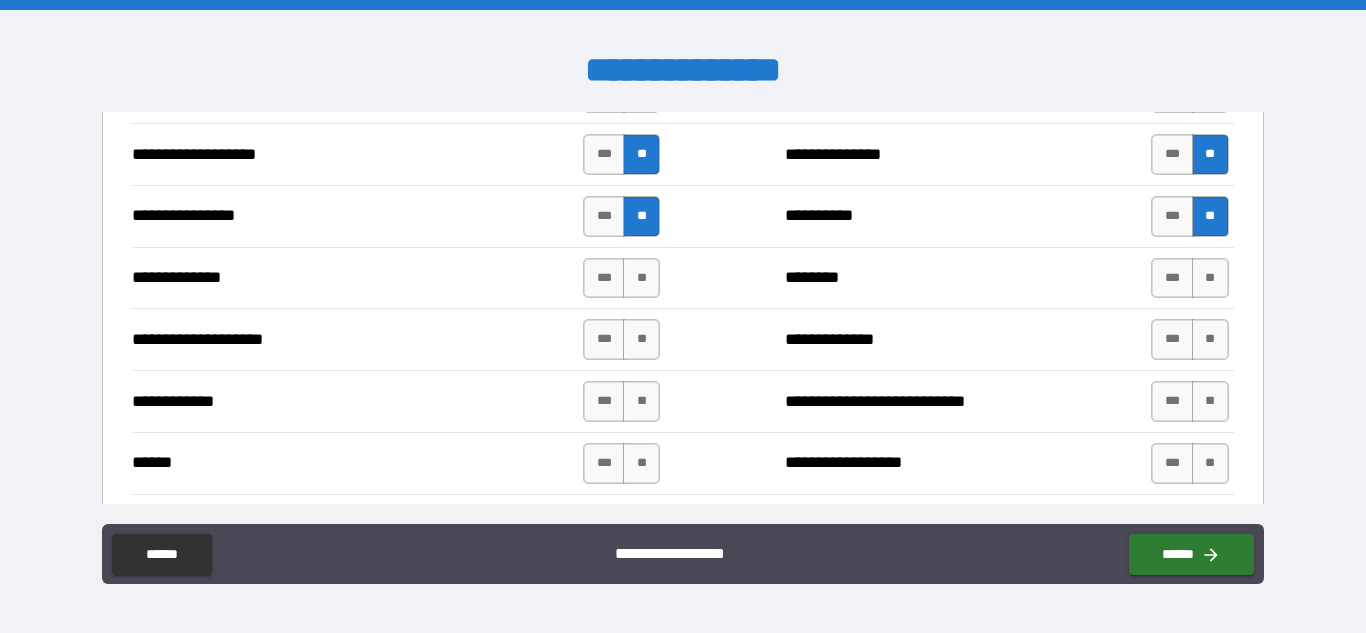 scroll, scrollTop: 3844, scrollLeft: 0, axis: vertical 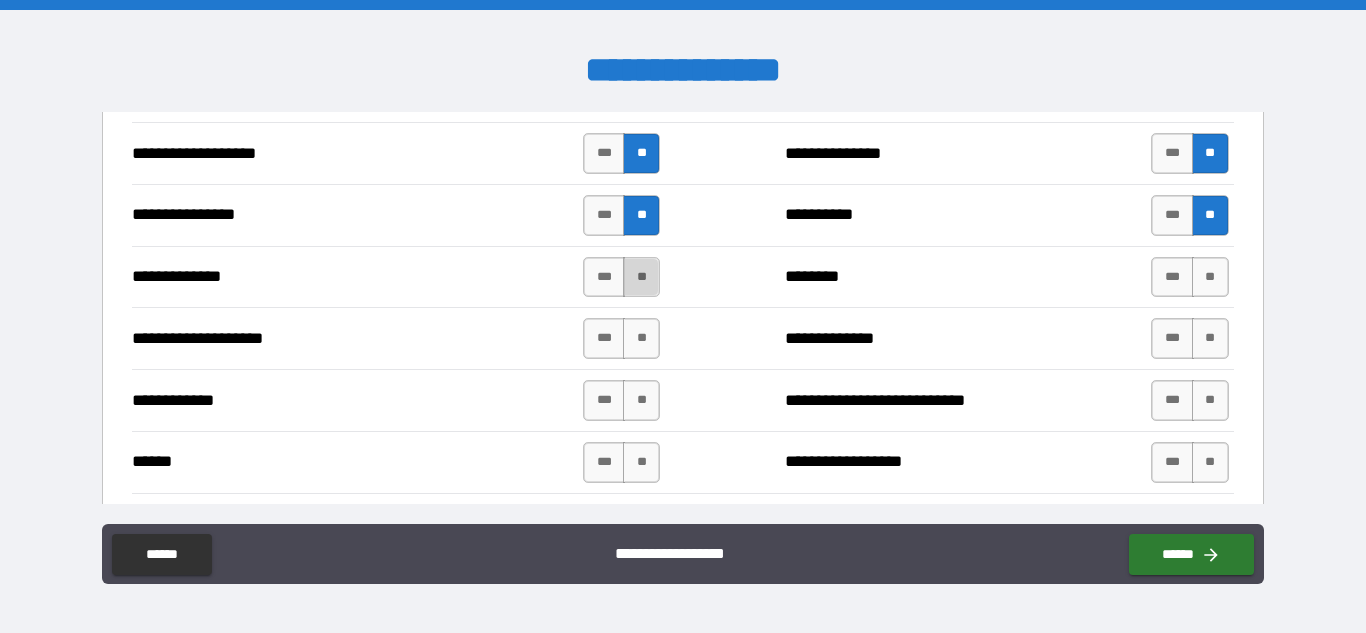 click on "**" at bounding box center [641, 277] 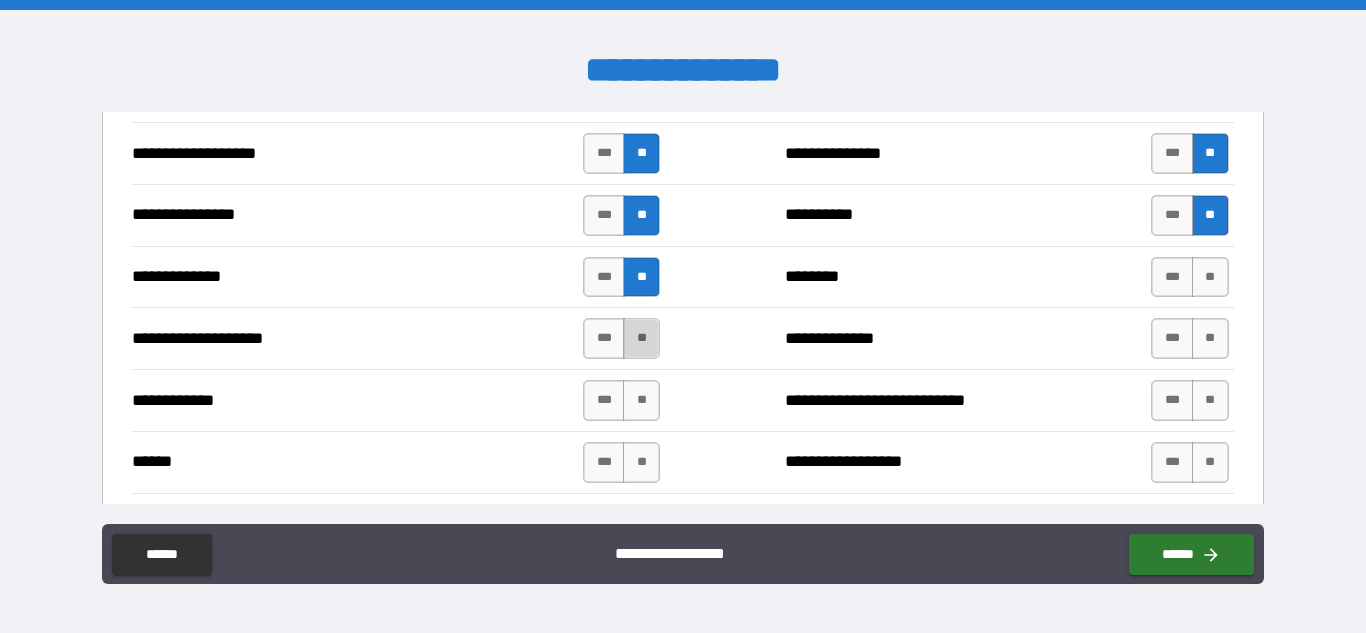 click on "**" at bounding box center [641, 338] 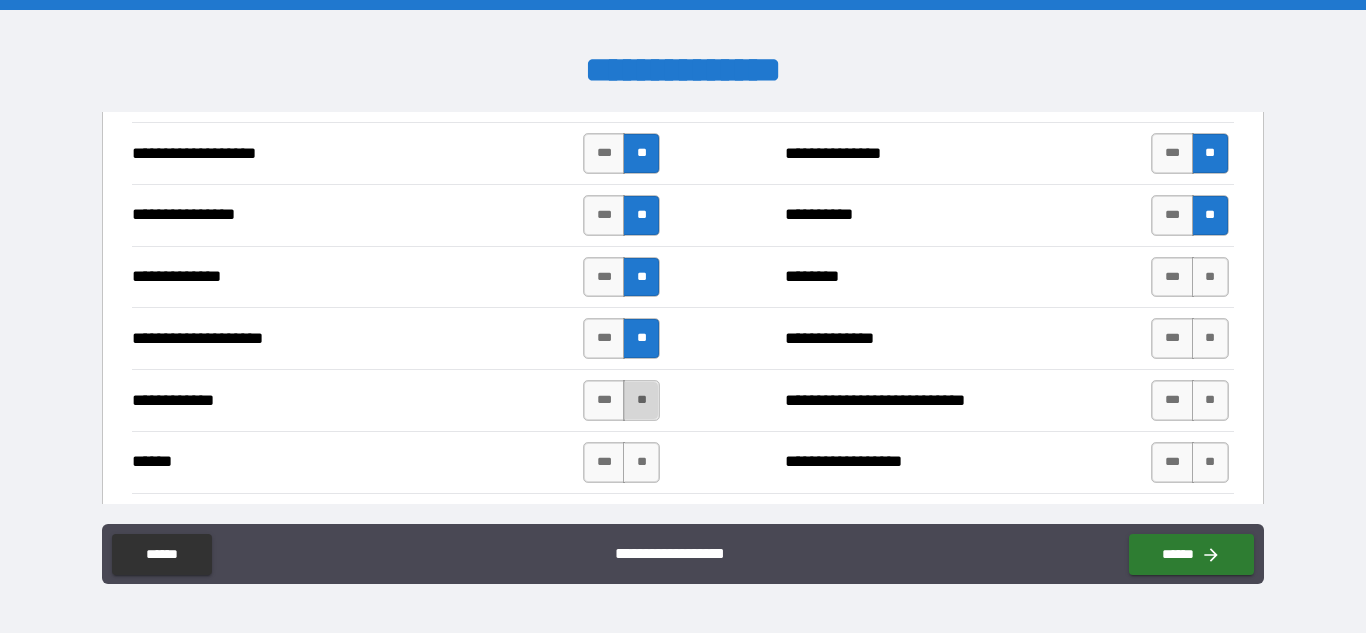 click on "**" at bounding box center (641, 400) 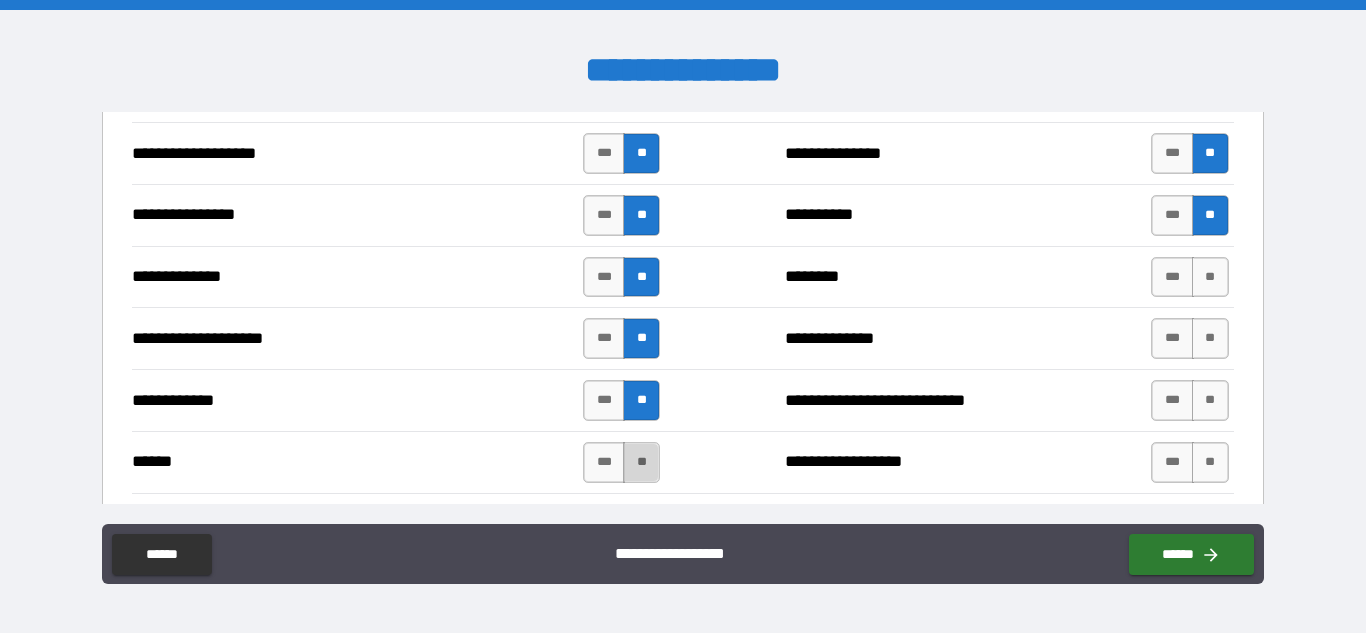 click on "**" at bounding box center (641, 462) 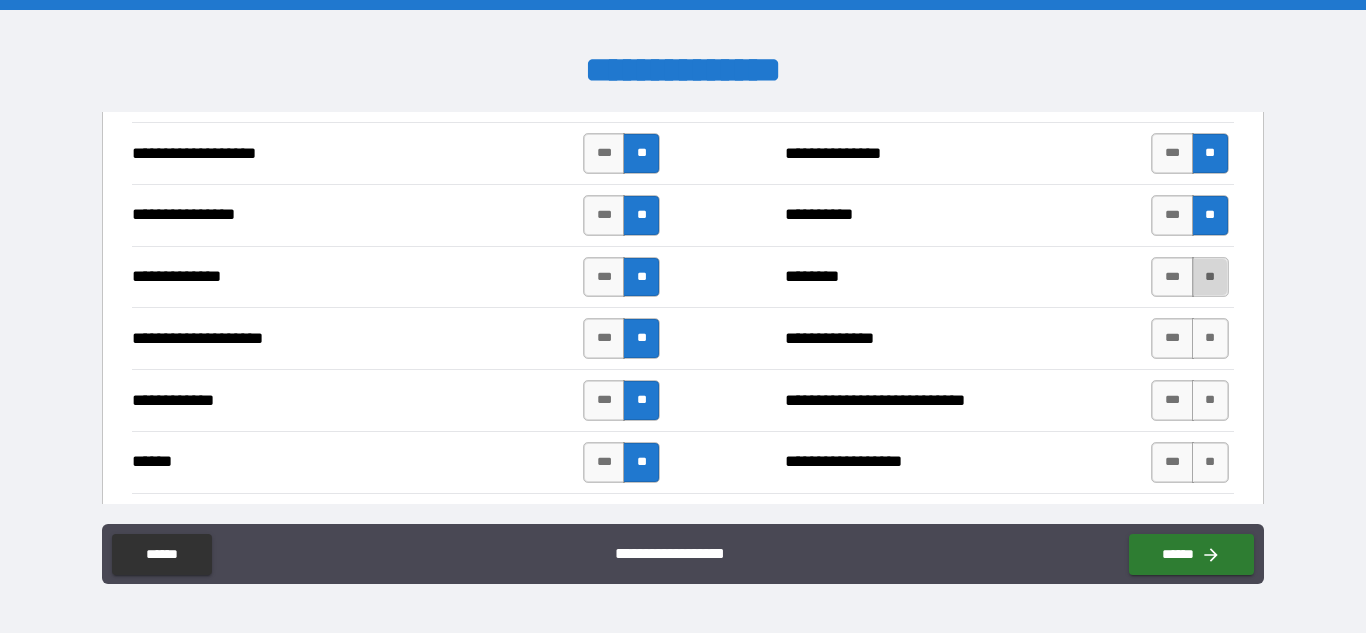 click on "**" at bounding box center (1210, 277) 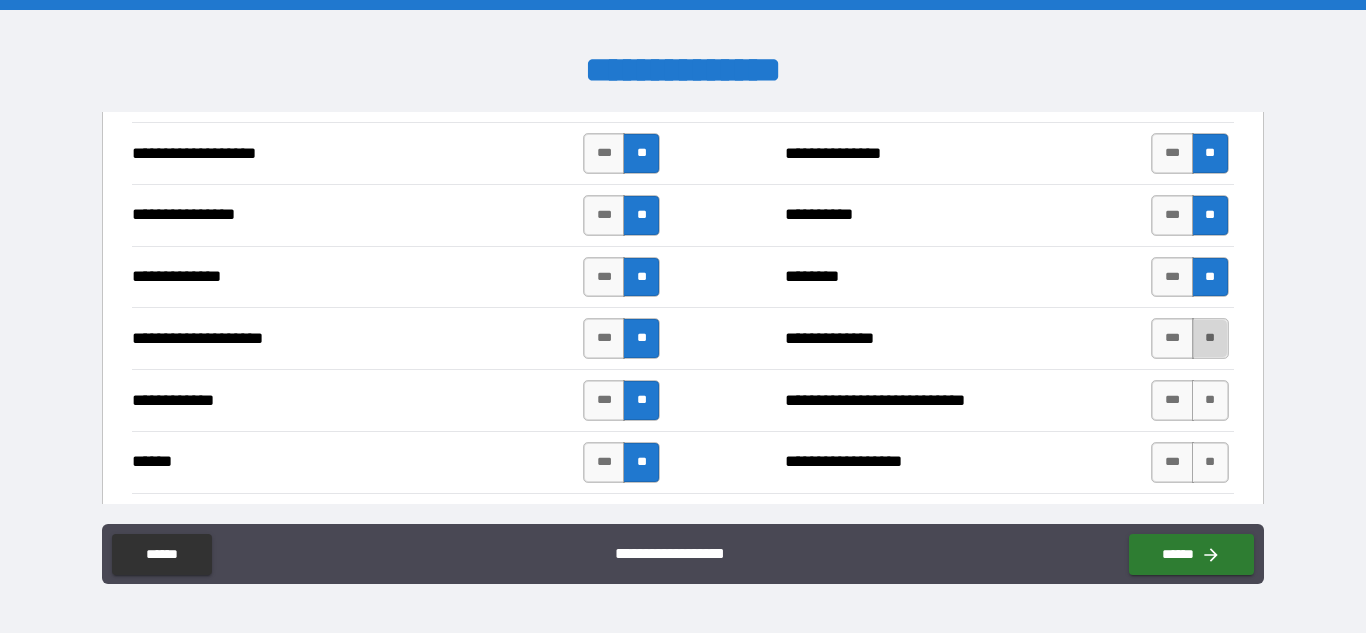 click on "**" at bounding box center (1210, 338) 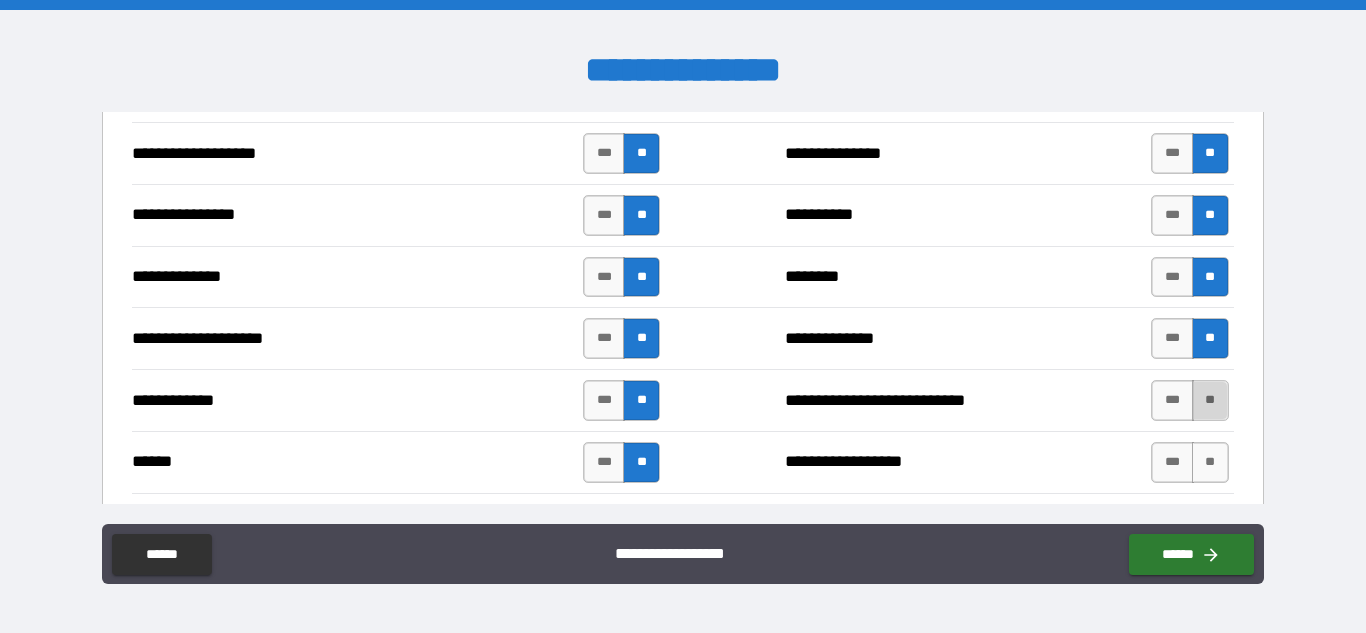 click on "**" at bounding box center [1210, 400] 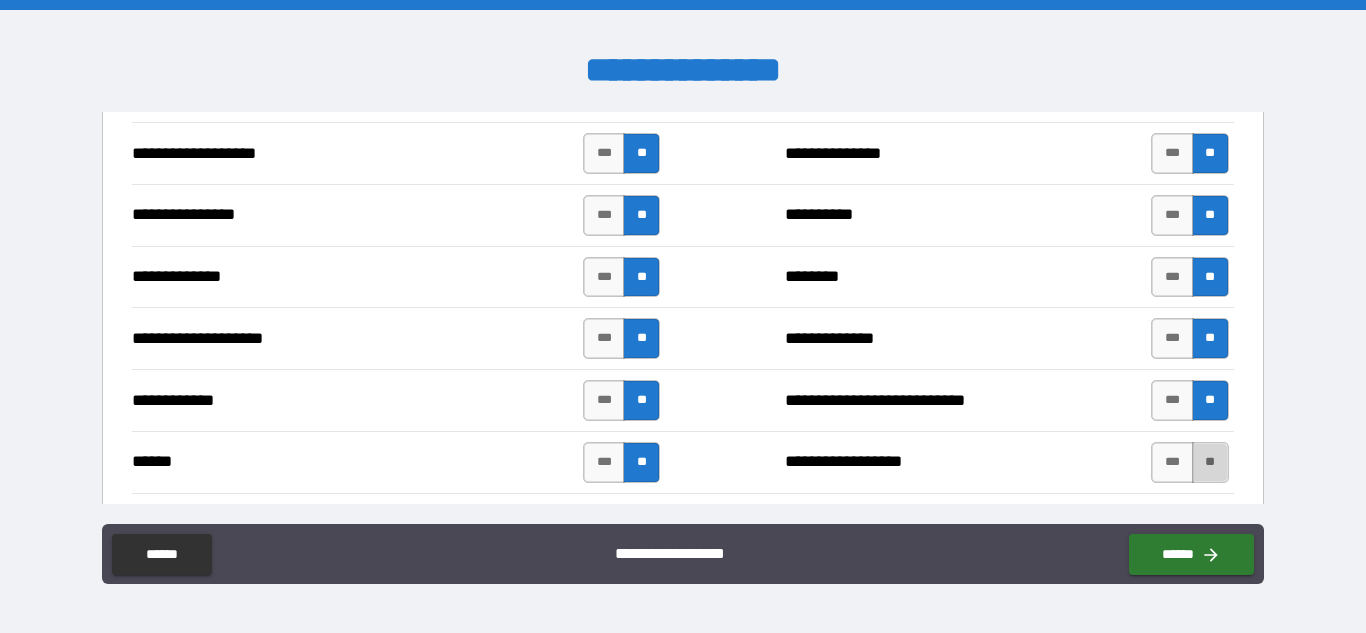 click on "**" at bounding box center [1210, 462] 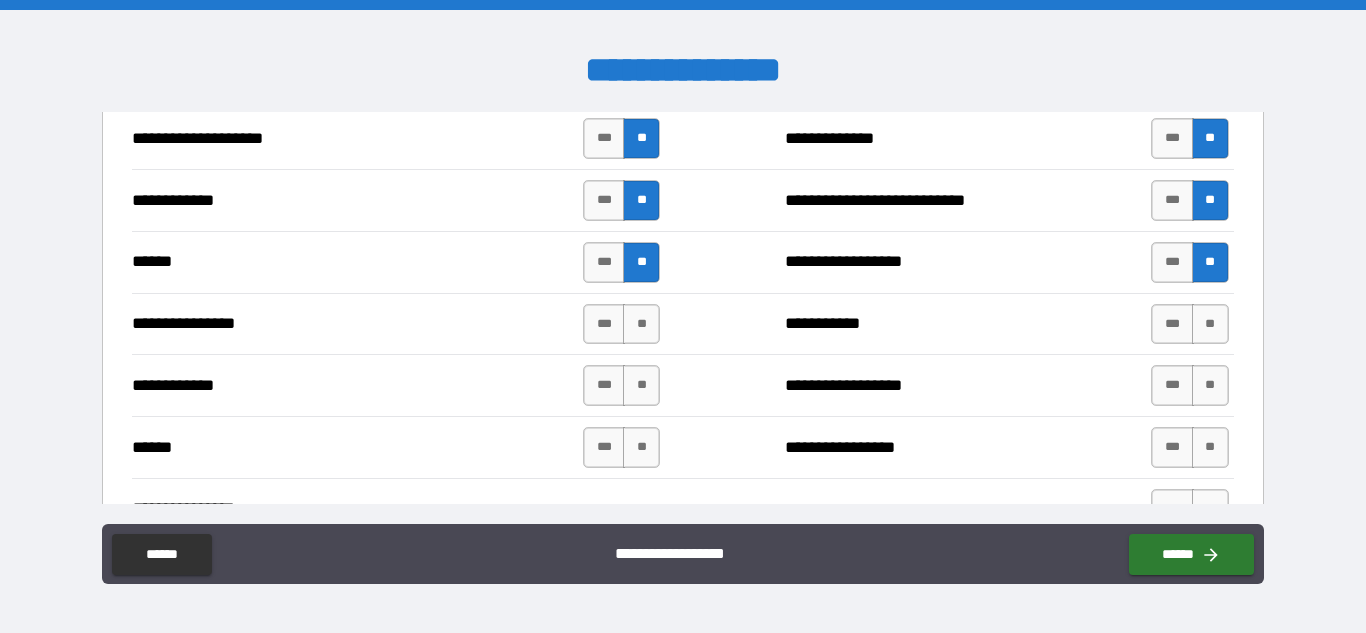 scroll, scrollTop: 4059, scrollLeft: 0, axis: vertical 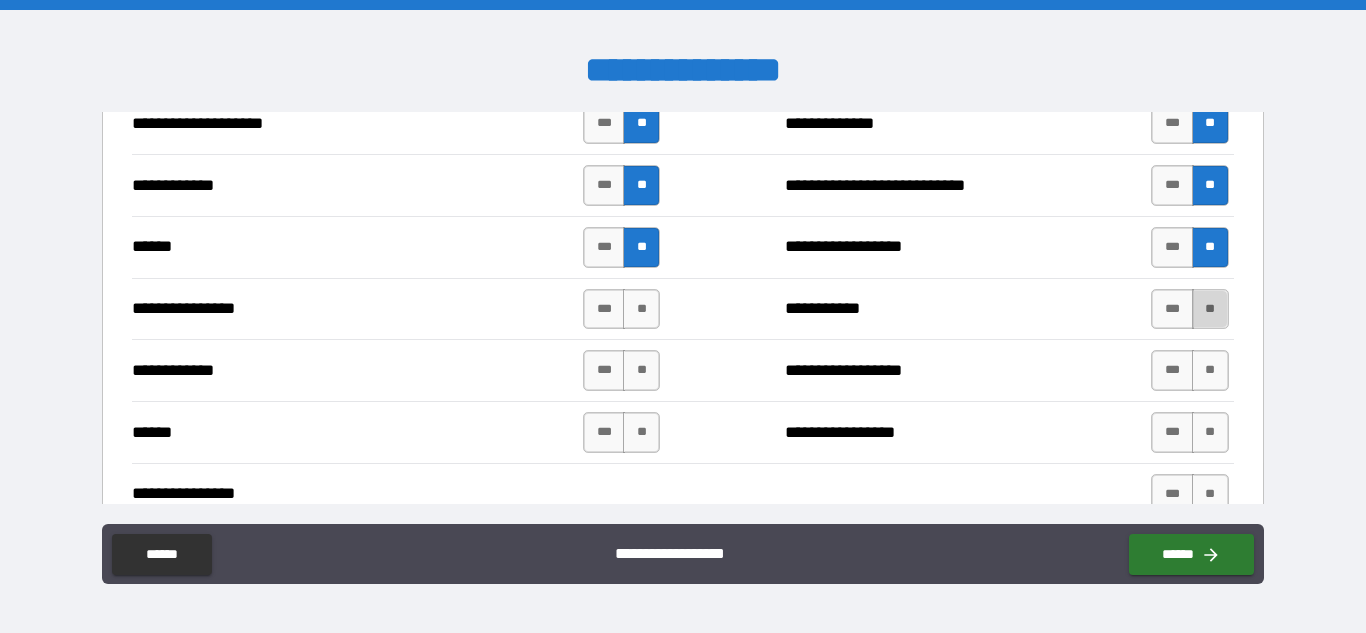 click on "**" at bounding box center (1210, 309) 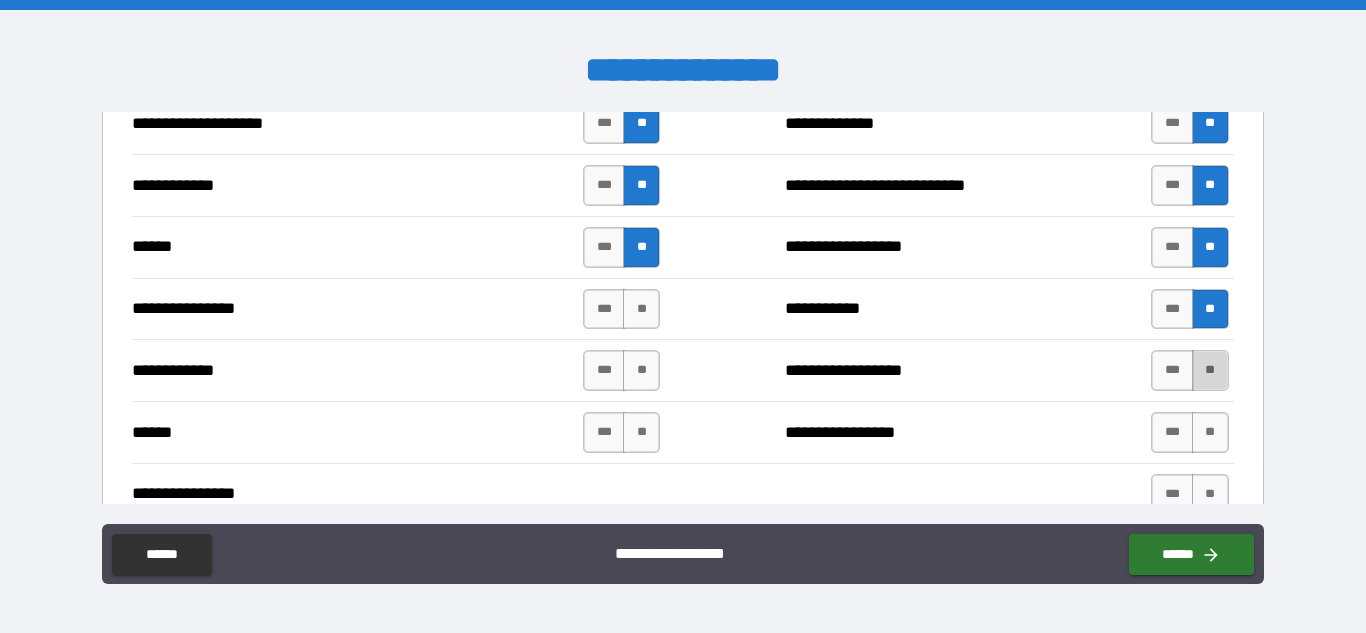 click on "**" at bounding box center (1210, 370) 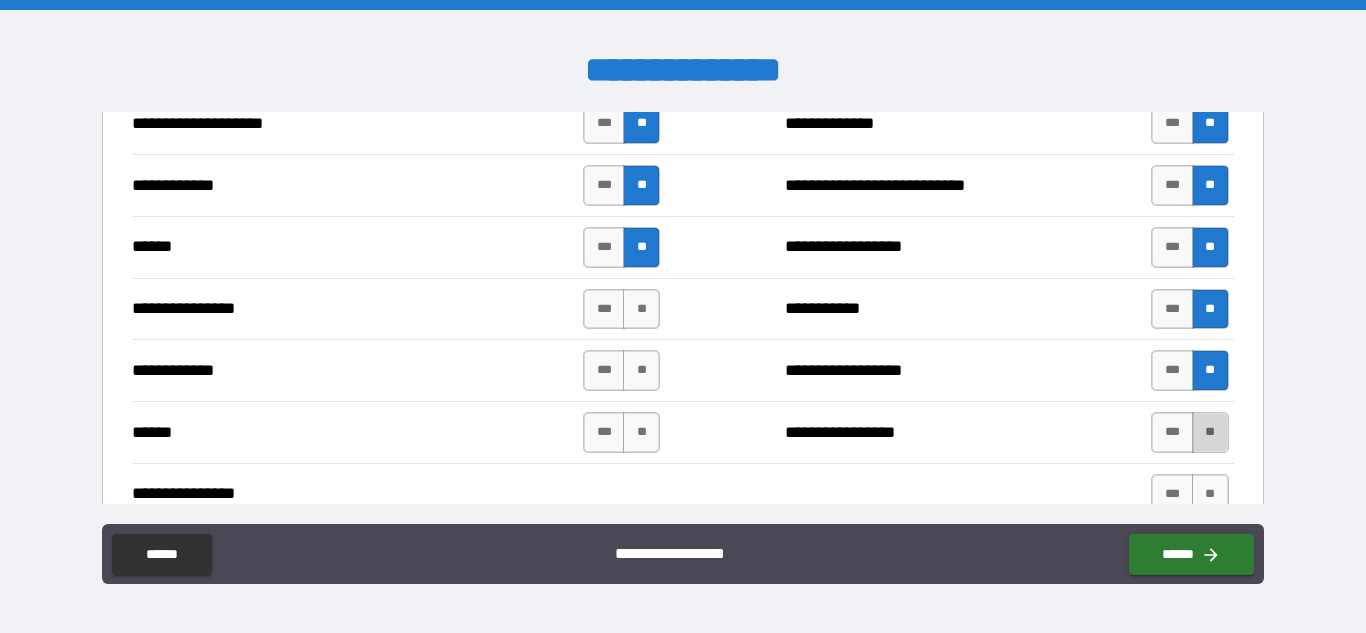 click on "**" at bounding box center (1210, 432) 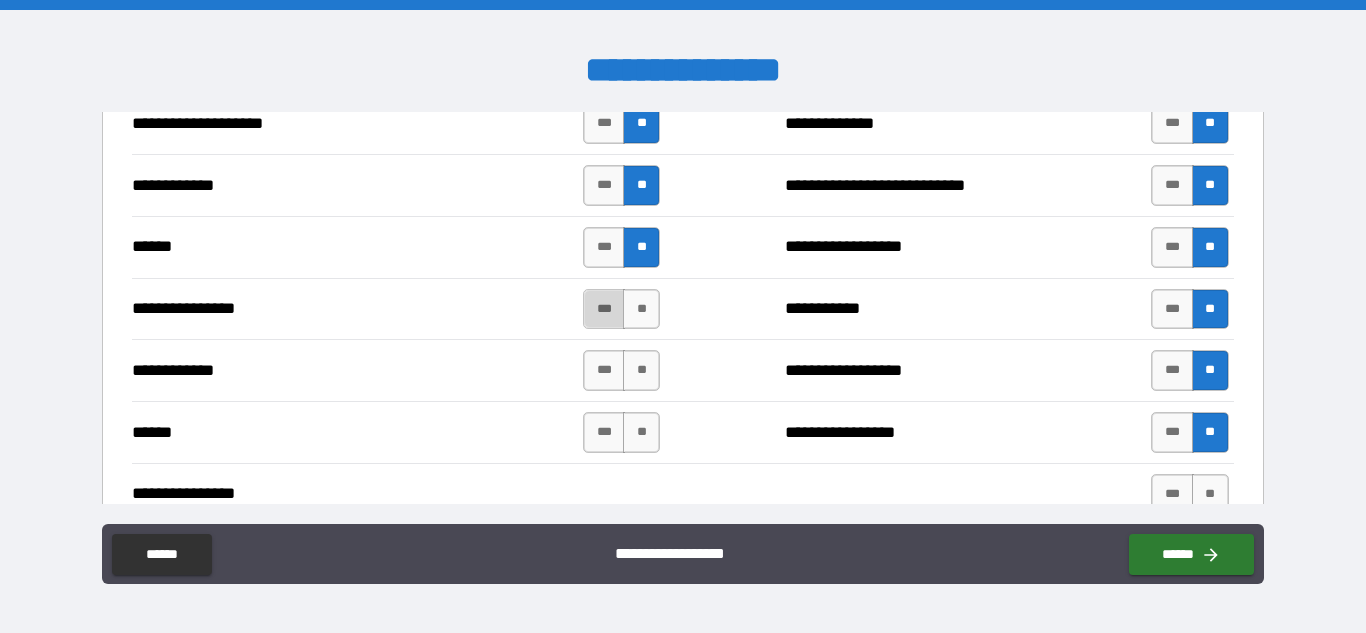click on "***" at bounding box center [604, 309] 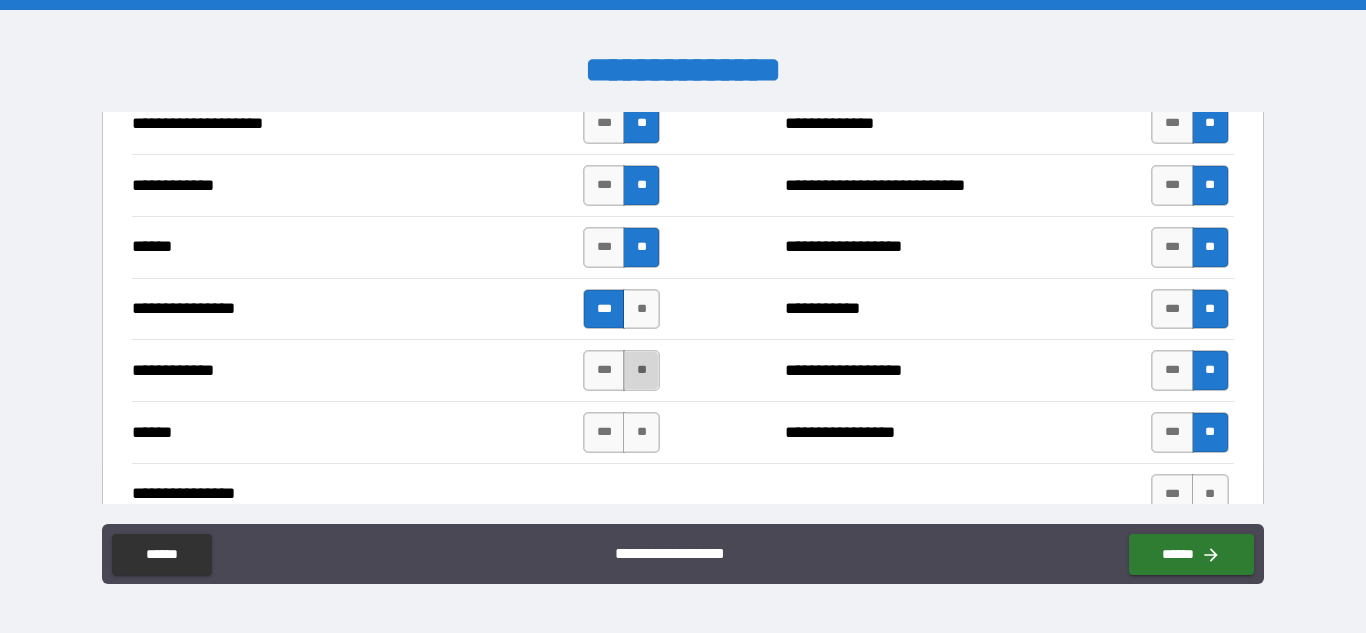 click on "**" at bounding box center (641, 370) 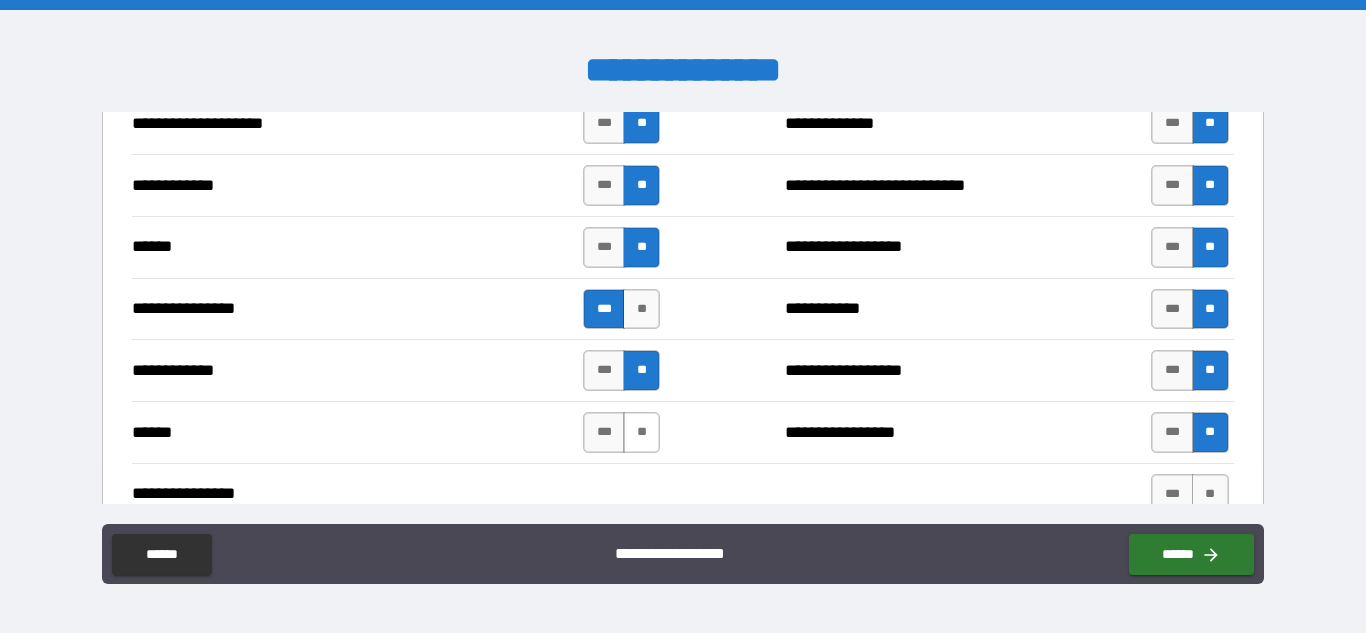click on "**" at bounding box center [641, 432] 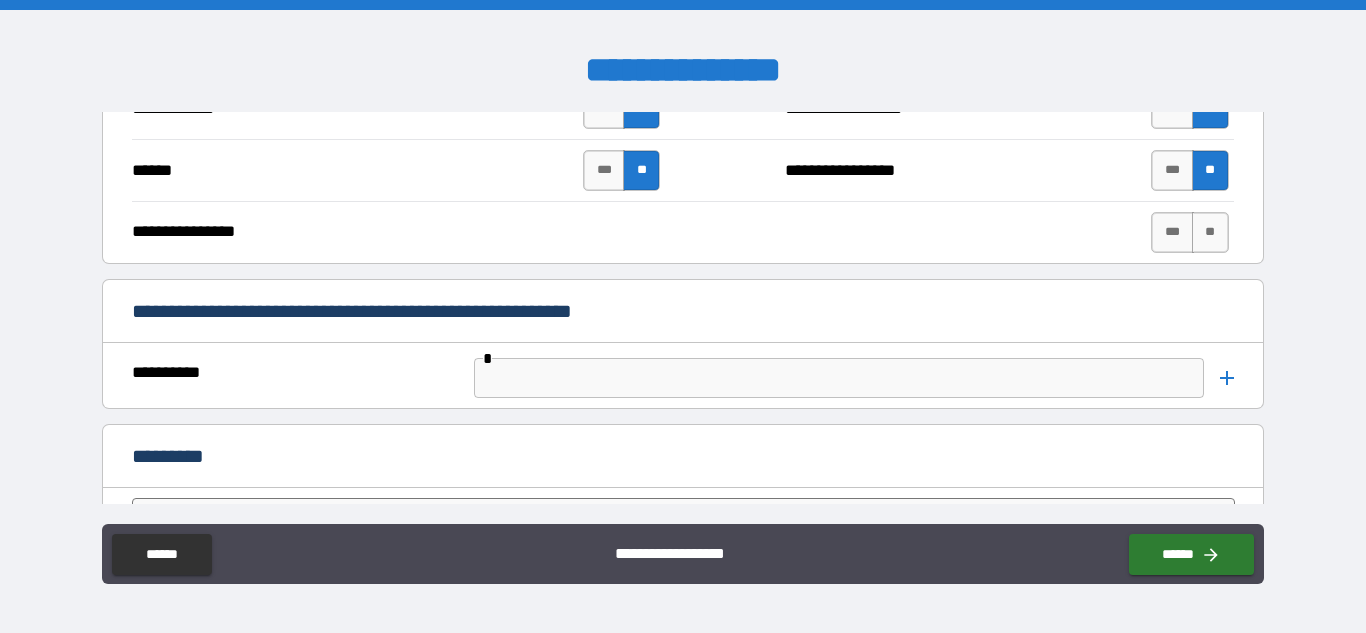 scroll, scrollTop: 4334, scrollLeft: 0, axis: vertical 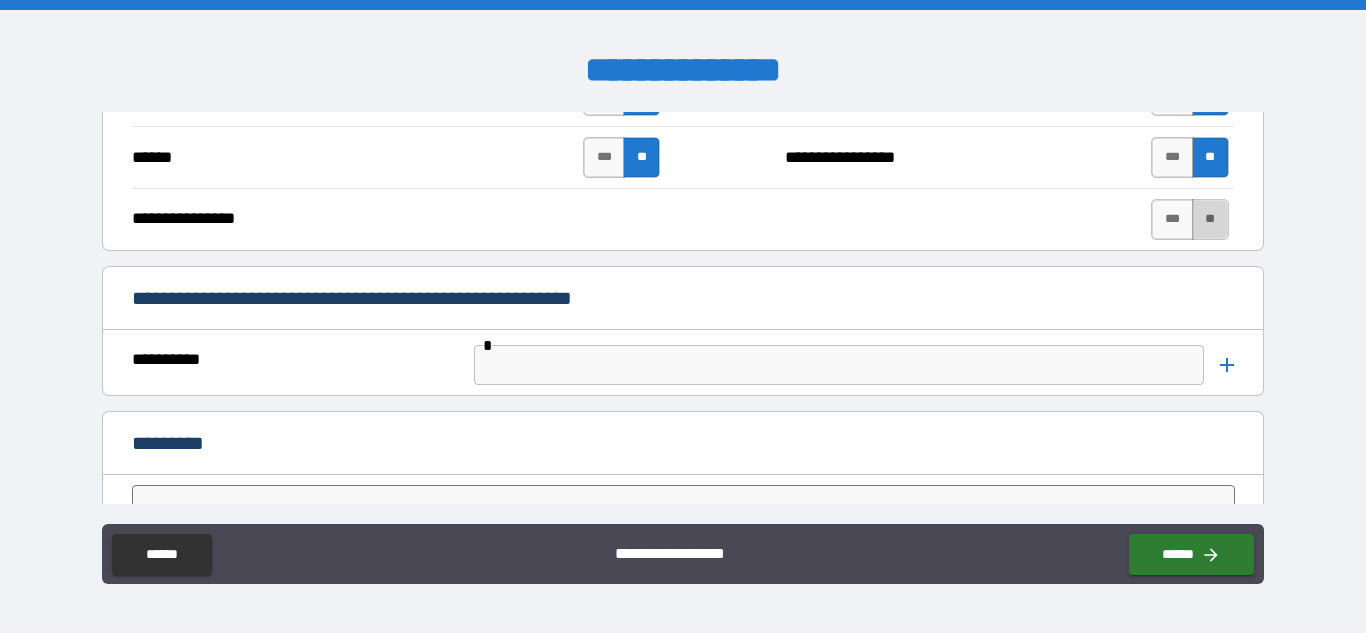 click on "**" at bounding box center (1210, 219) 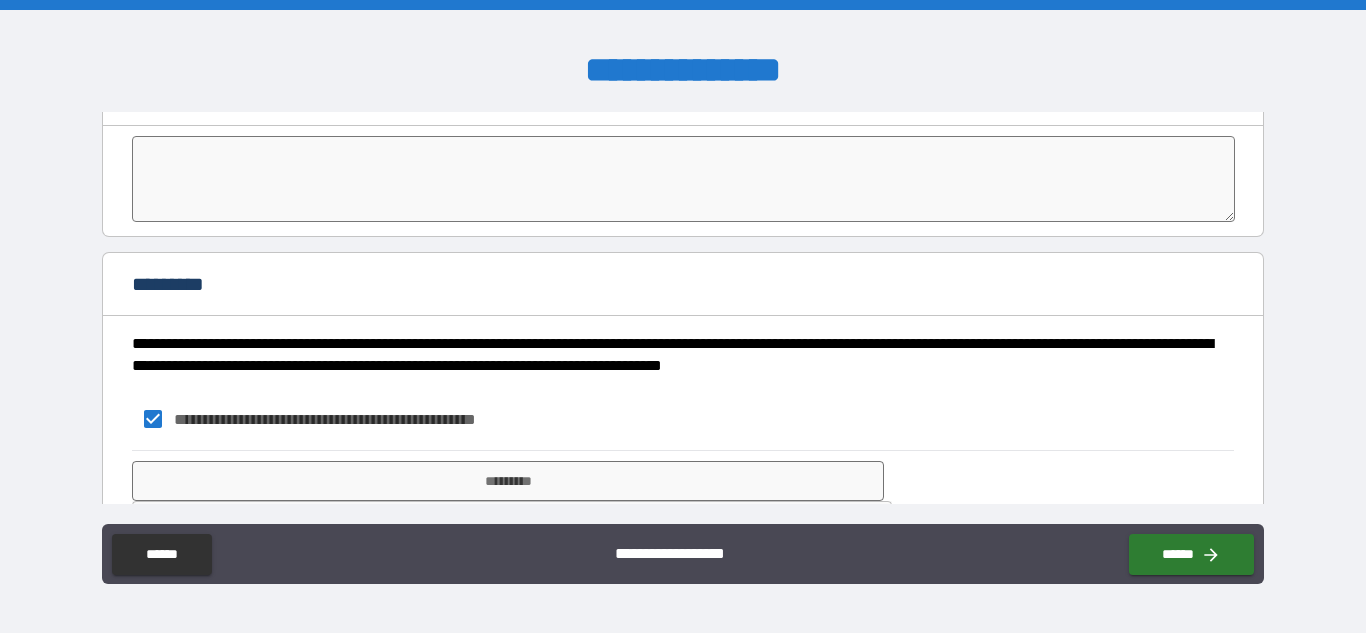 scroll, scrollTop: 4751, scrollLeft: 0, axis: vertical 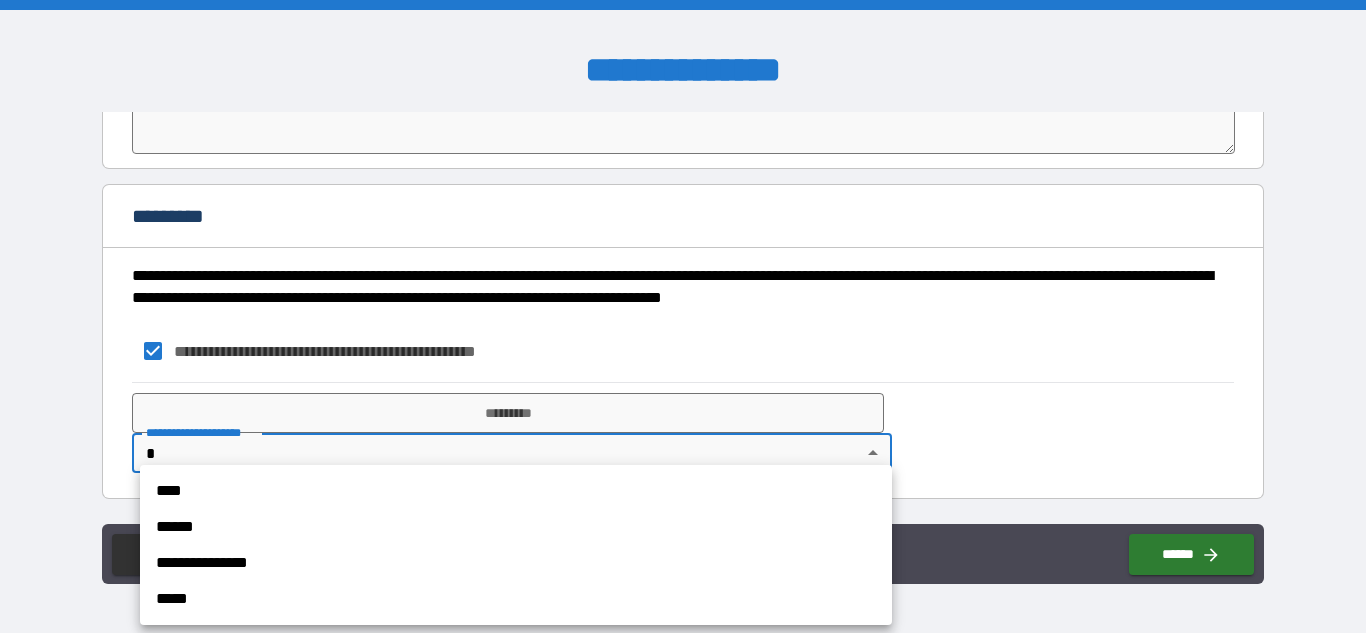 click on "[FIRST] [LAST] [STREET] [CITY], [STATE] [ZIP] [COUNTRY] [PHONE] [EMAIL] [DOB] [SSN] [LICENSE] [CARD] [ADDRESS] [COORDINATES]" at bounding box center [683, 316] 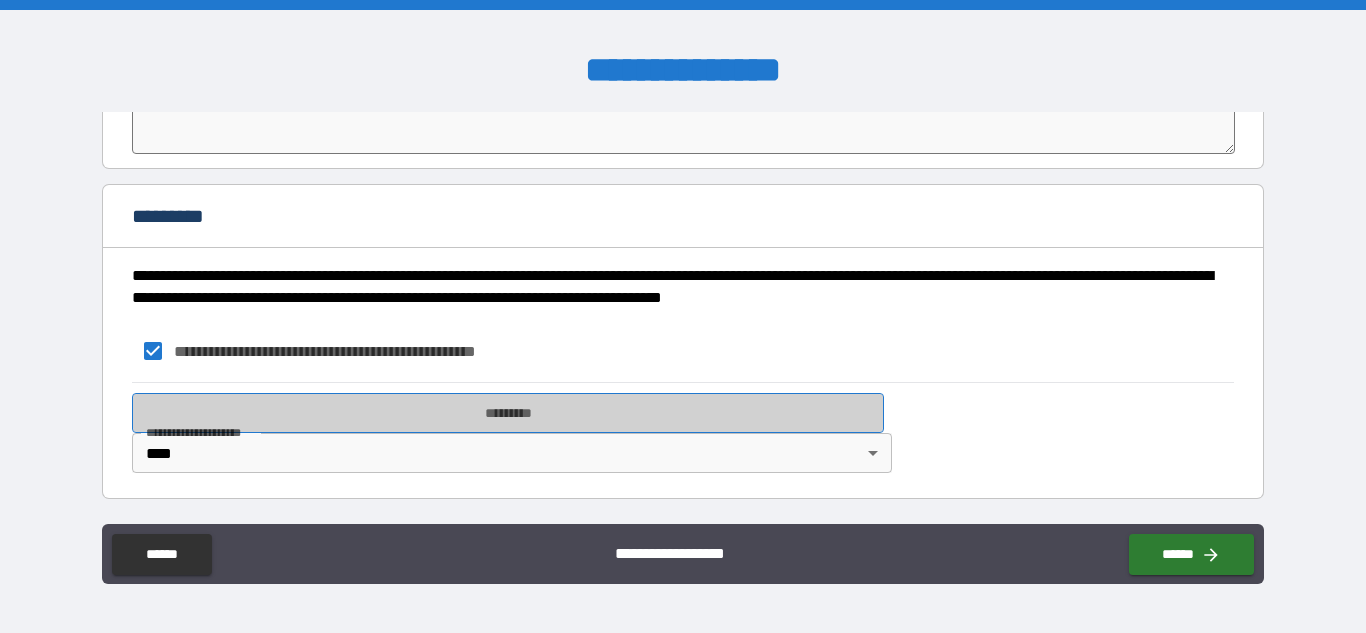 click on "*********" at bounding box center [508, 413] 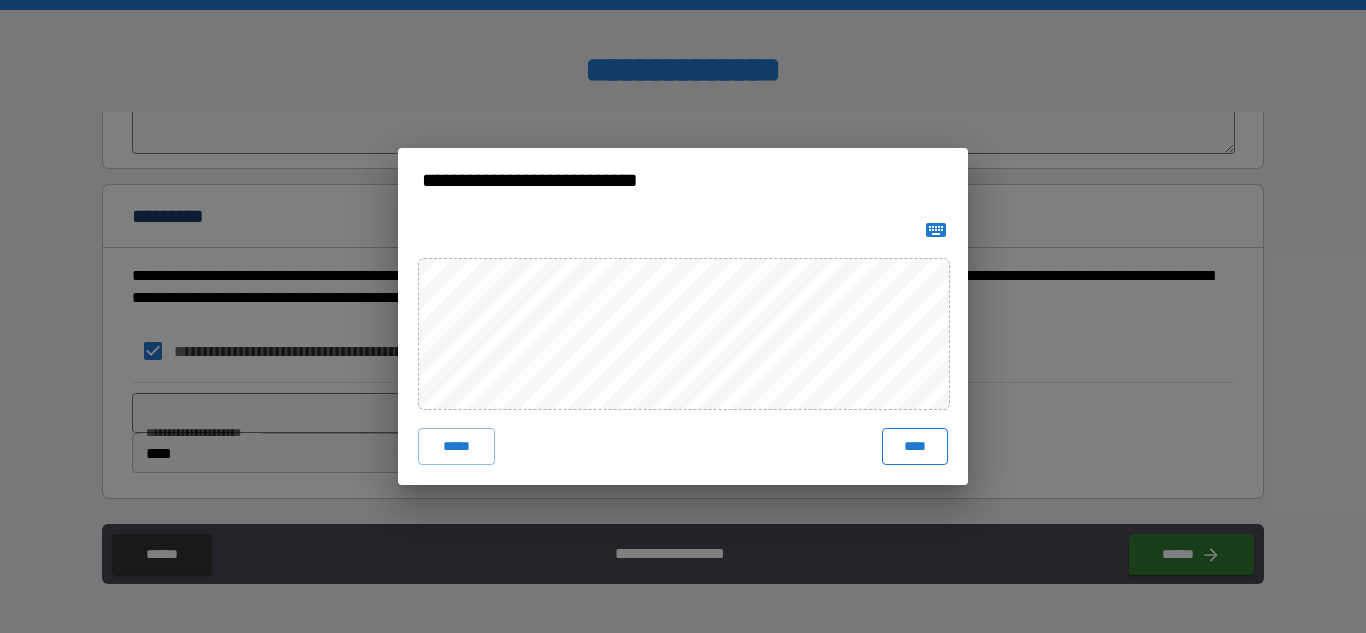 click on "****" at bounding box center (915, 446) 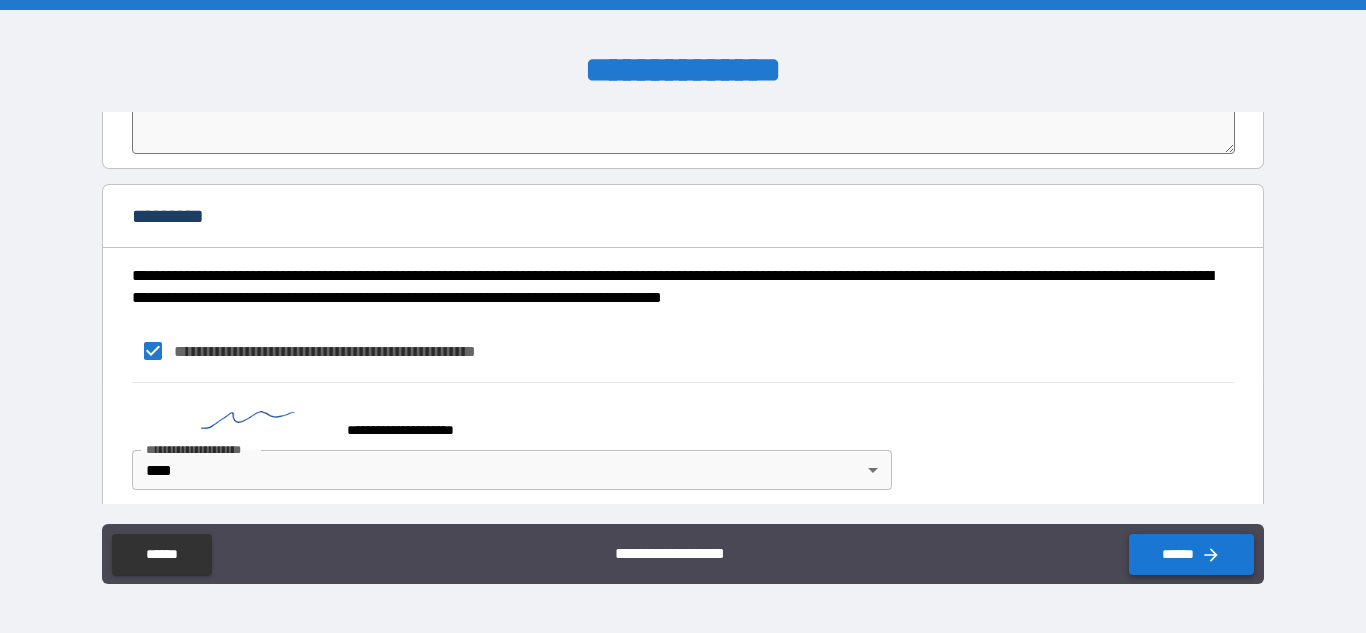 click on "******" at bounding box center (1191, 554) 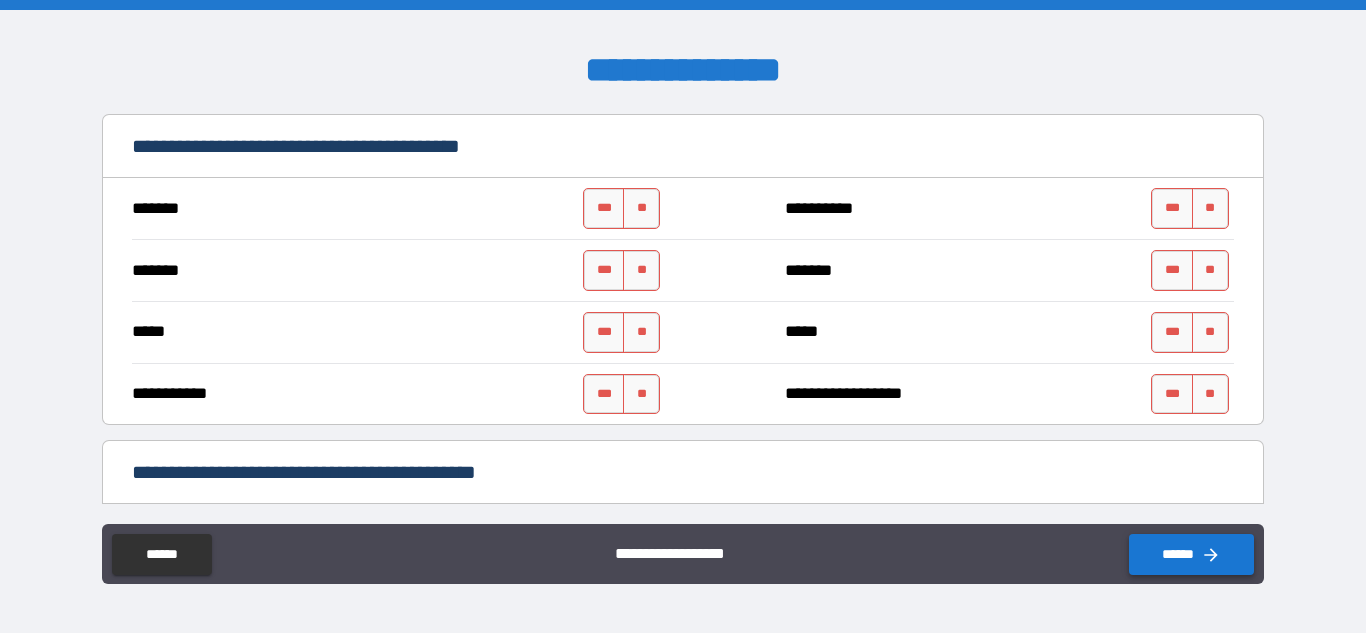 scroll, scrollTop: 1526, scrollLeft: 0, axis: vertical 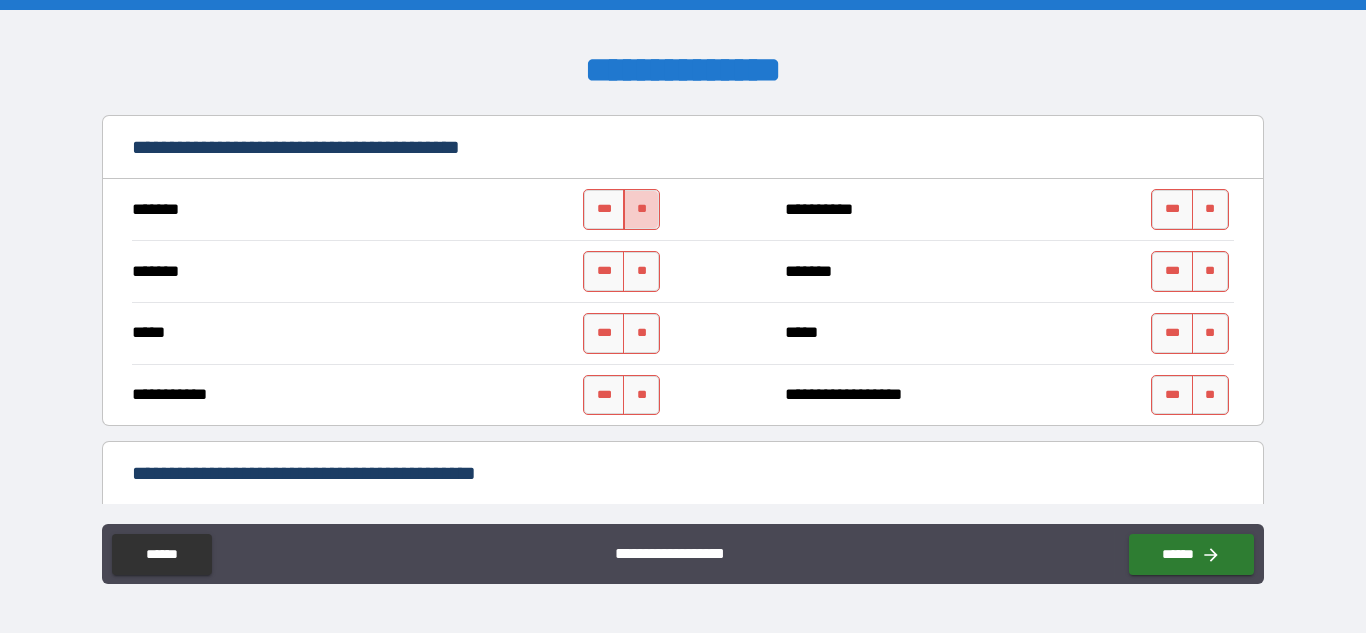 click on "**" at bounding box center [641, 209] 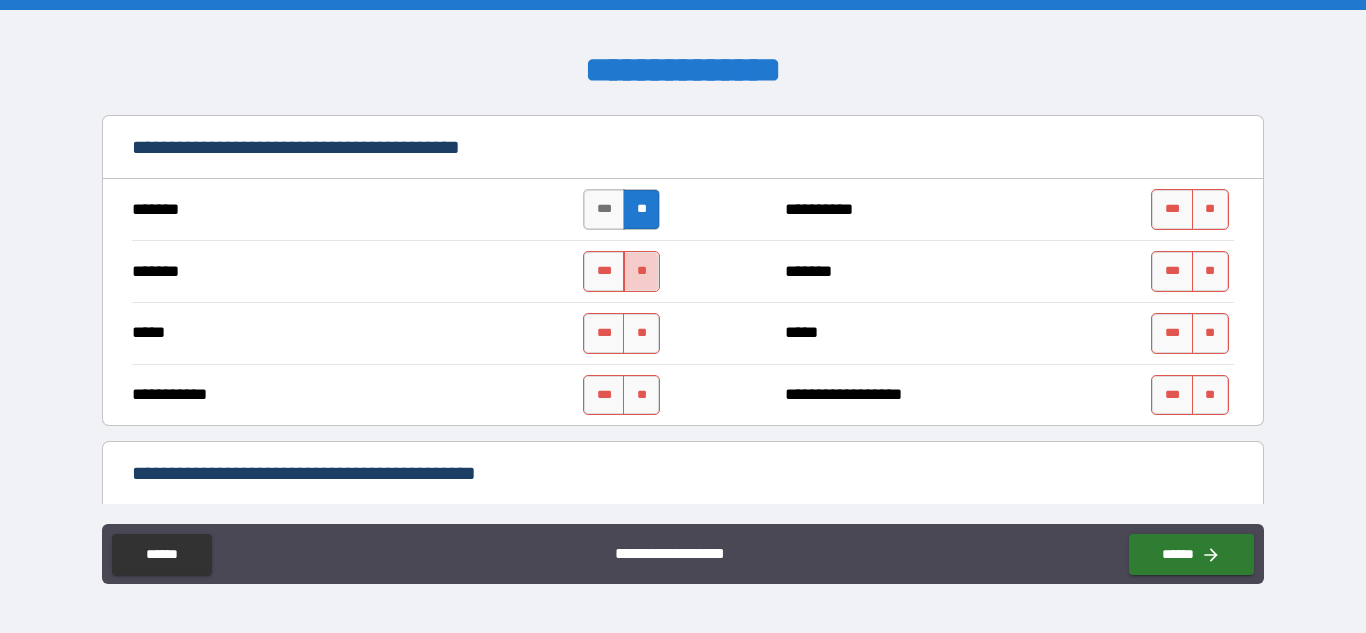 click on "**" at bounding box center (641, 271) 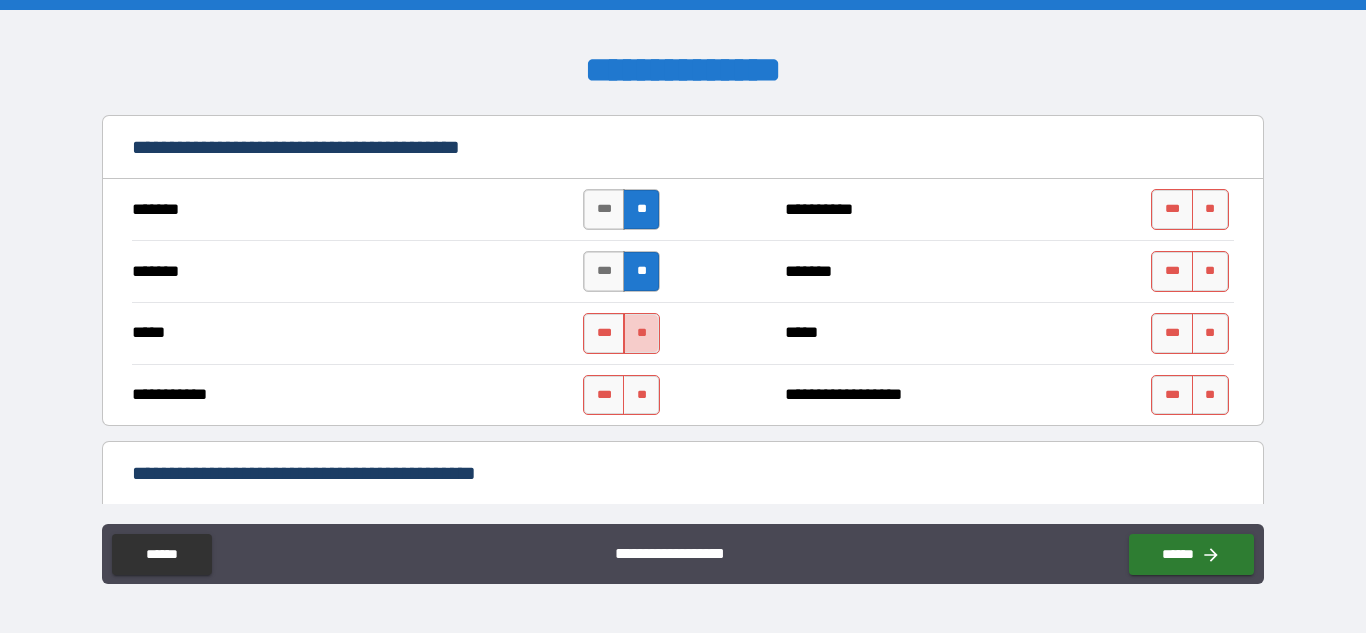 click on "**" at bounding box center (641, 333) 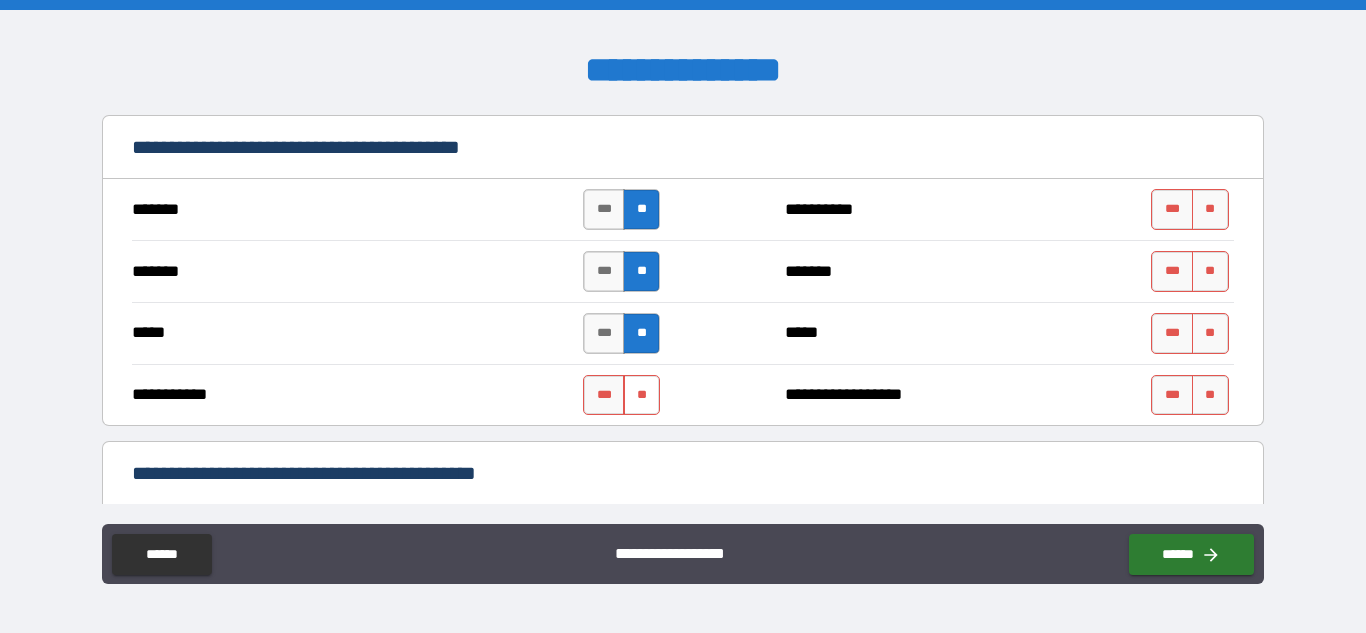 click on "**" at bounding box center [641, 395] 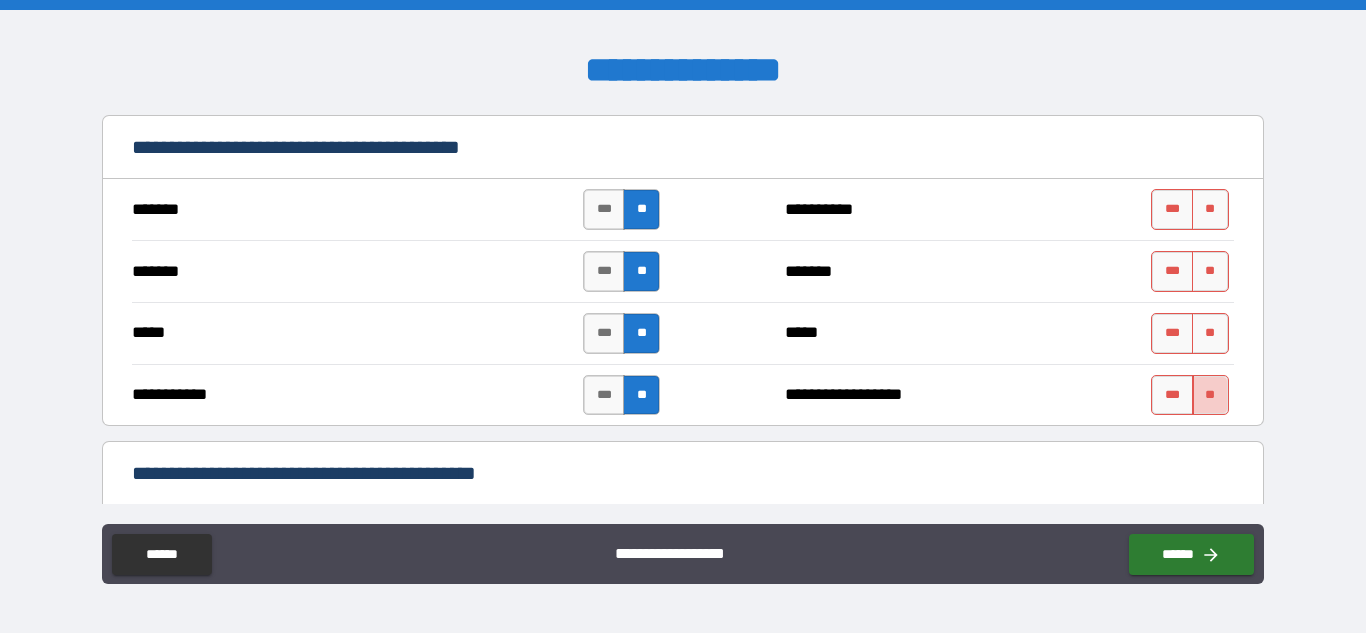 click on "**" at bounding box center (1210, 395) 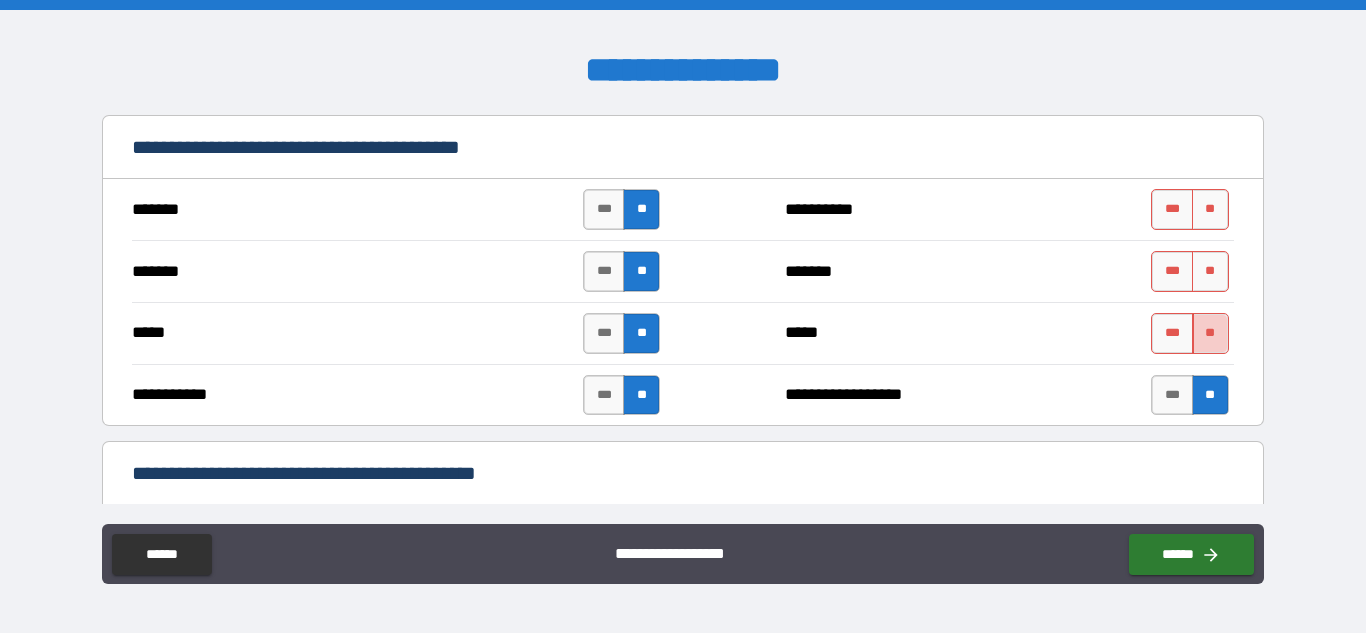 click on "**" at bounding box center (1210, 333) 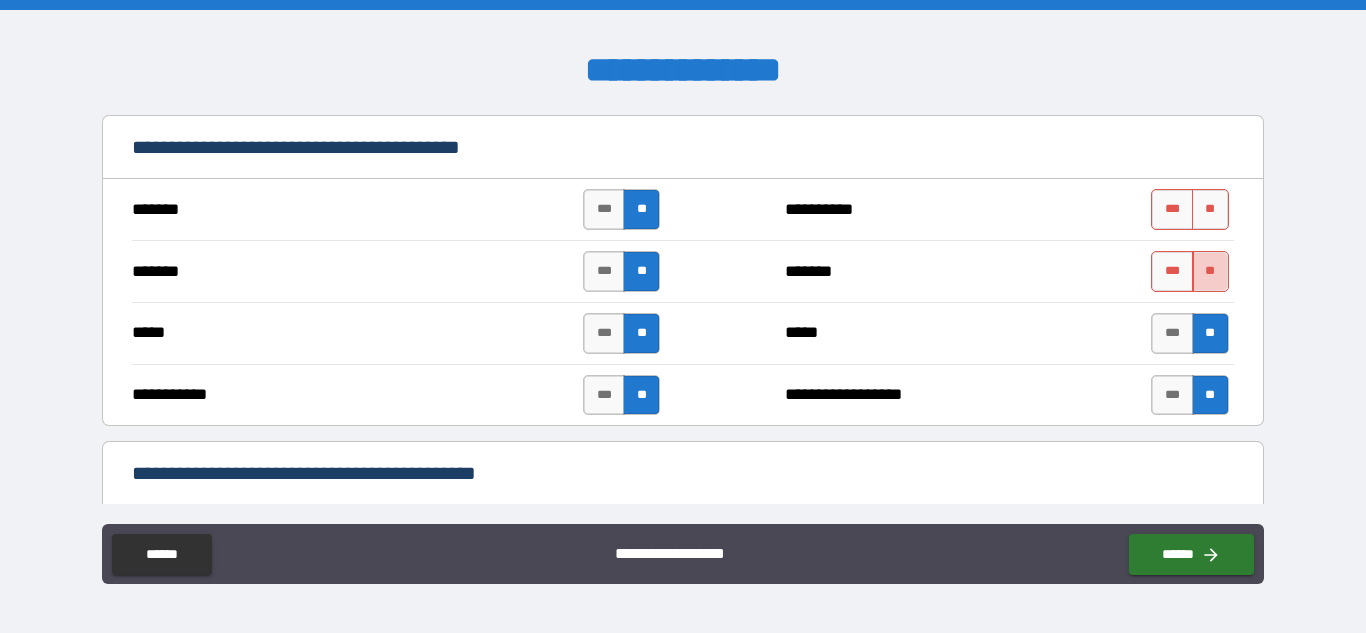 click on "**" at bounding box center [1210, 271] 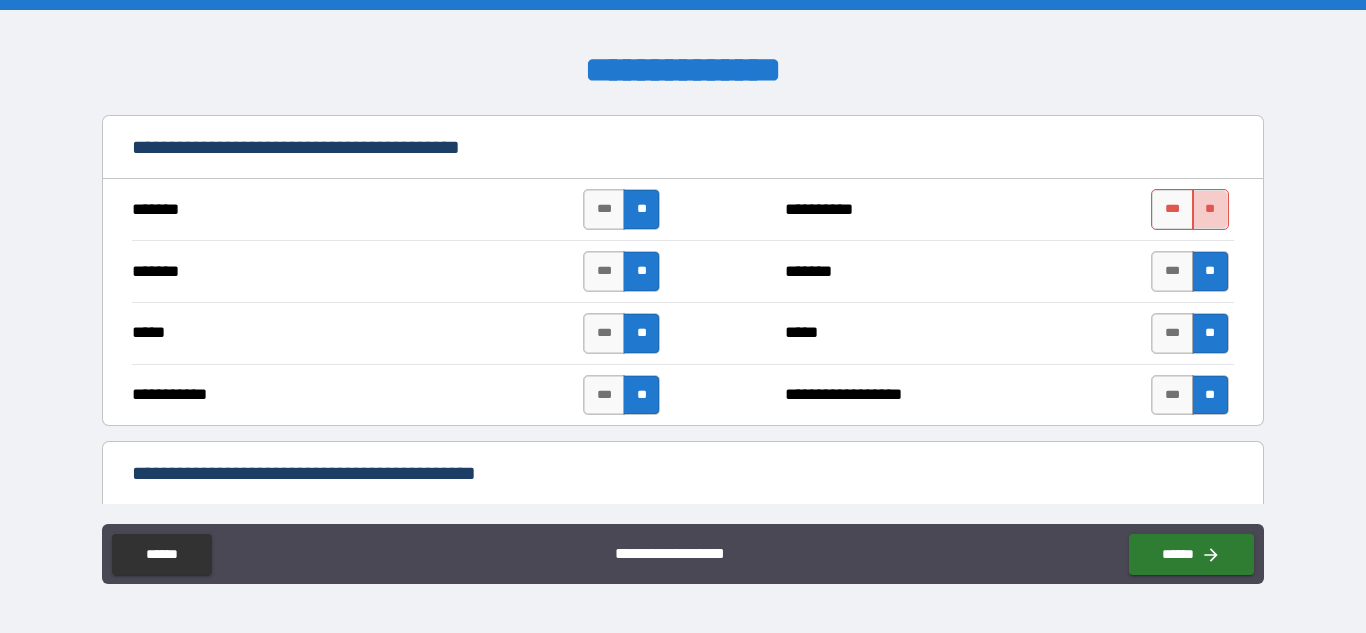click on "**" at bounding box center (1210, 209) 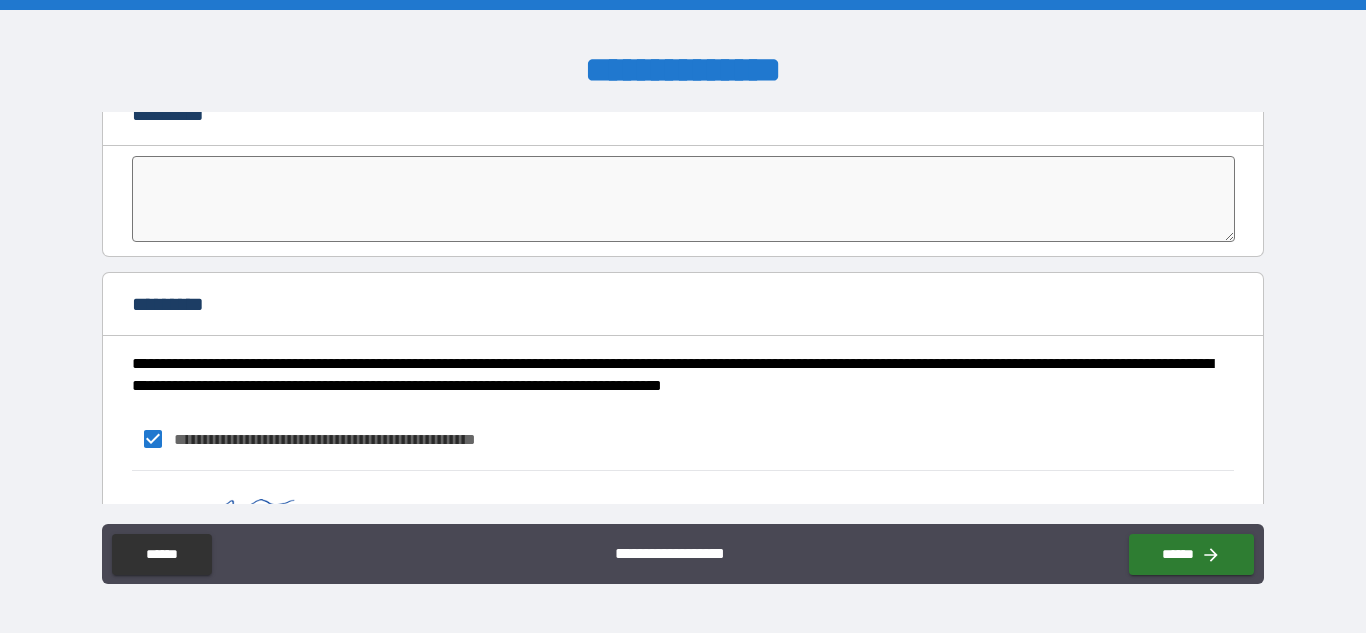 scroll, scrollTop: 4768, scrollLeft: 0, axis: vertical 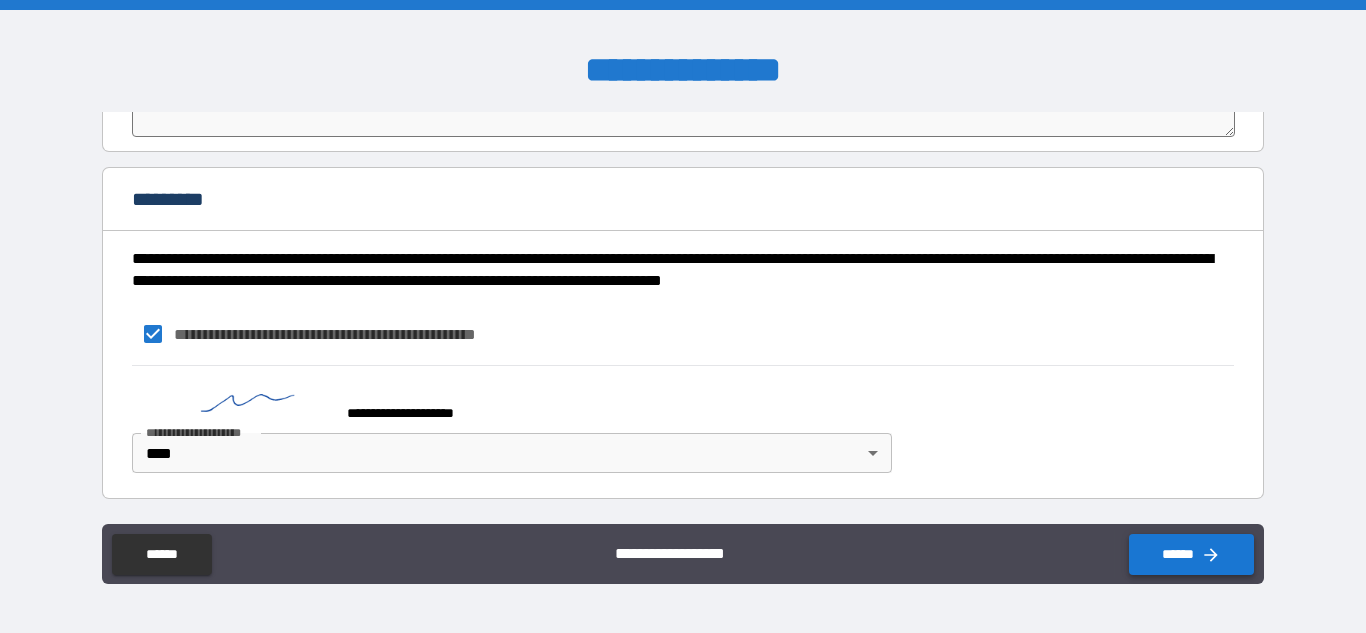 click on "******" at bounding box center (1191, 554) 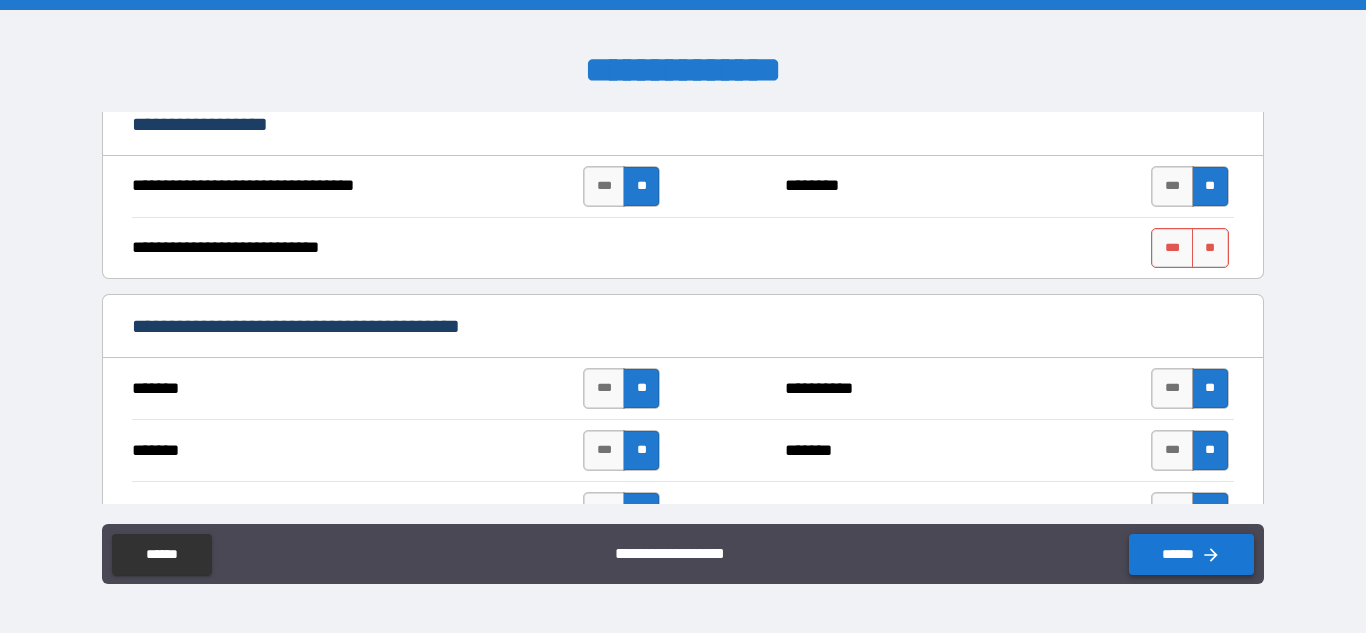 scroll, scrollTop: 1355, scrollLeft: 0, axis: vertical 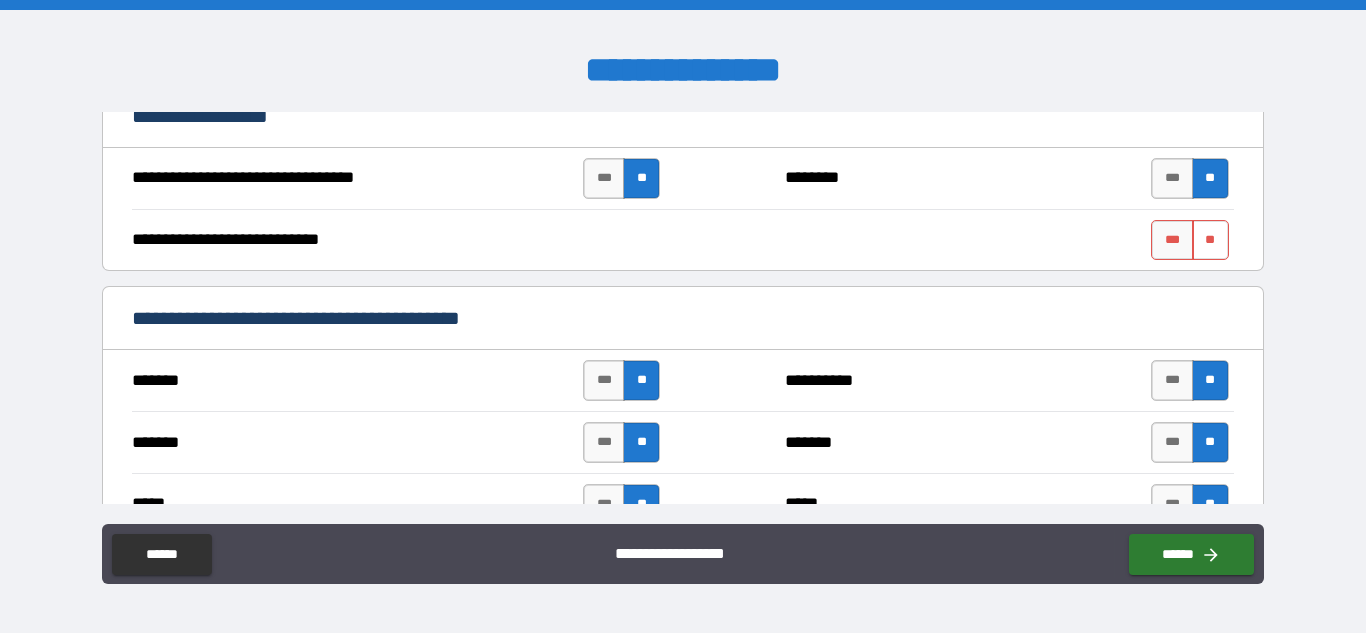 click on "**" at bounding box center (1210, 240) 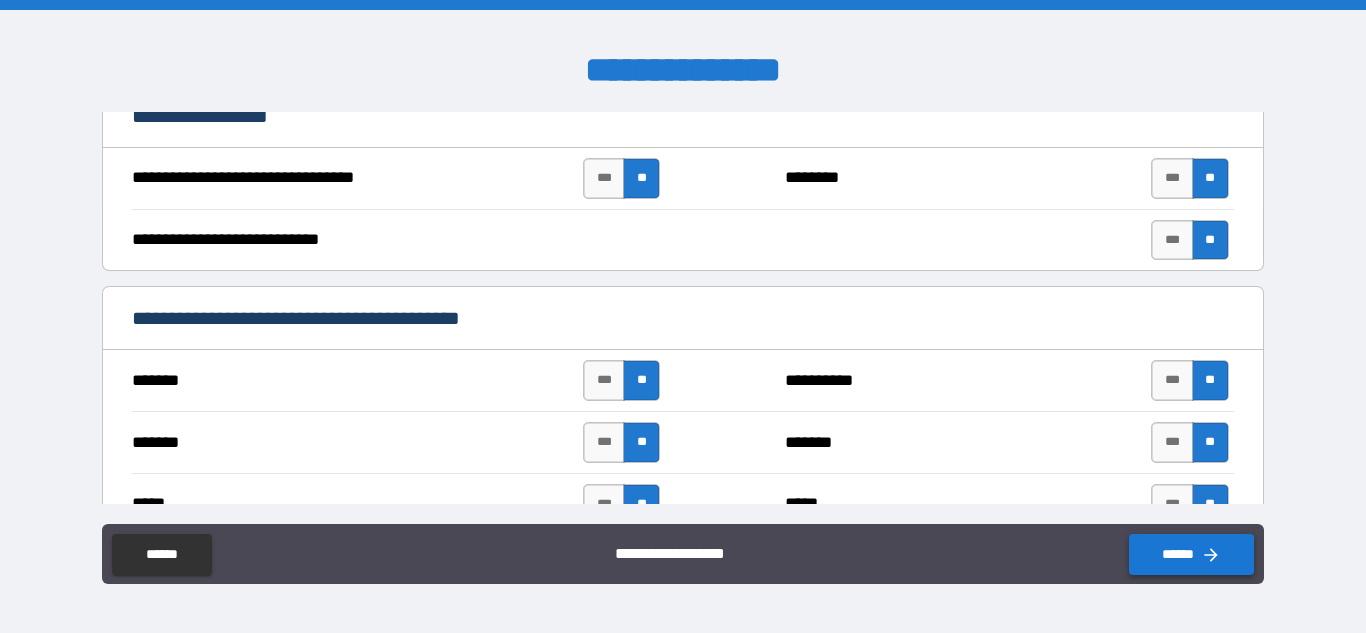 click on "******" at bounding box center [1191, 554] 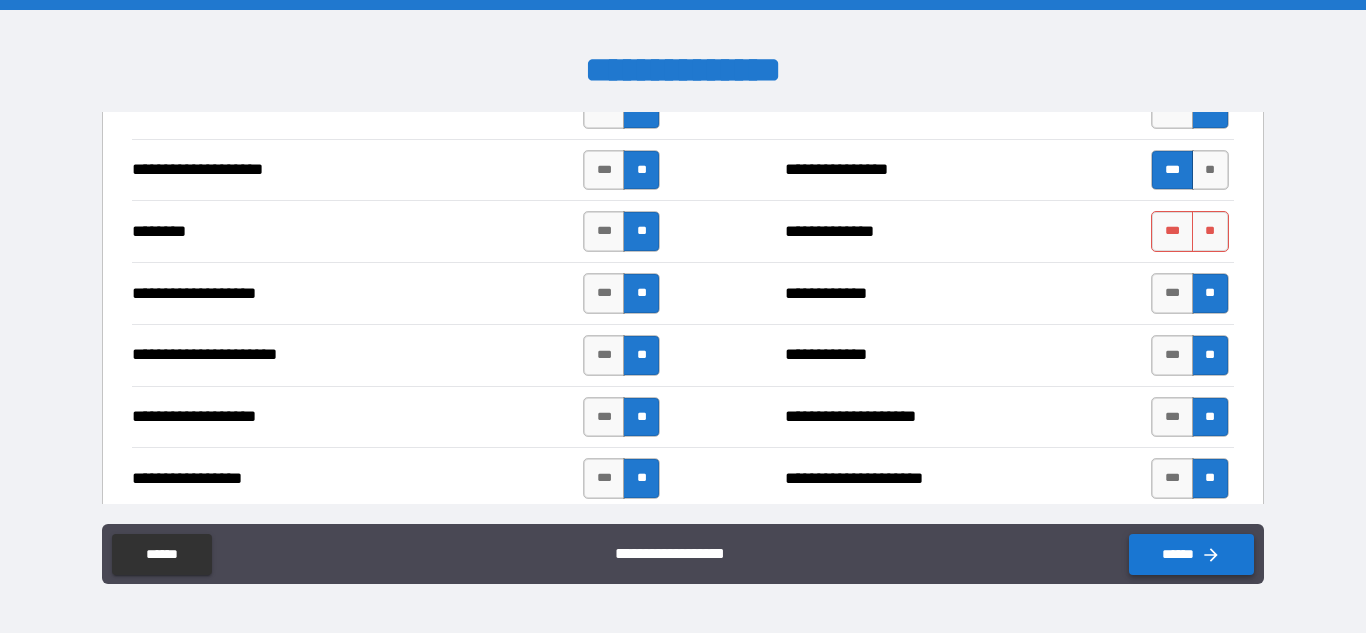 scroll, scrollTop: 3456, scrollLeft: 0, axis: vertical 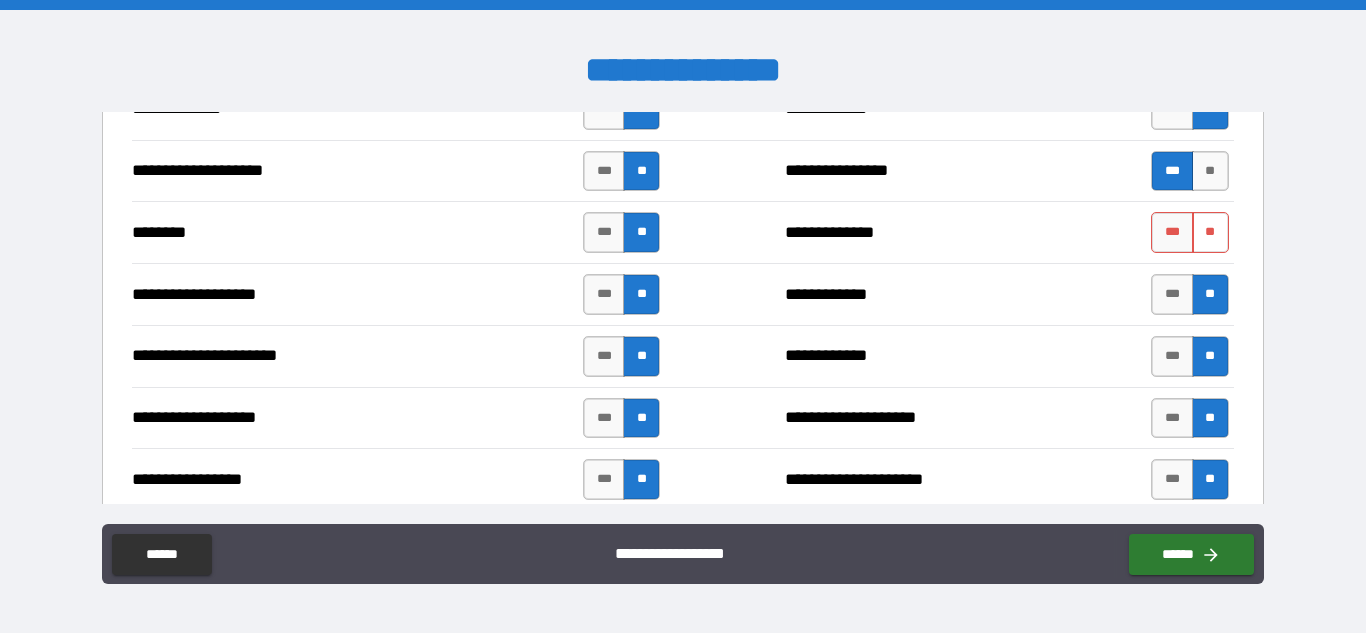 click on "**" at bounding box center [1210, 232] 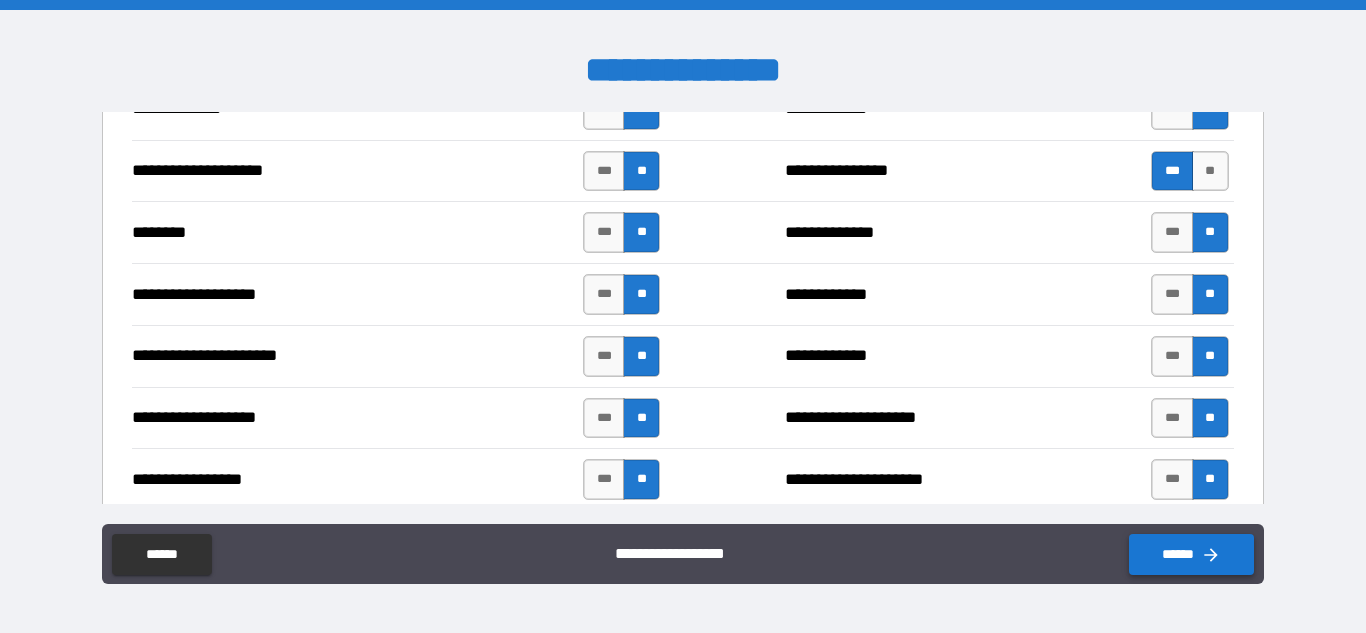 click on "******" at bounding box center [1191, 554] 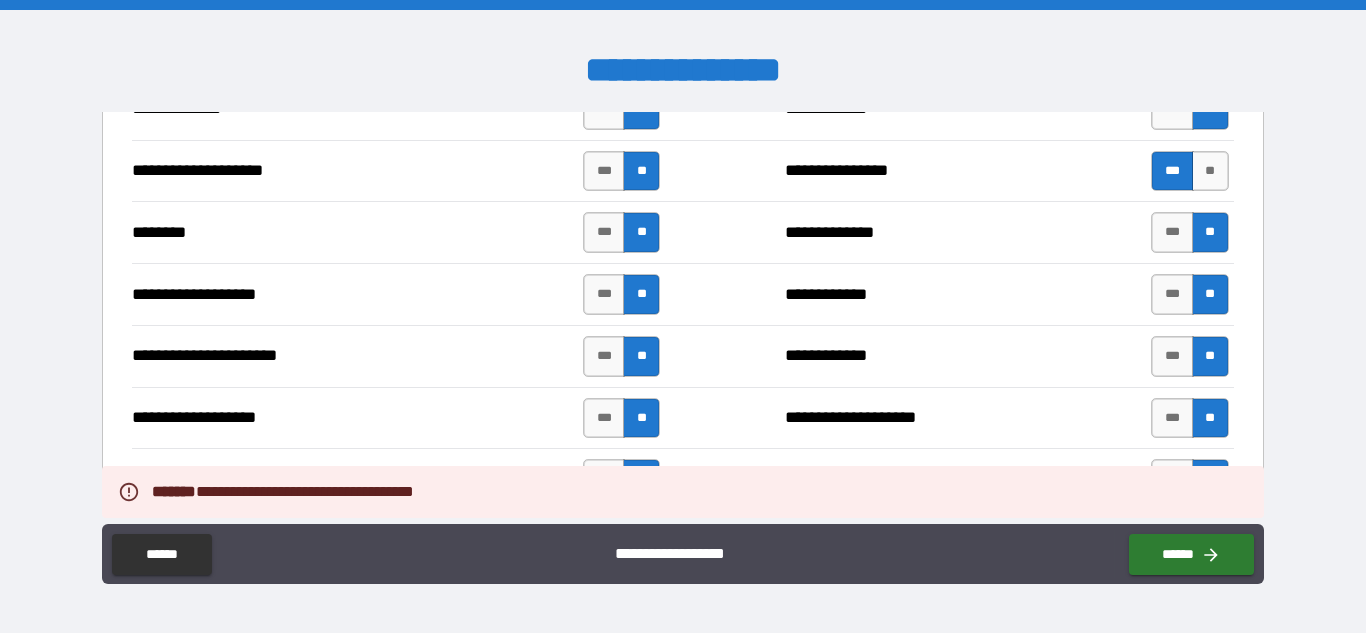 click on "**********" at bounding box center (682, 418) 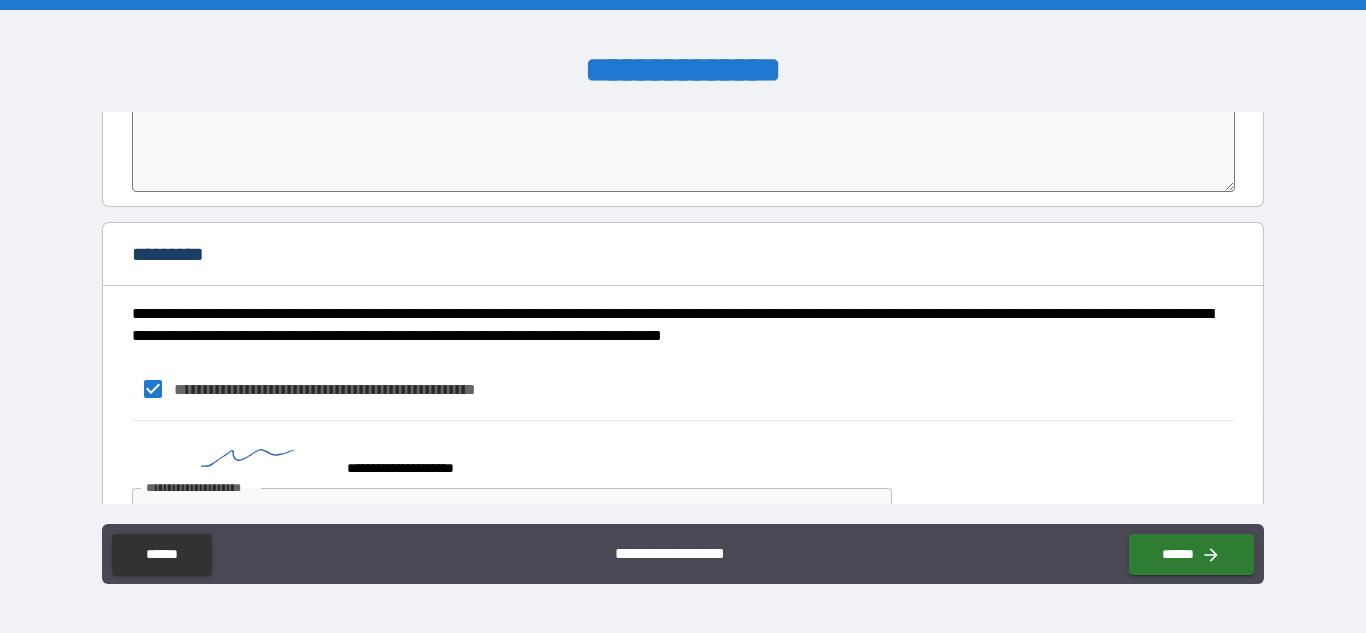 scroll, scrollTop: 4768, scrollLeft: 0, axis: vertical 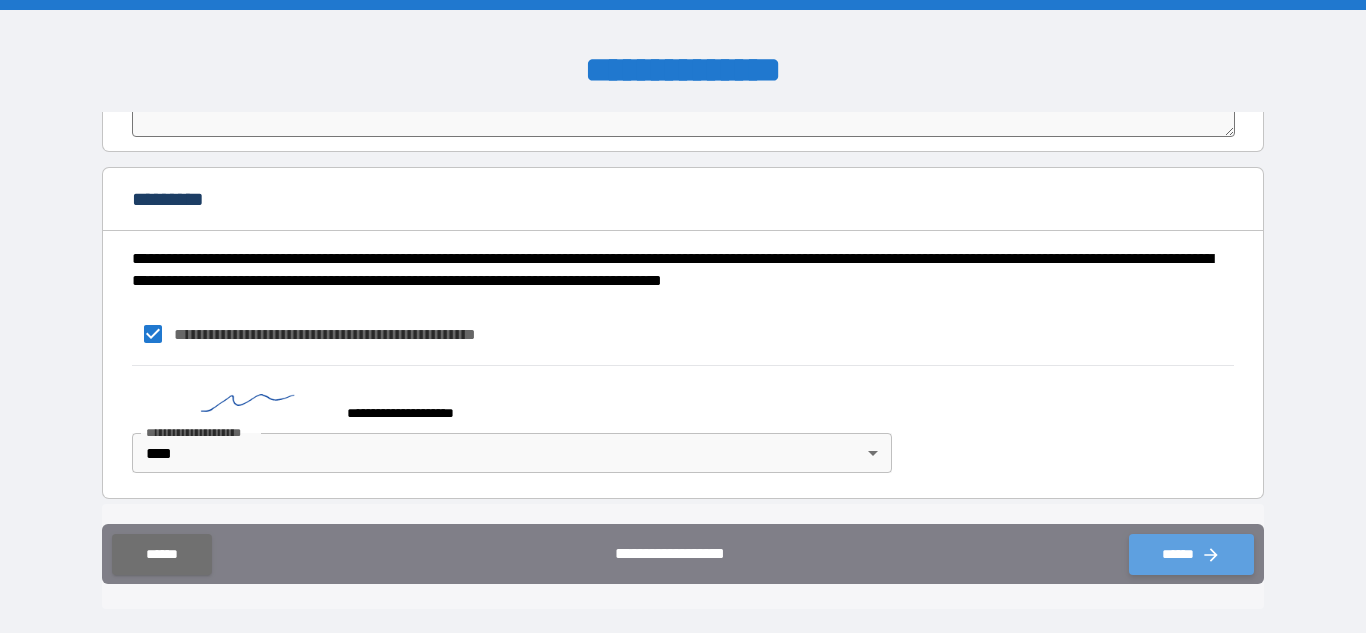 click on "******" at bounding box center (1191, 554) 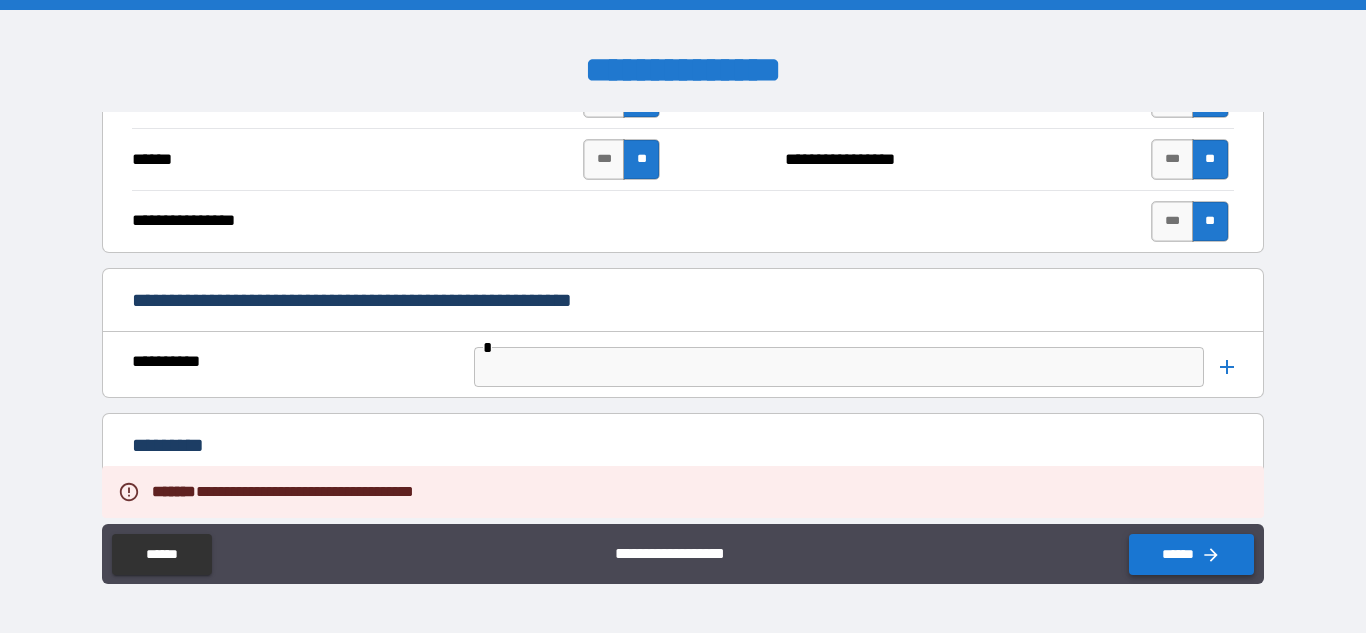 scroll, scrollTop: 4345, scrollLeft: 0, axis: vertical 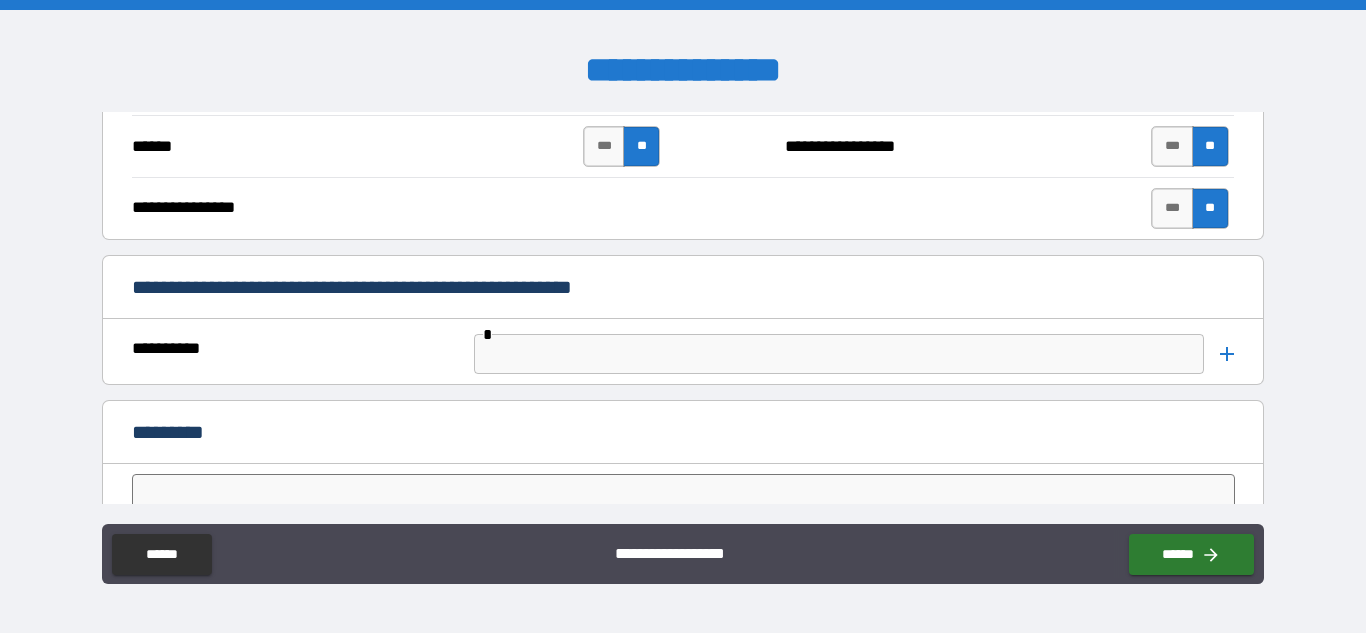 click at bounding box center [839, 354] 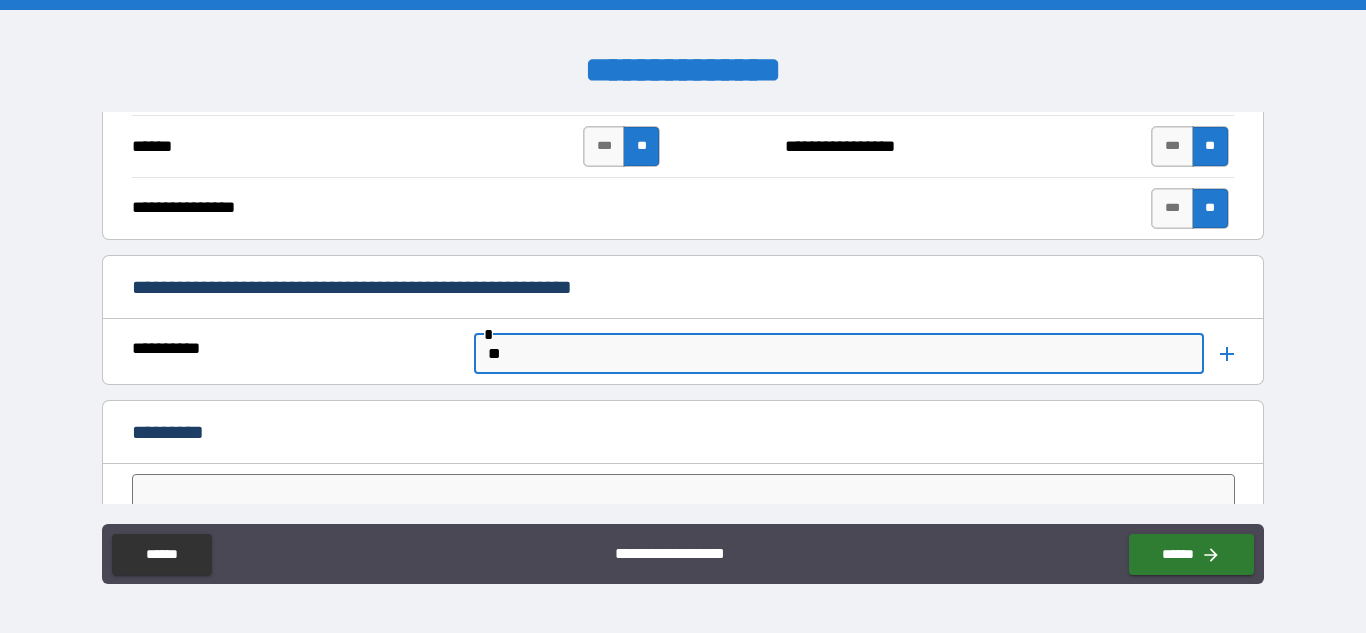type on "*" 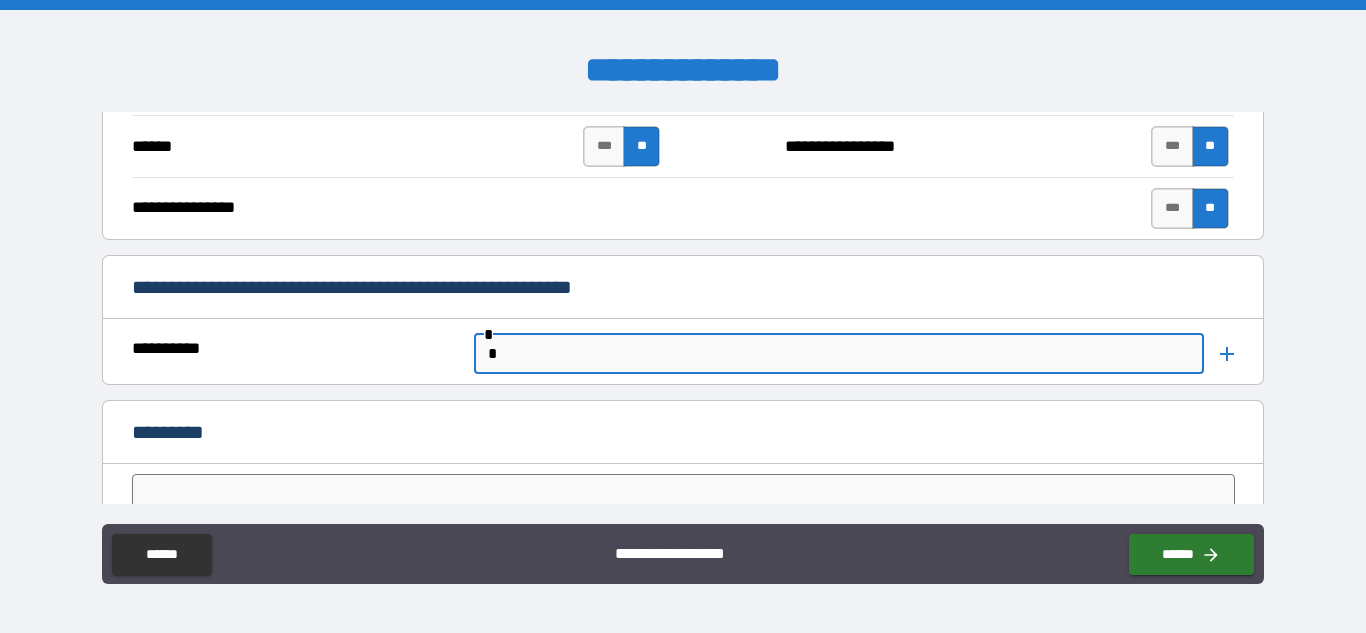type 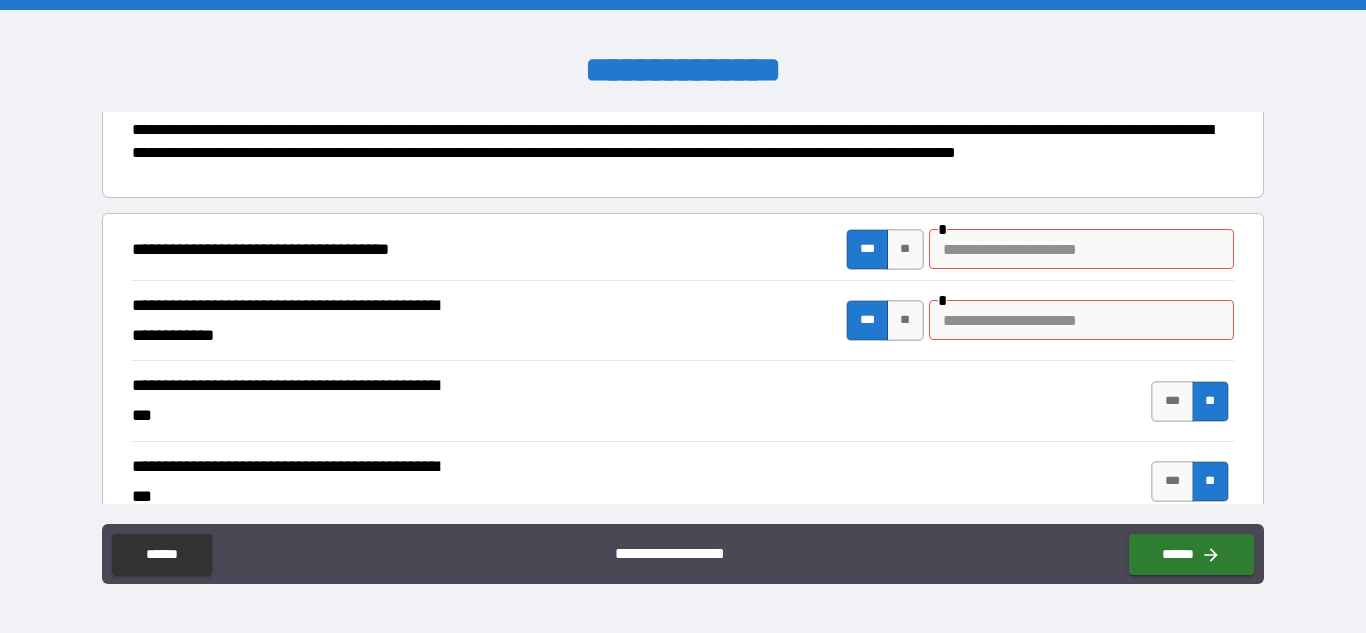 scroll, scrollTop: 134, scrollLeft: 0, axis: vertical 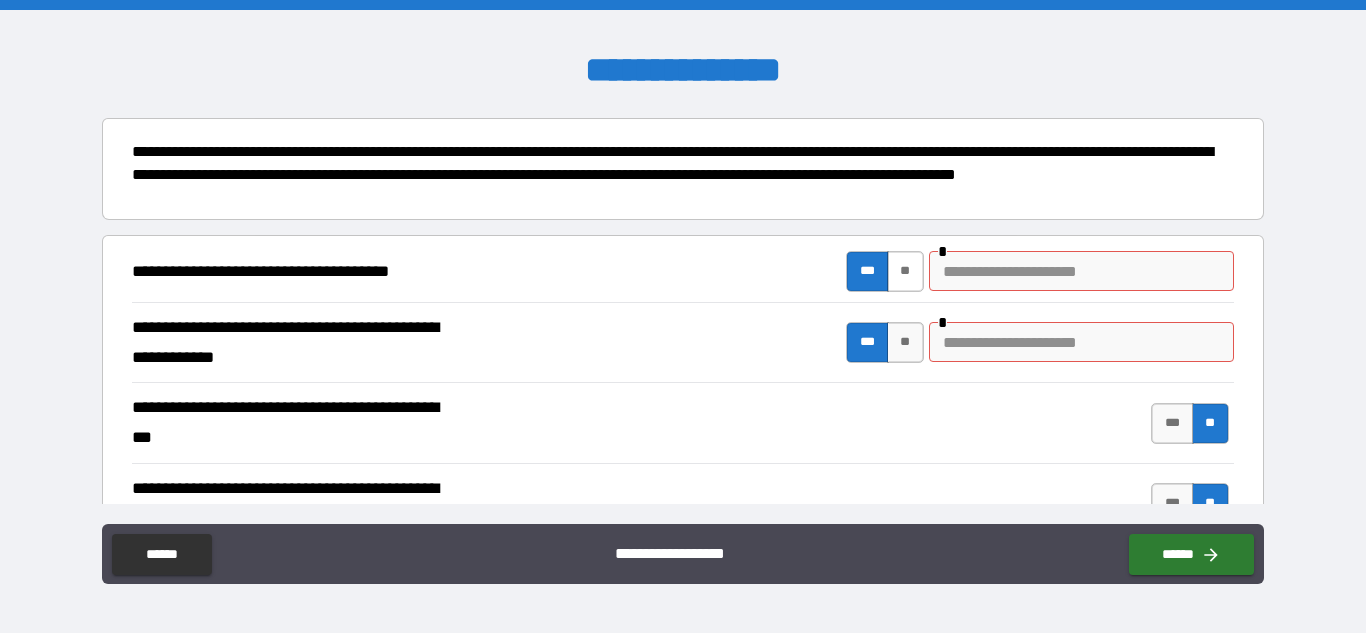 click on "**" at bounding box center (905, 271) 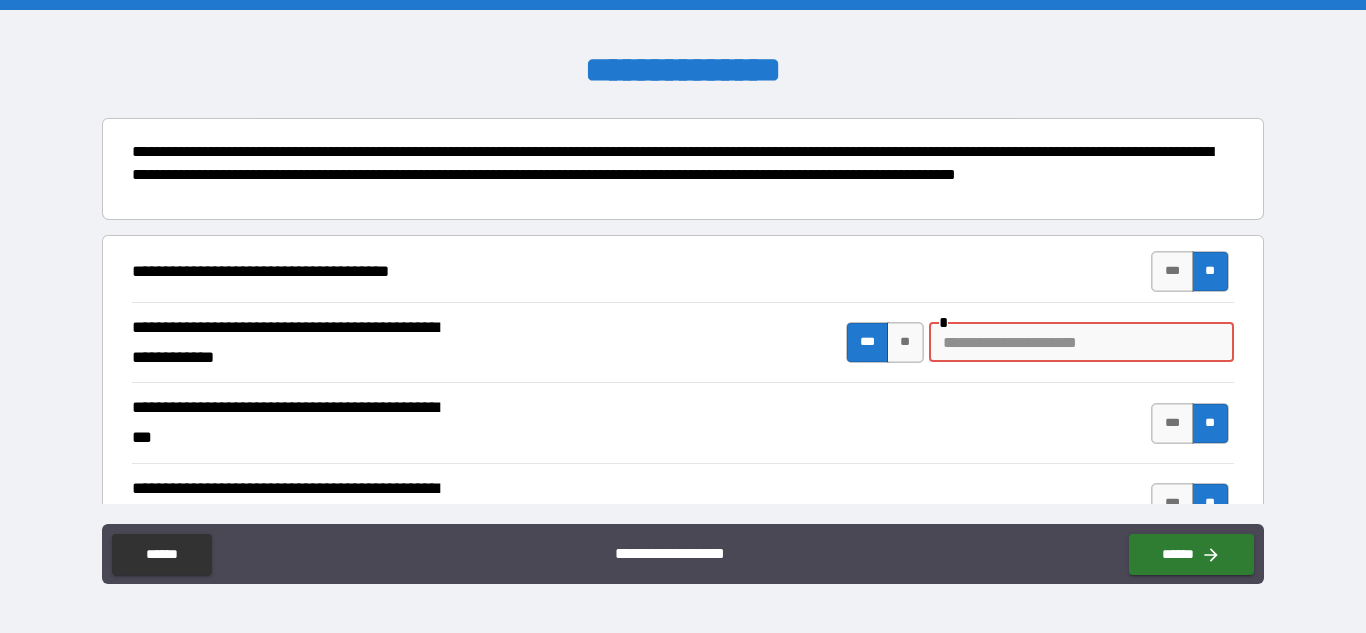 click at bounding box center (1081, 342) 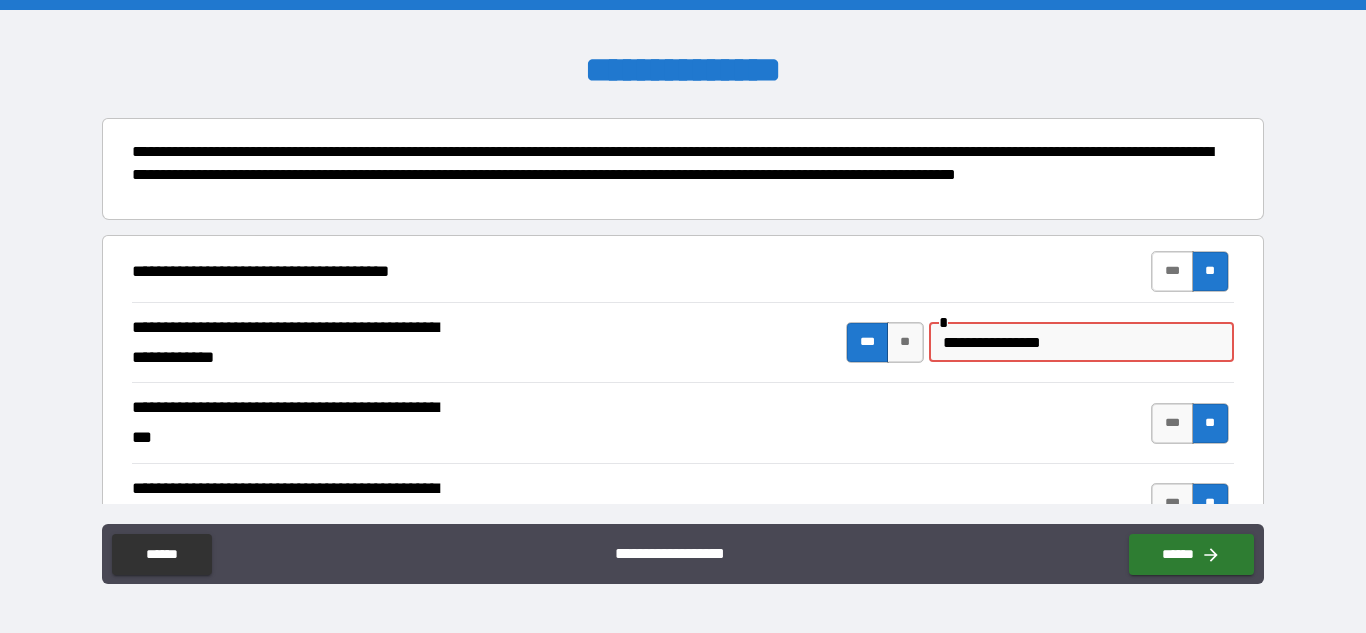 type on "**********" 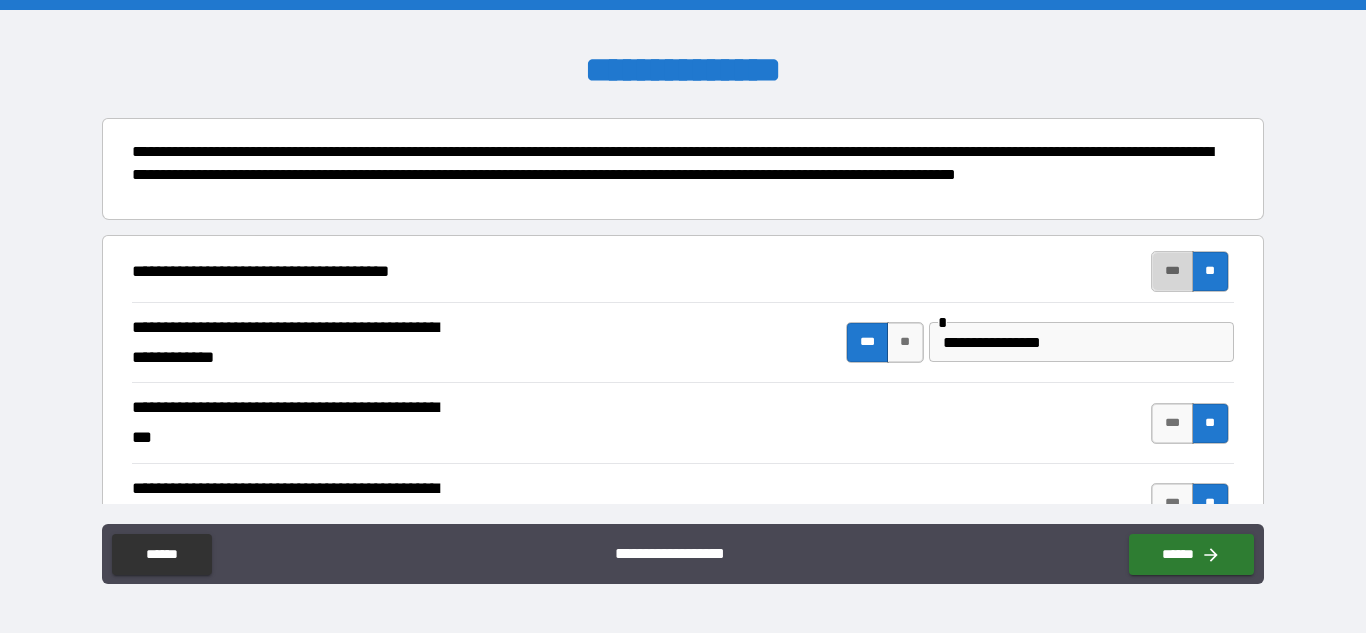 click on "***" at bounding box center (1172, 271) 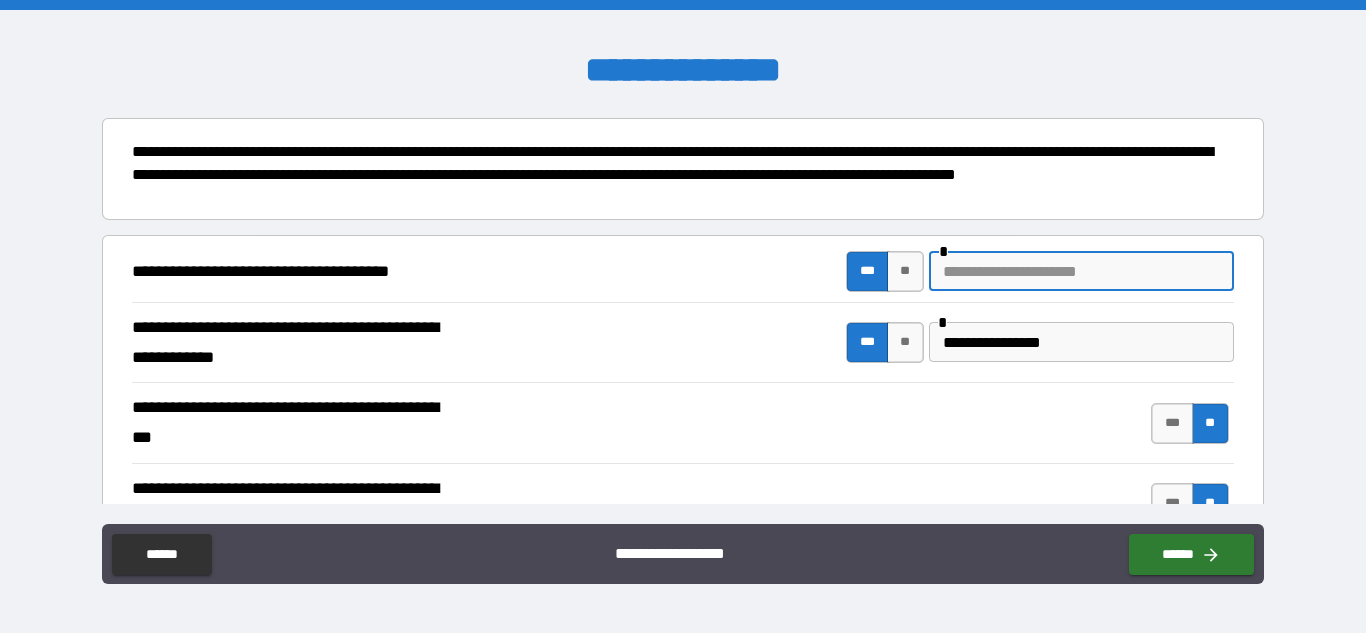 click at bounding box center [1081, 271] 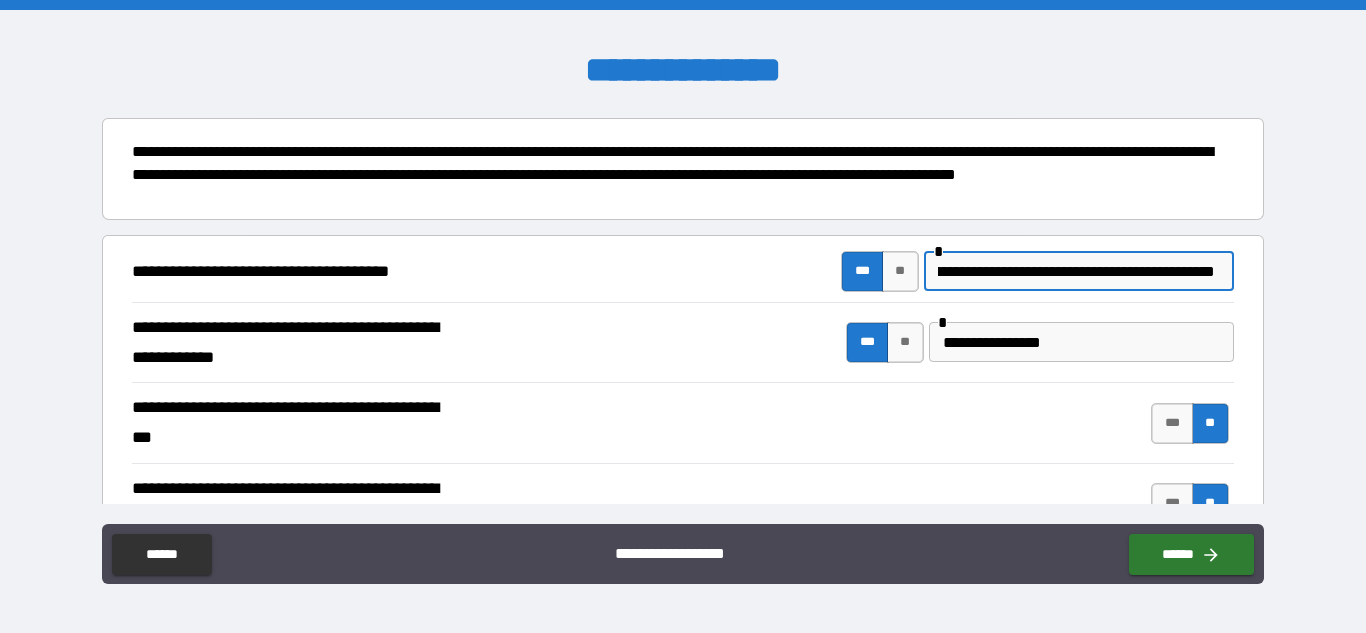 scroll, scrollTop: 0, scrollLeft: 69, axis: horizontal 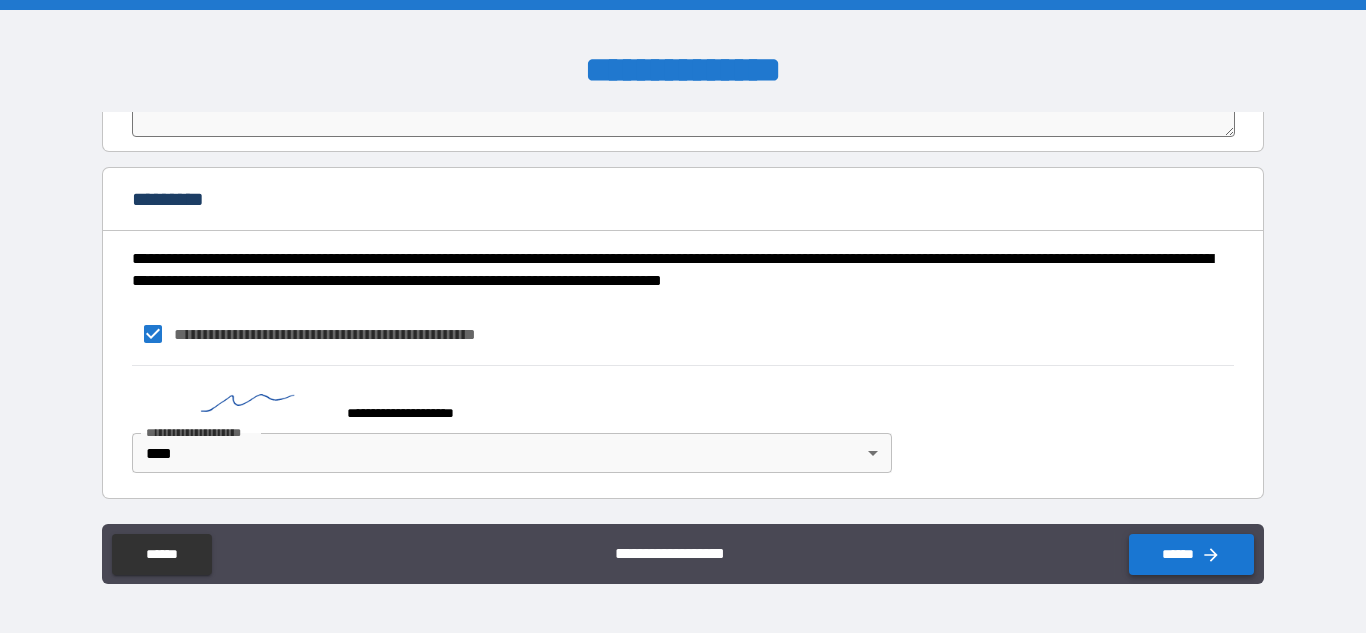 type on "**********" 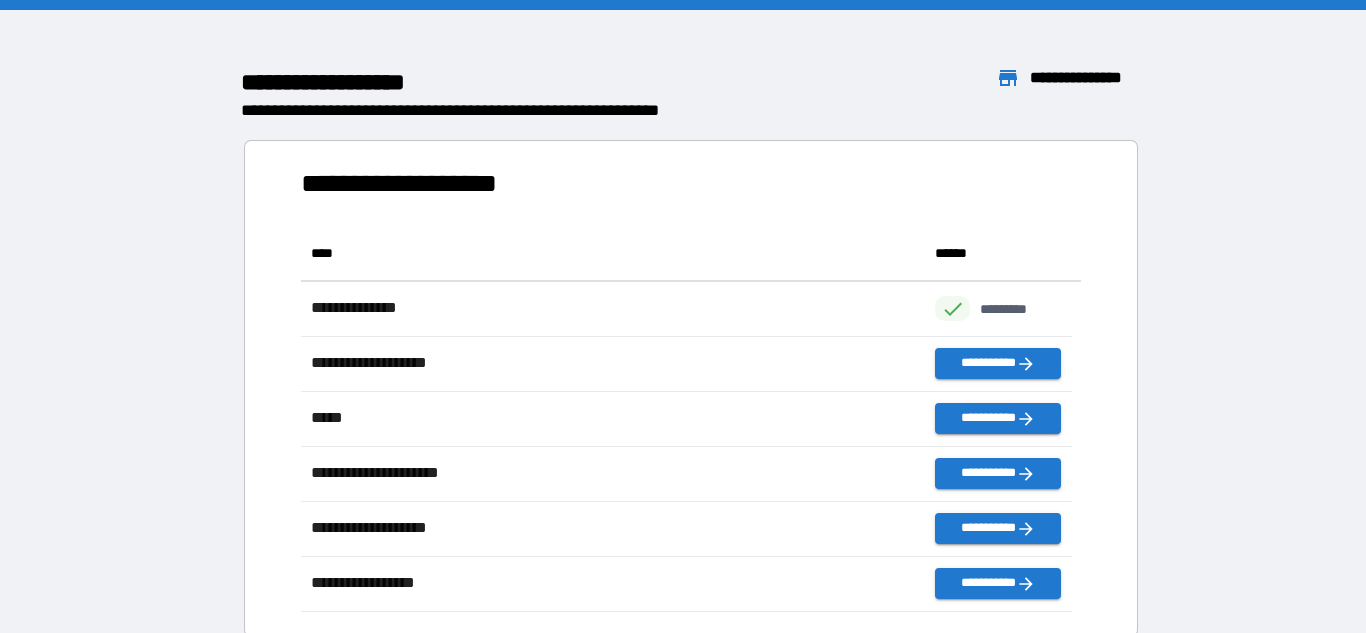 scroll, scrollTop: 16, scrollLeft: 16, axis: both 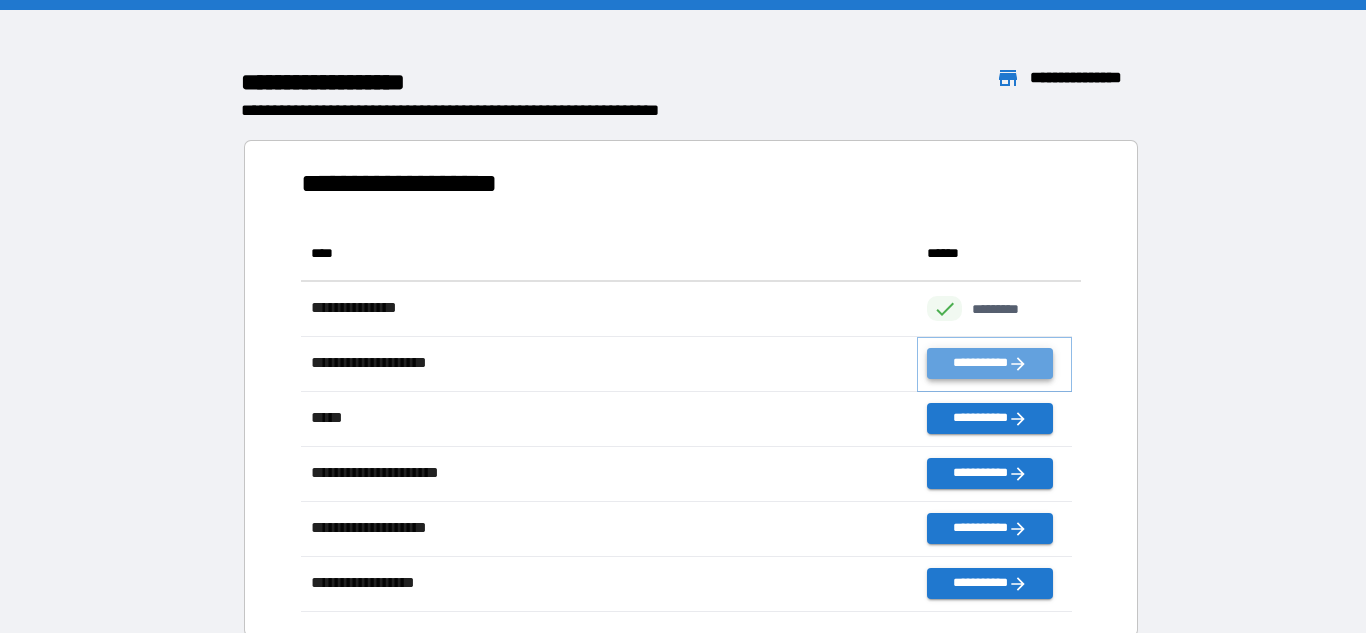 click on "**********" at bounding box center (989, 363) 